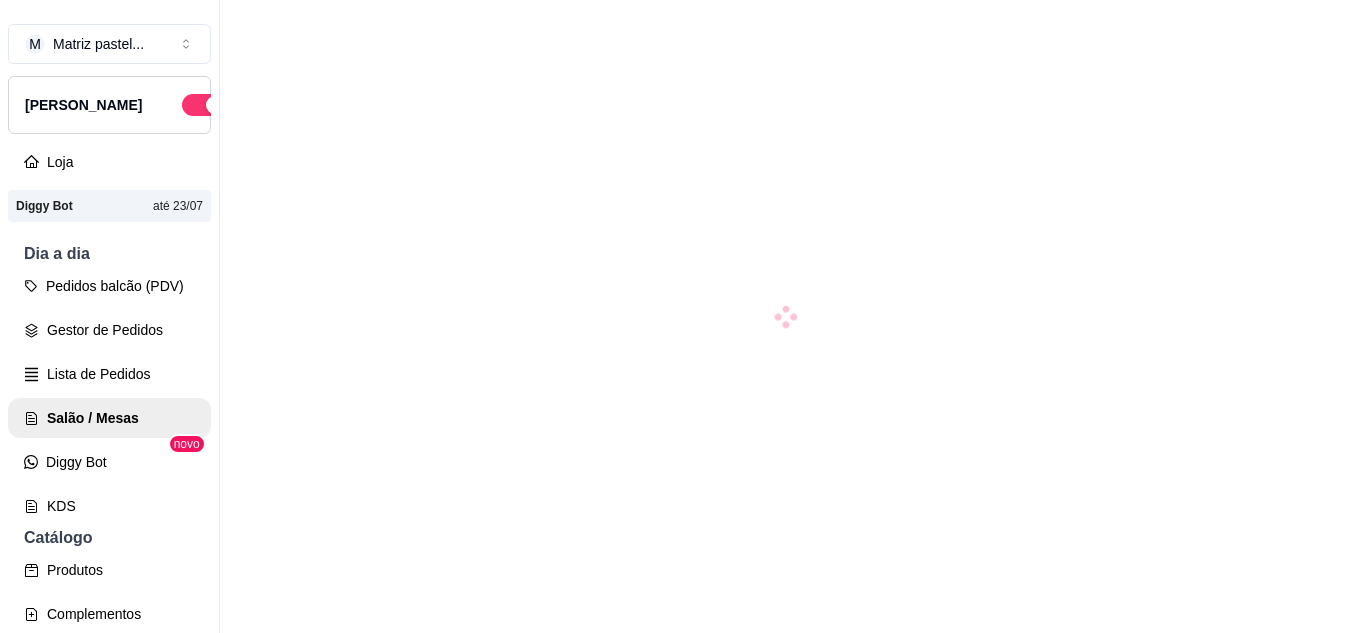 scroll, scrollTop: 0, scrollLeft: 0, axis: both 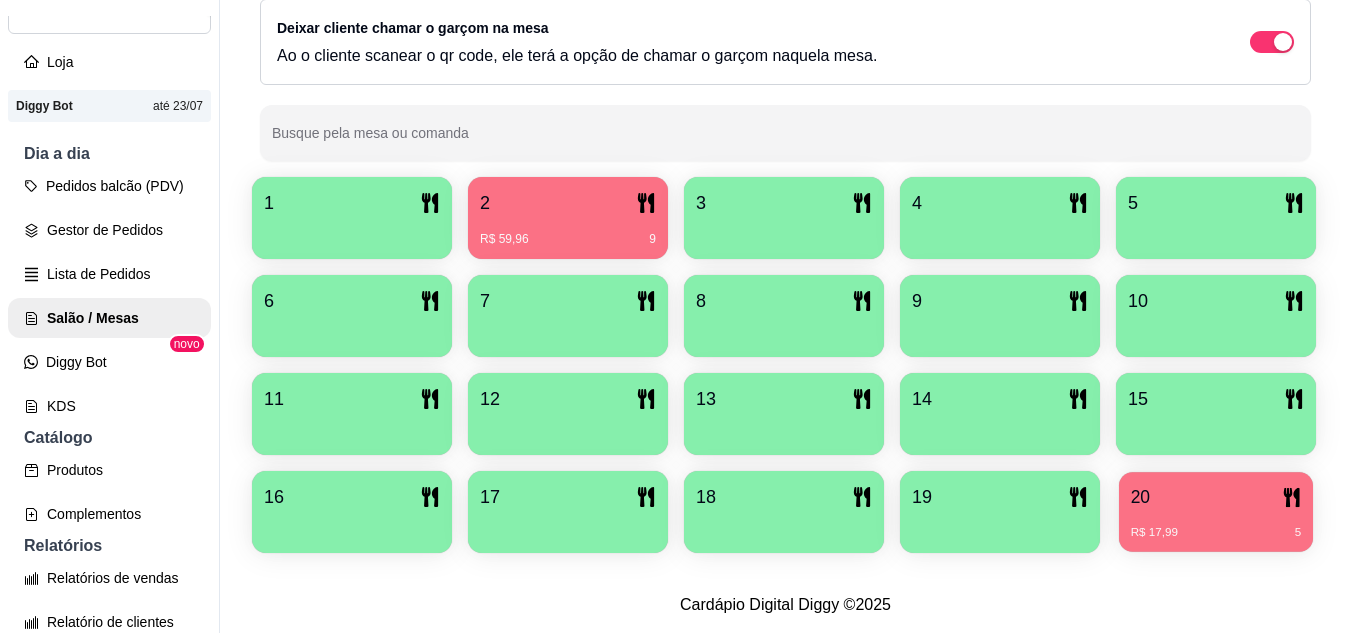 click on "20 R$ 17,99 5" at bounding box center [1216, 512] 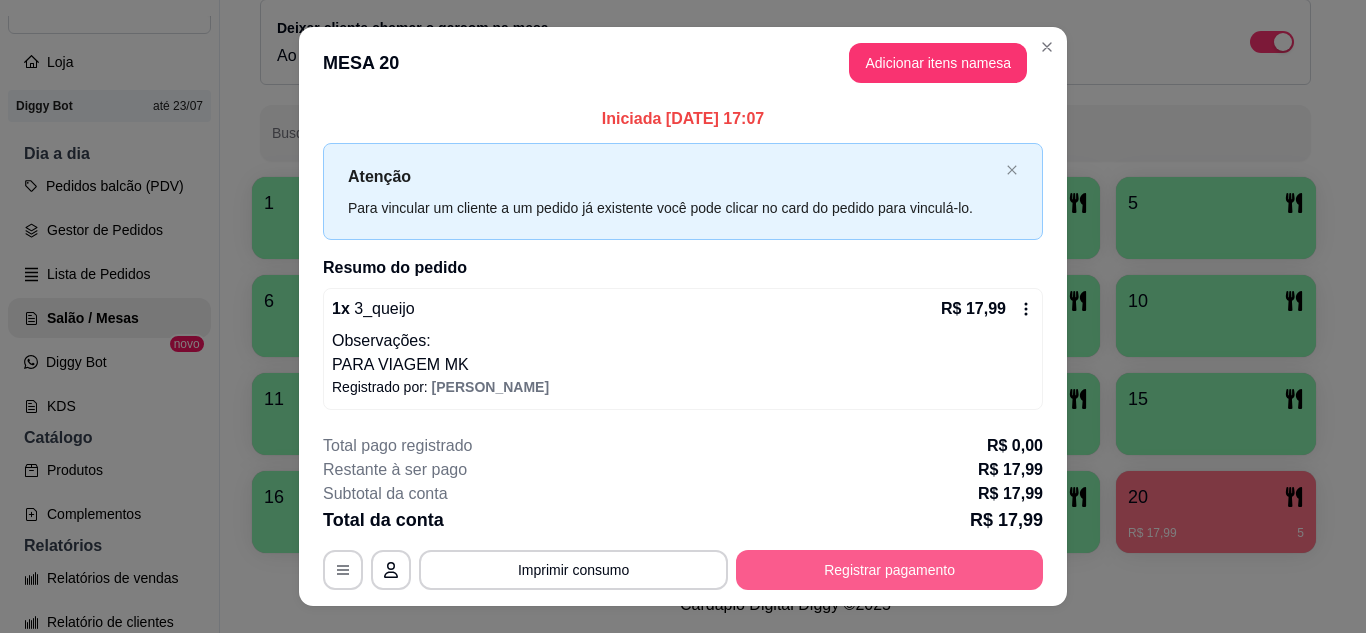 click on "Registrar pagamento" at bounding box center (889, 570) 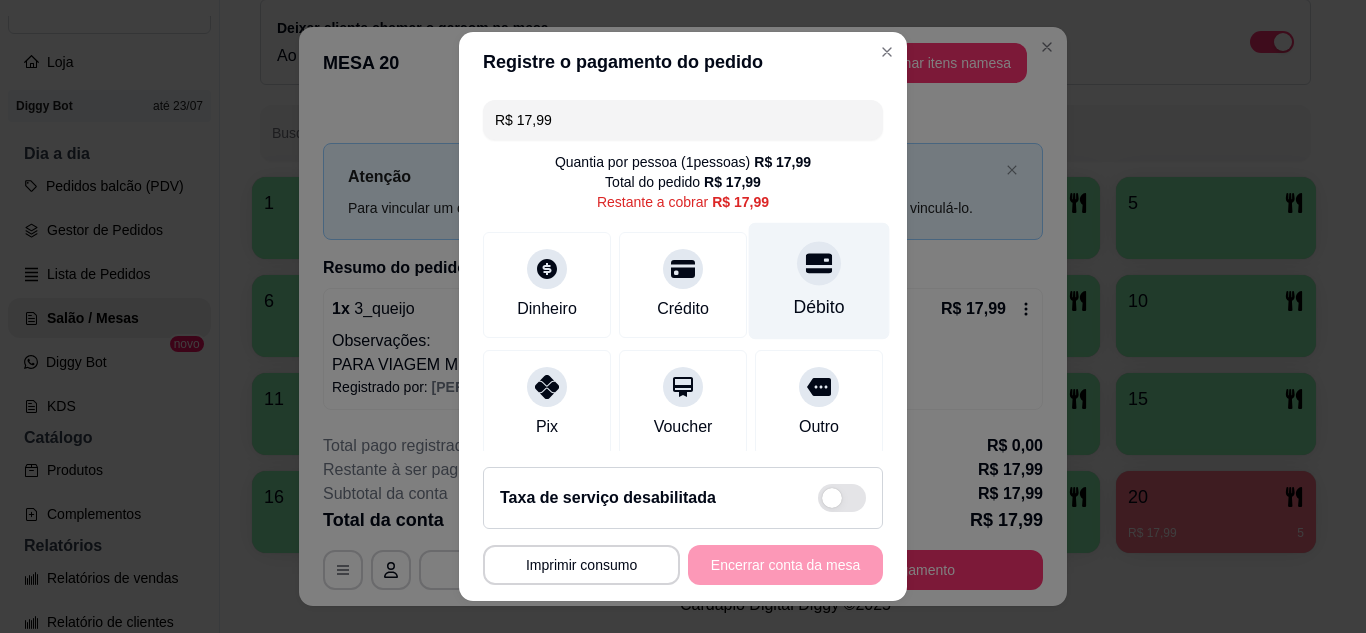 click on "Débito" at bounding box center (819, 307) 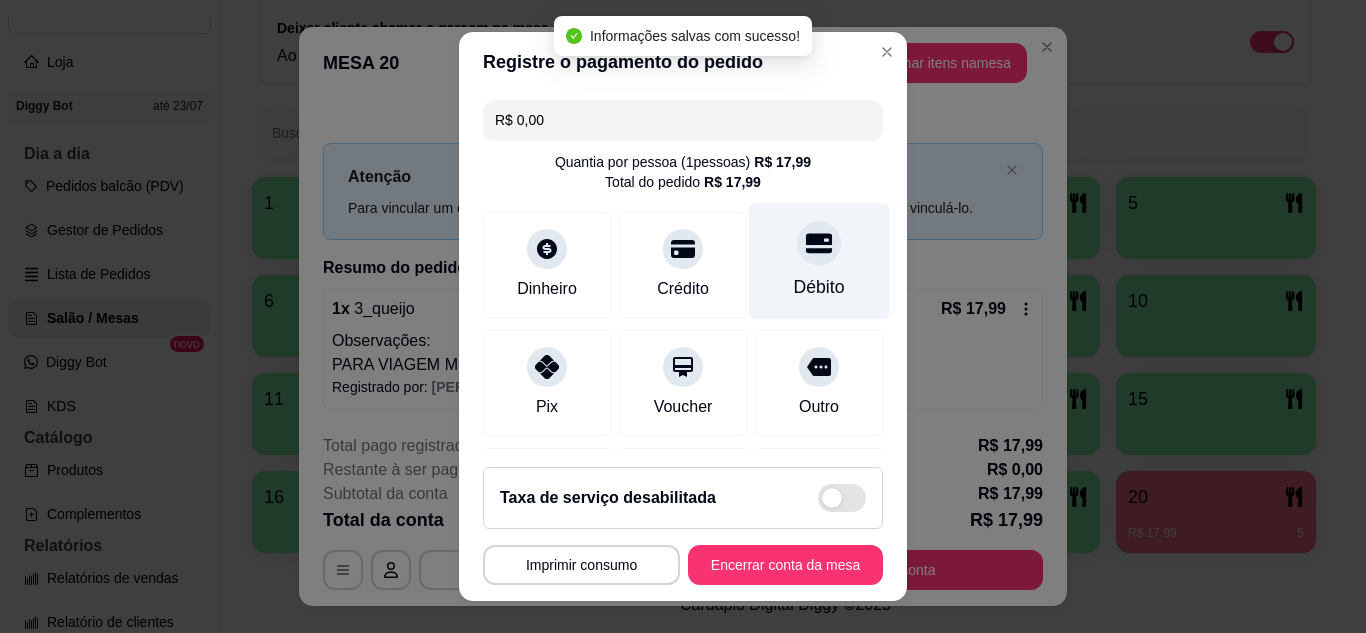 type on "R$ 0,00" 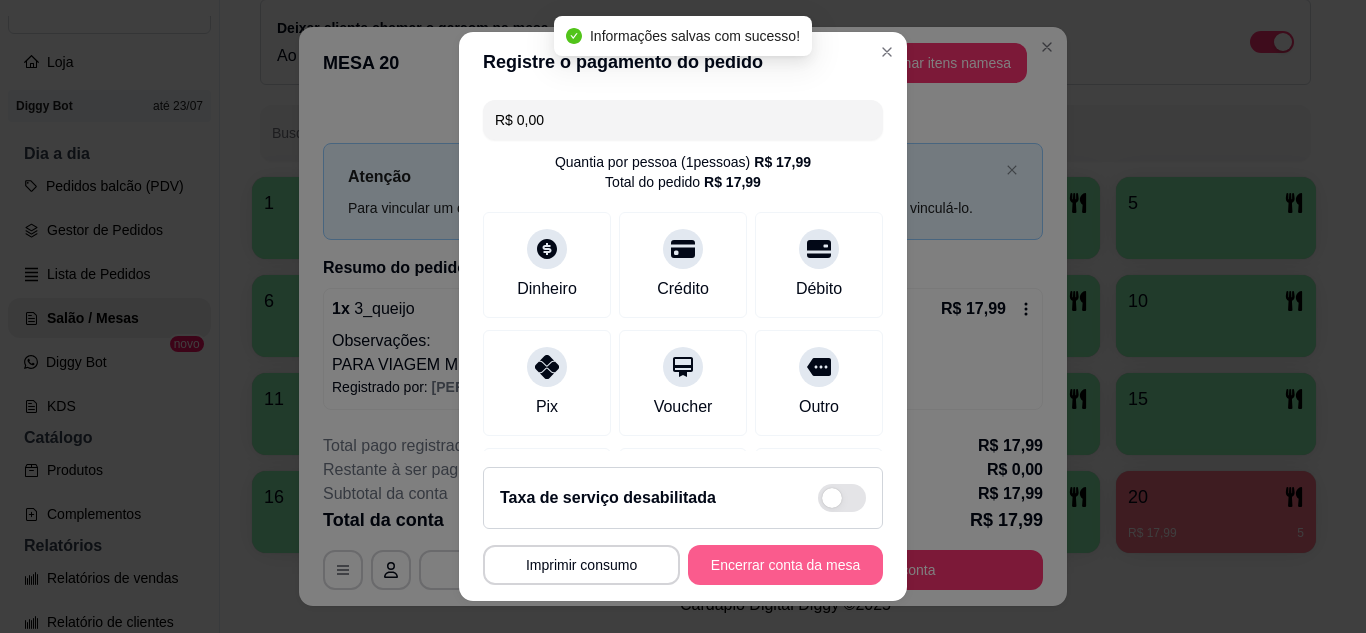 click on "Encerrar conta da mesa" at bounding box center (785, 565) 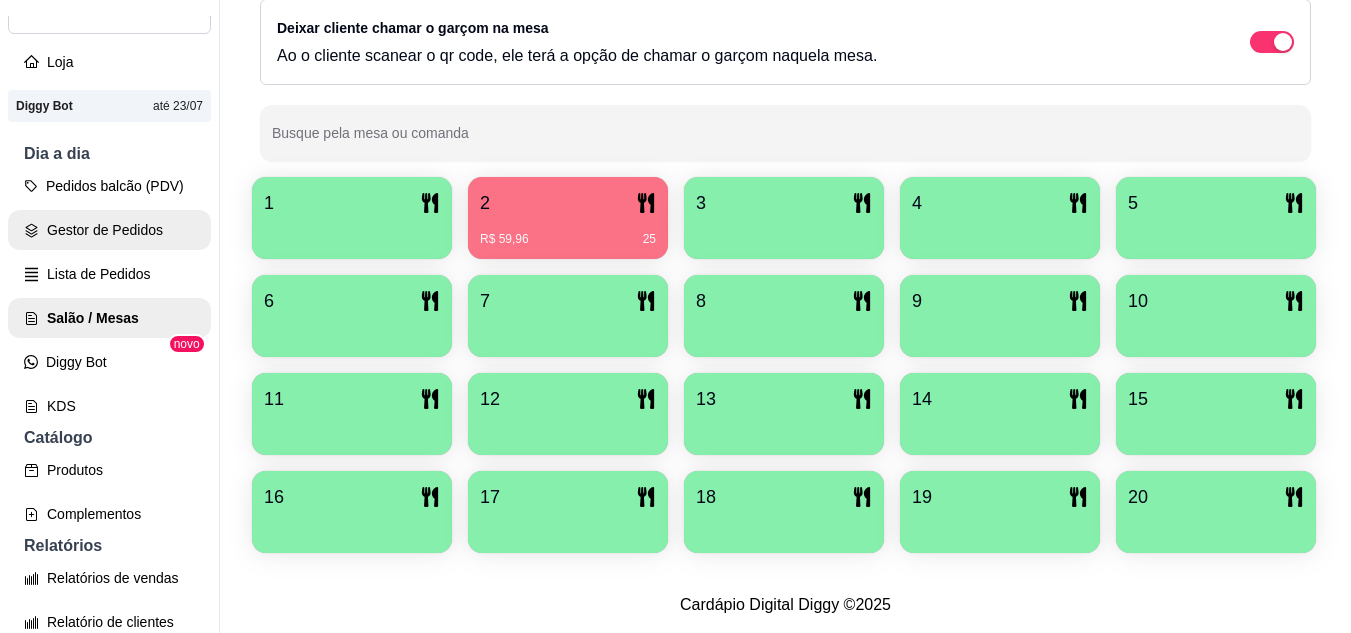 click on "Gestor de Pedidos" at bounding box center (109, 230) 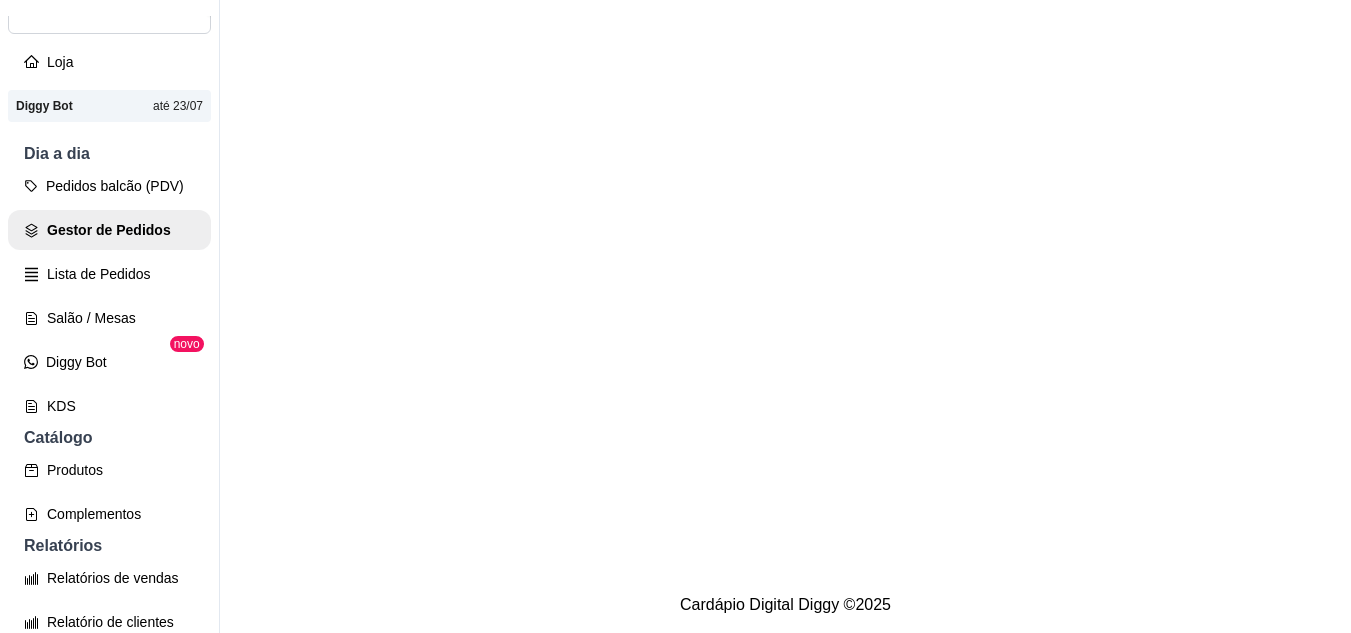 scroll, scrollTop: 0, scrollLeft: 0, axis: both 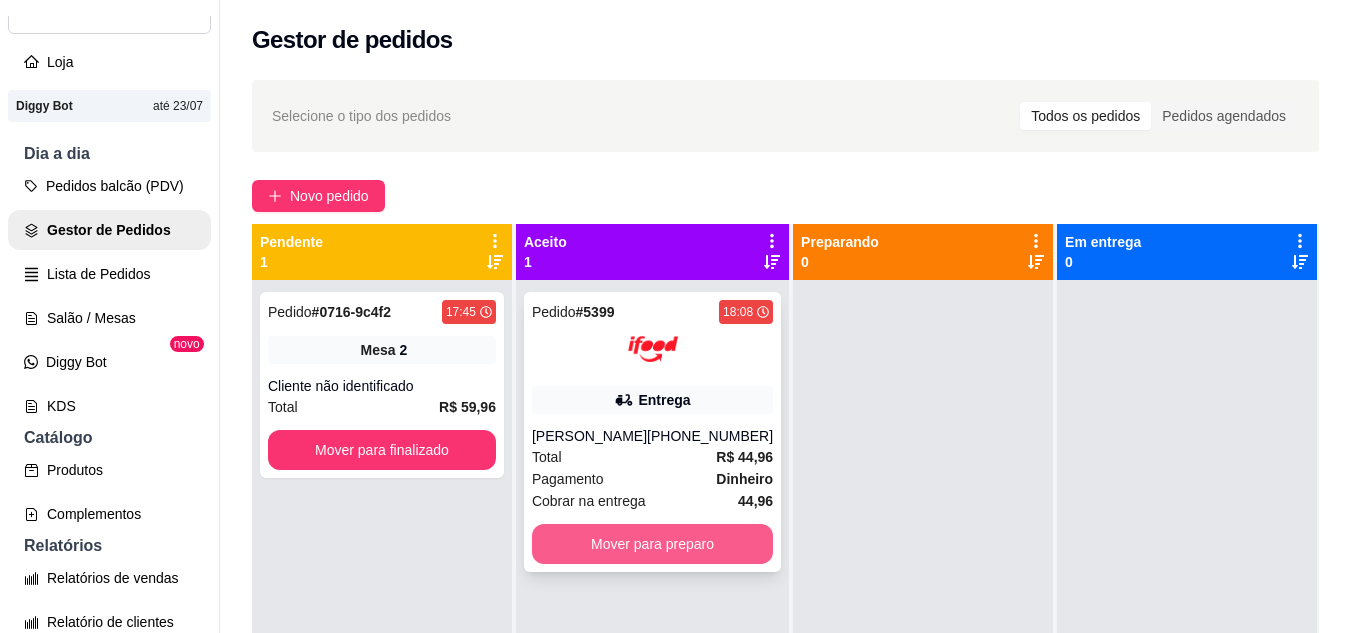 click on "Mover para preparo" at bounding box center [652, 544] 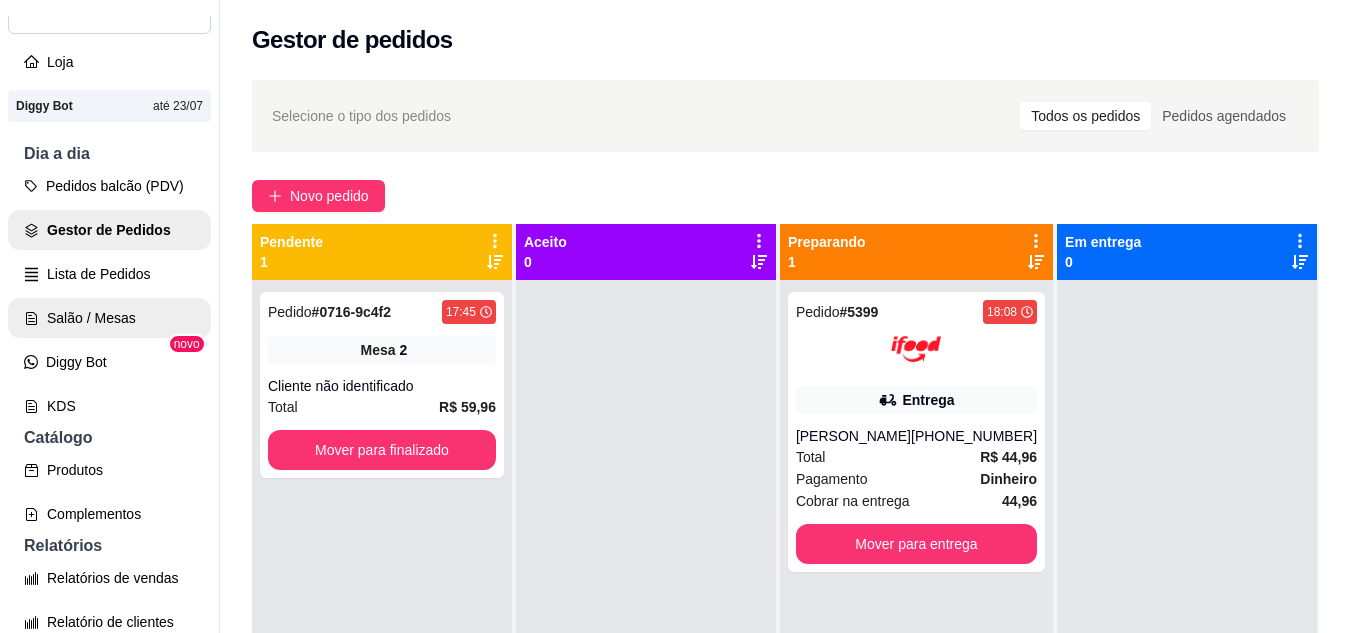 click on "Salão / Mesas" at bounding box center [109, 318] 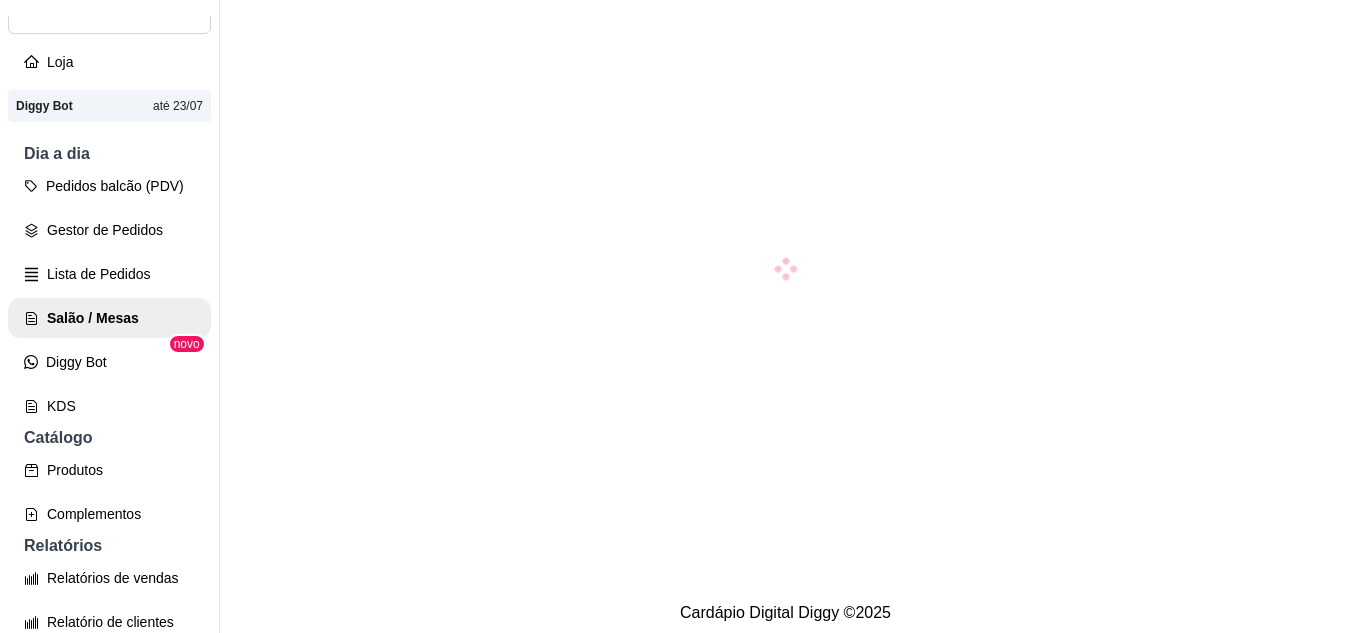 scroll, scrollTop: 71, scrollLeft: 0, axis: vertical 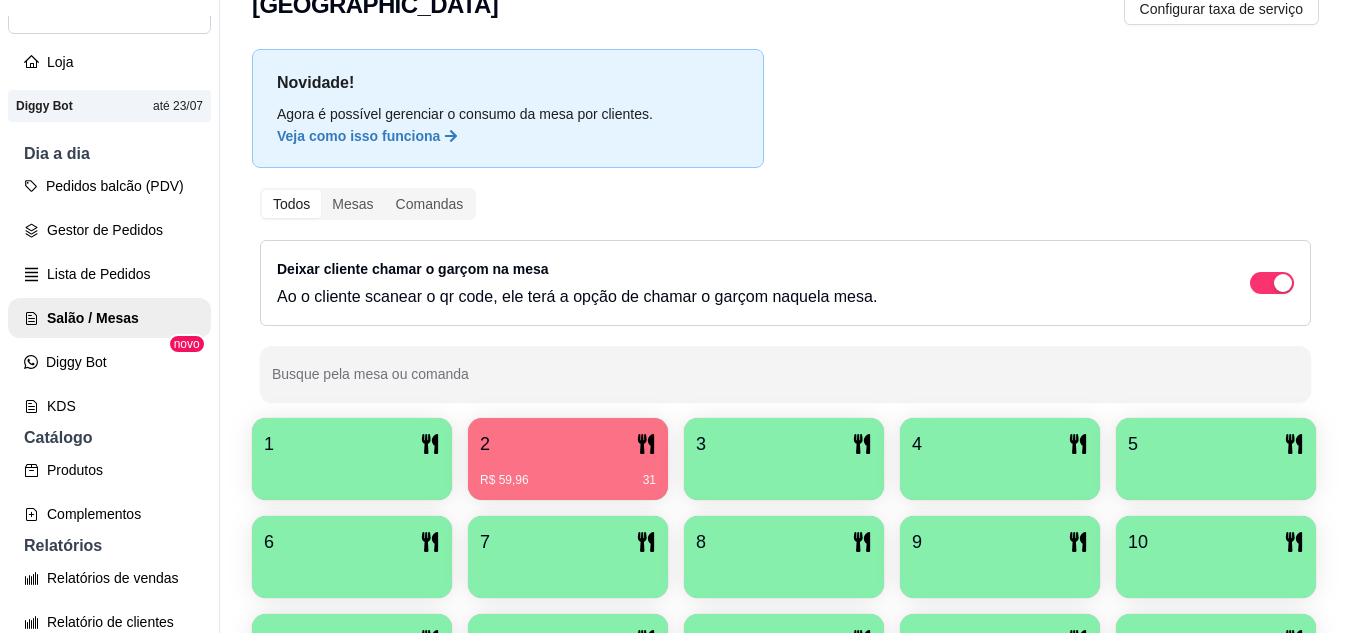 click on "R$ 59,96 31" at bounding box center (568, 473) 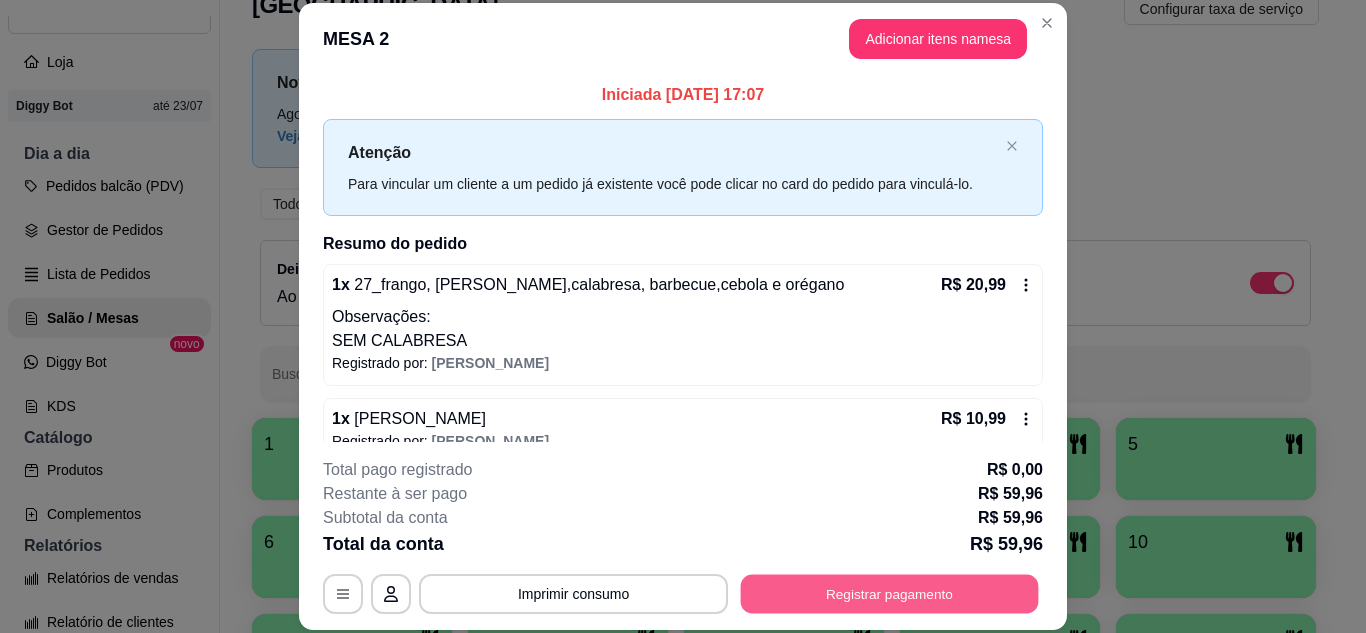click on "Registrar pagamento" at bounding box center [890, 593] 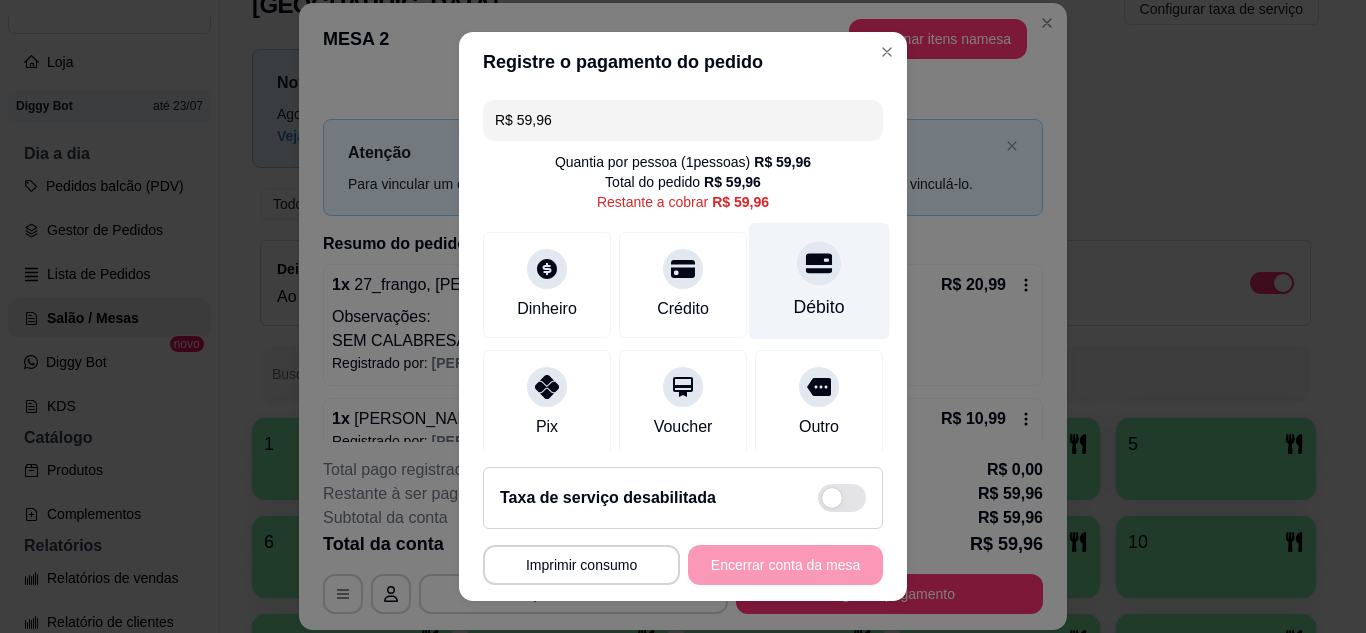 click on "Débito" at bounding box center [819, 307] 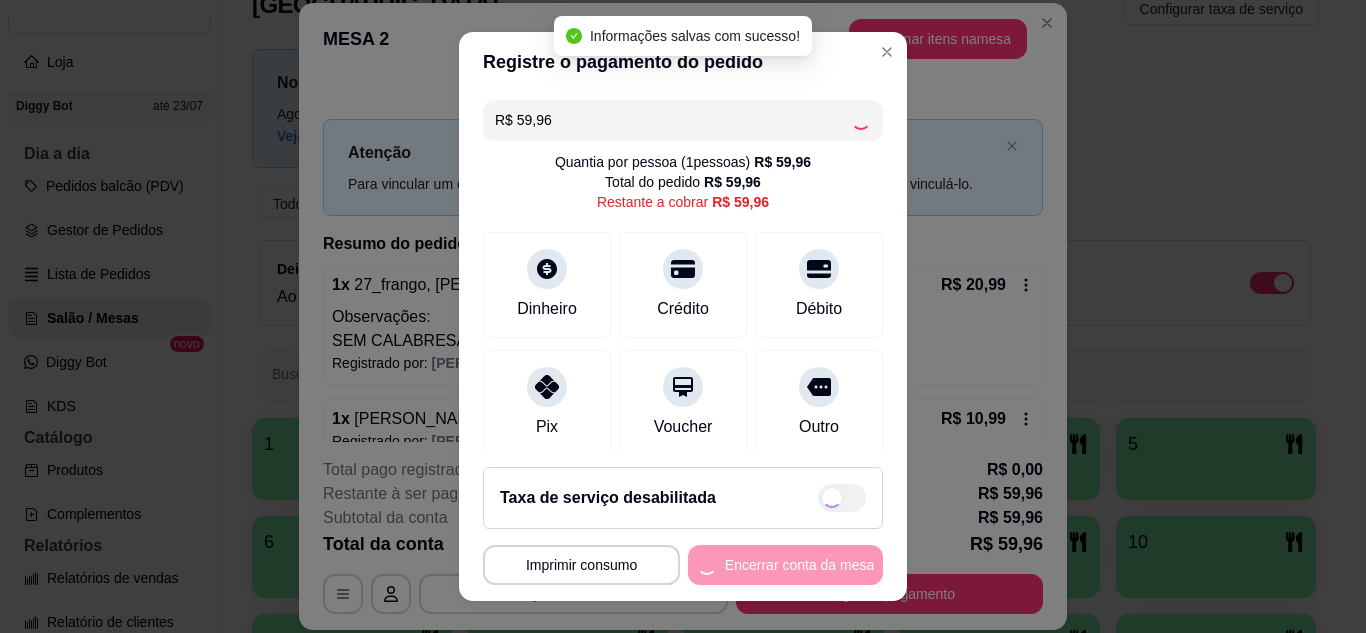 type on "R$ 0,00" 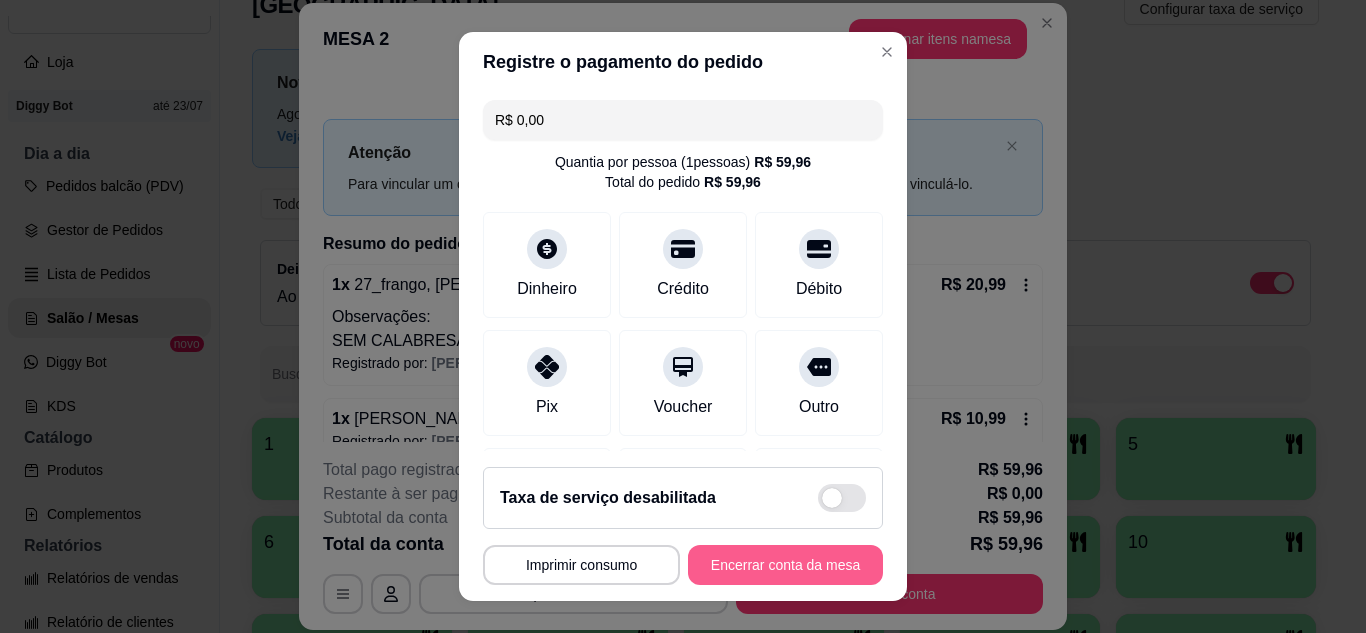 click on "Encerrar conta da mesa" at bounding box center (785, 565) 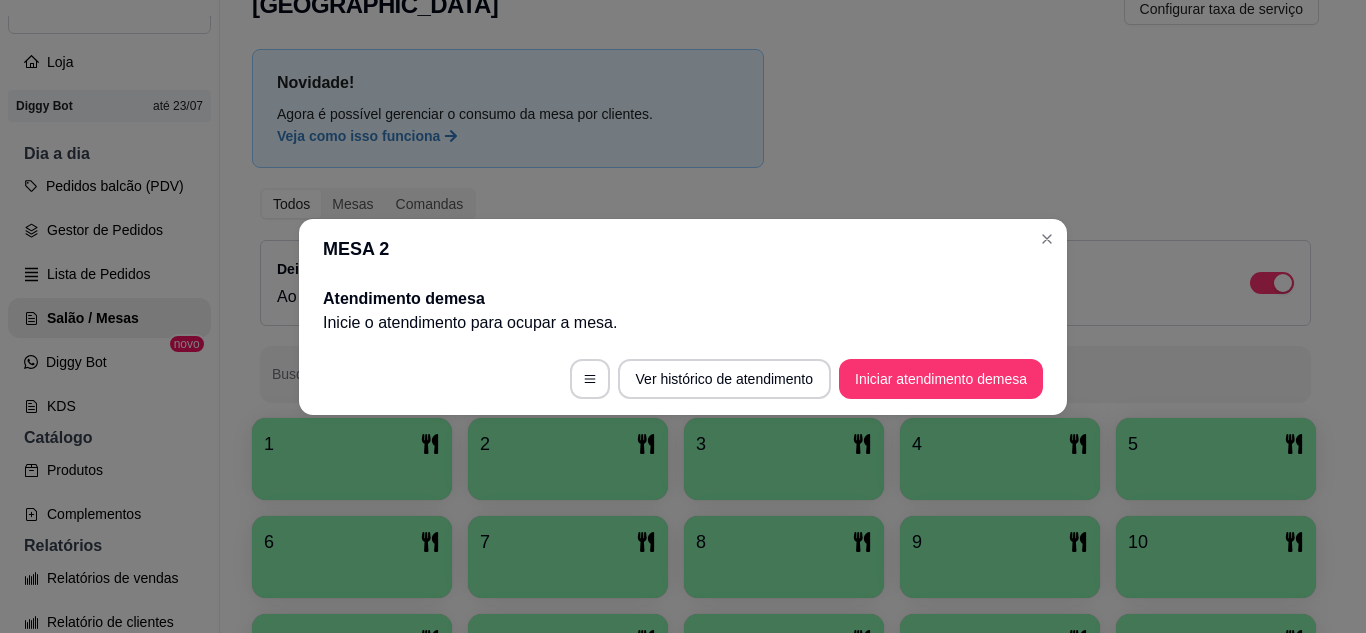 click on "MESA 2" at bounding box center (683, 249) 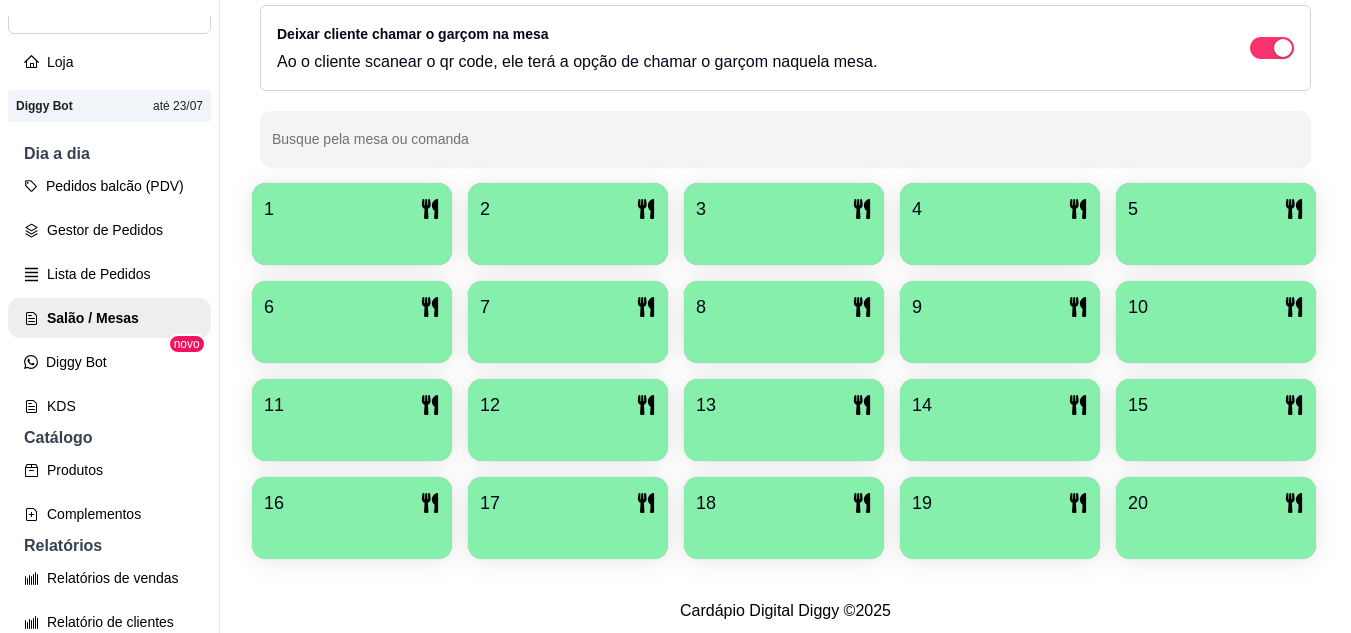 scroll, scrollTop: 271, scrollLeft: 0, axis: vertical 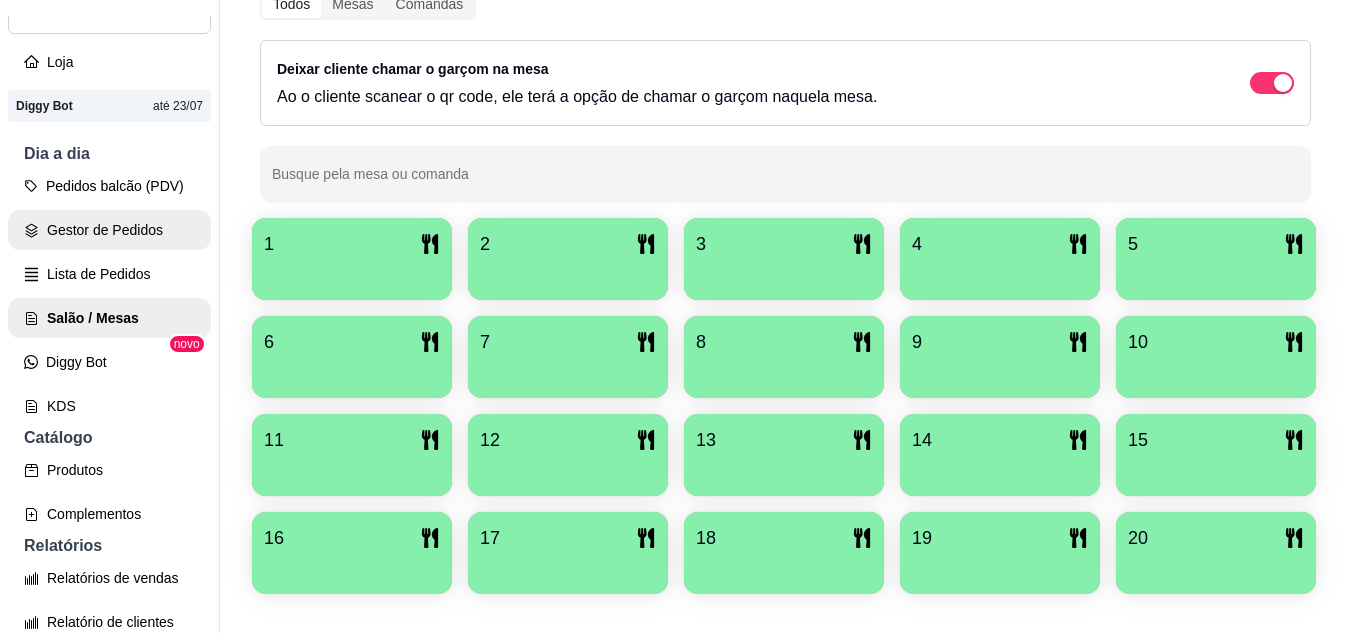 click on "Gestor de Pedidos" at bounding box center [109, 230] 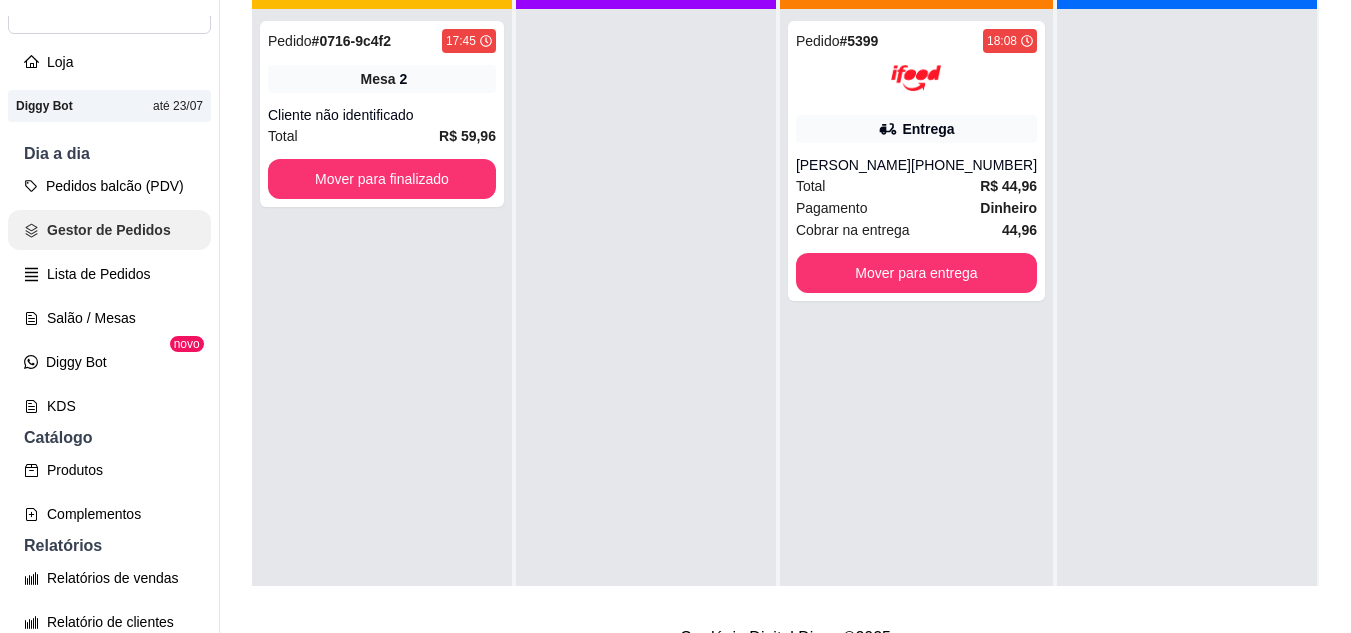 scroll, scrollTop: 0, scrollLeft: 0, axis: both 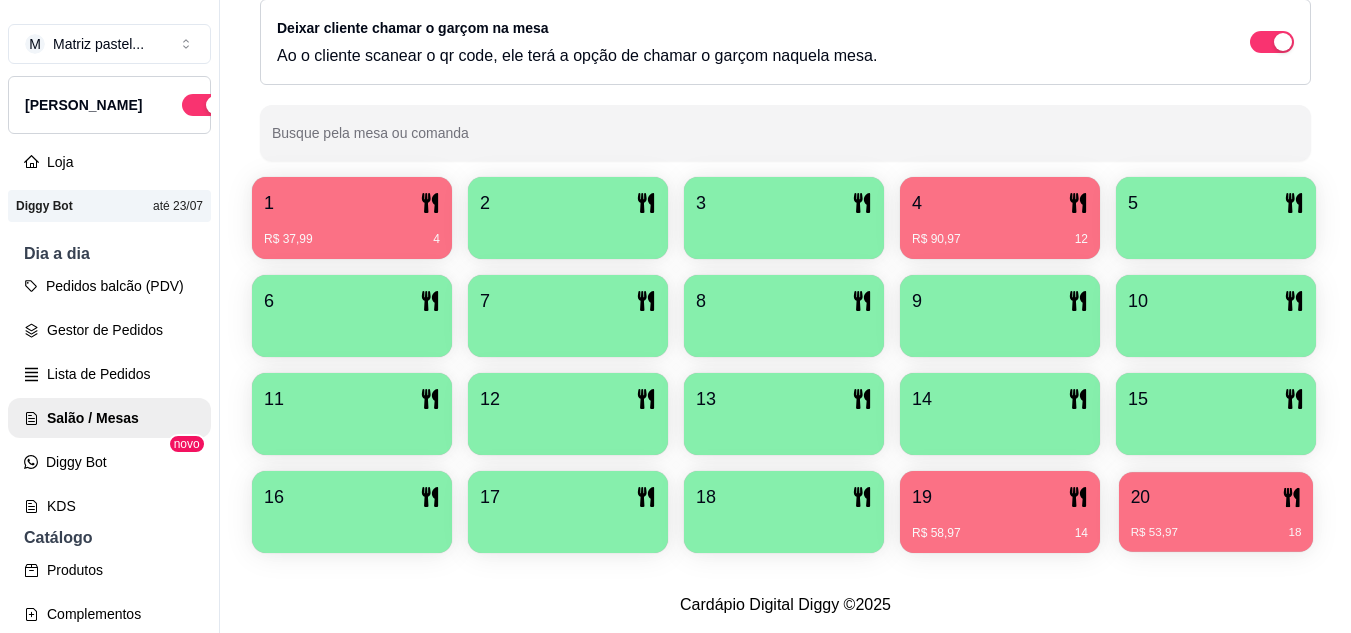 click on "R$ 53,97 18" at bounding box center [1216, 525] 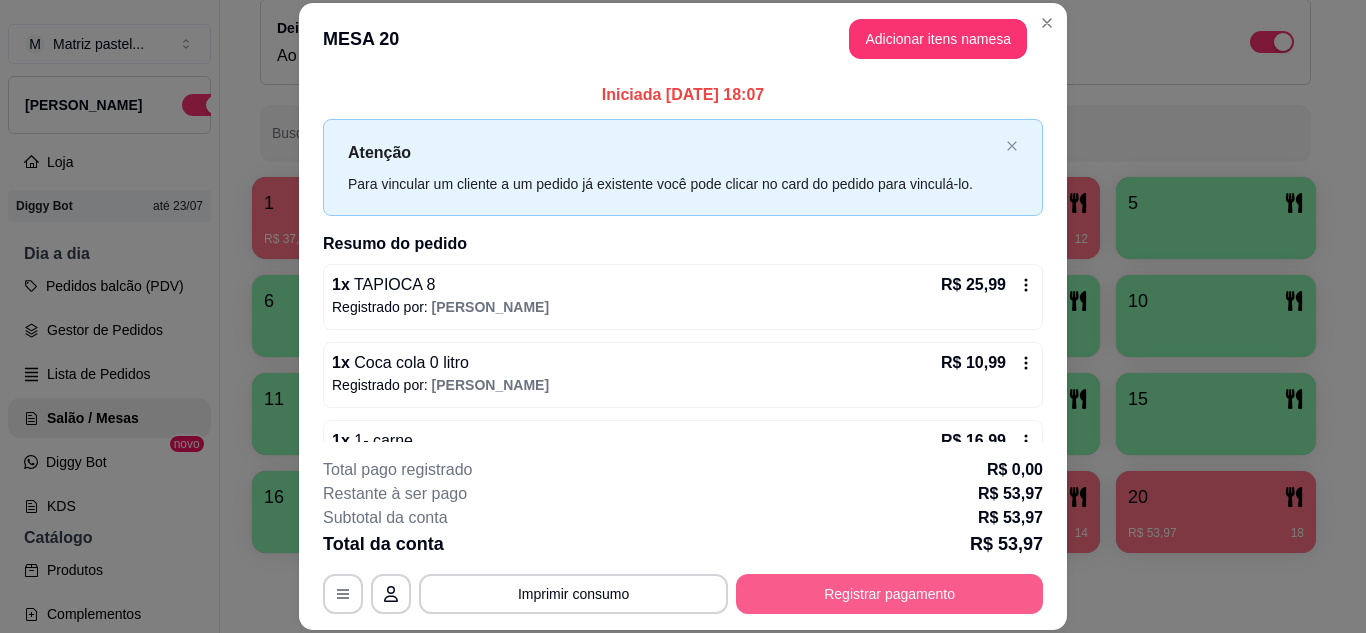 click on "Registrar pagamento" at bounding box center [889, 594] 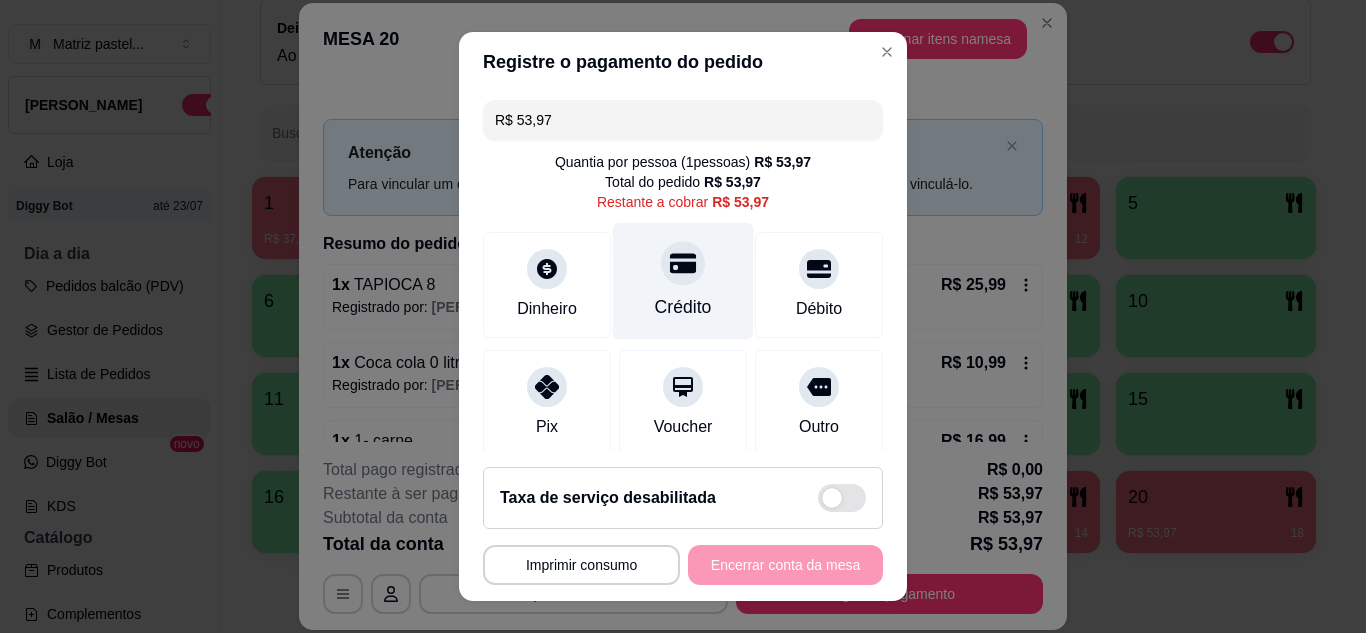 click on "Crédito" at bounding box center [683, 280] 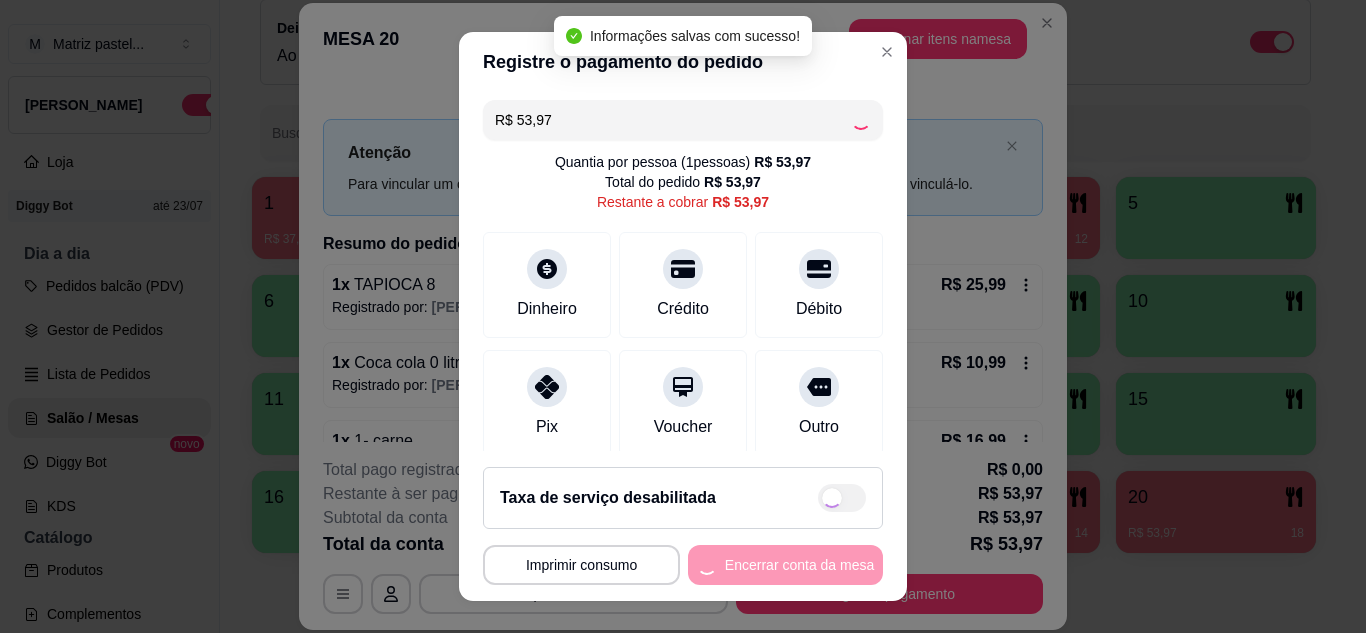 type on "R$ 0,00" 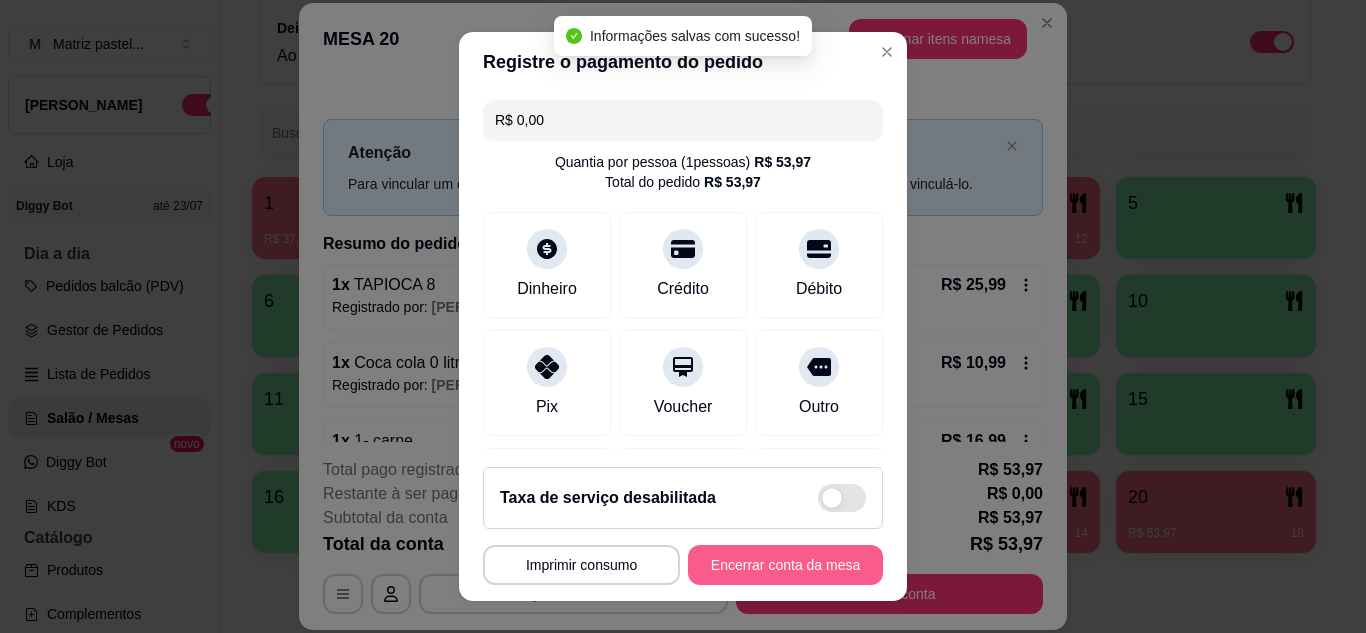 click on "Encerrar conta da mesa" at bounding box center (785, 565) 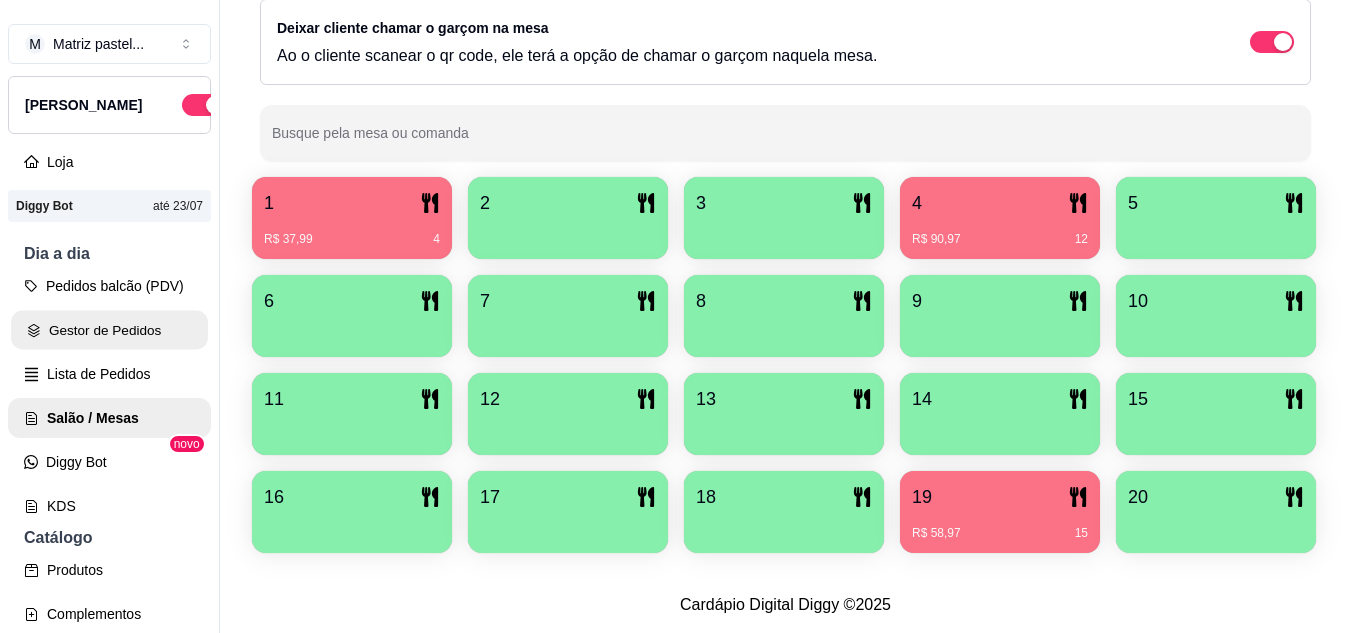 click on "Gestor de Pedidos" at bounding box center (109, 330) 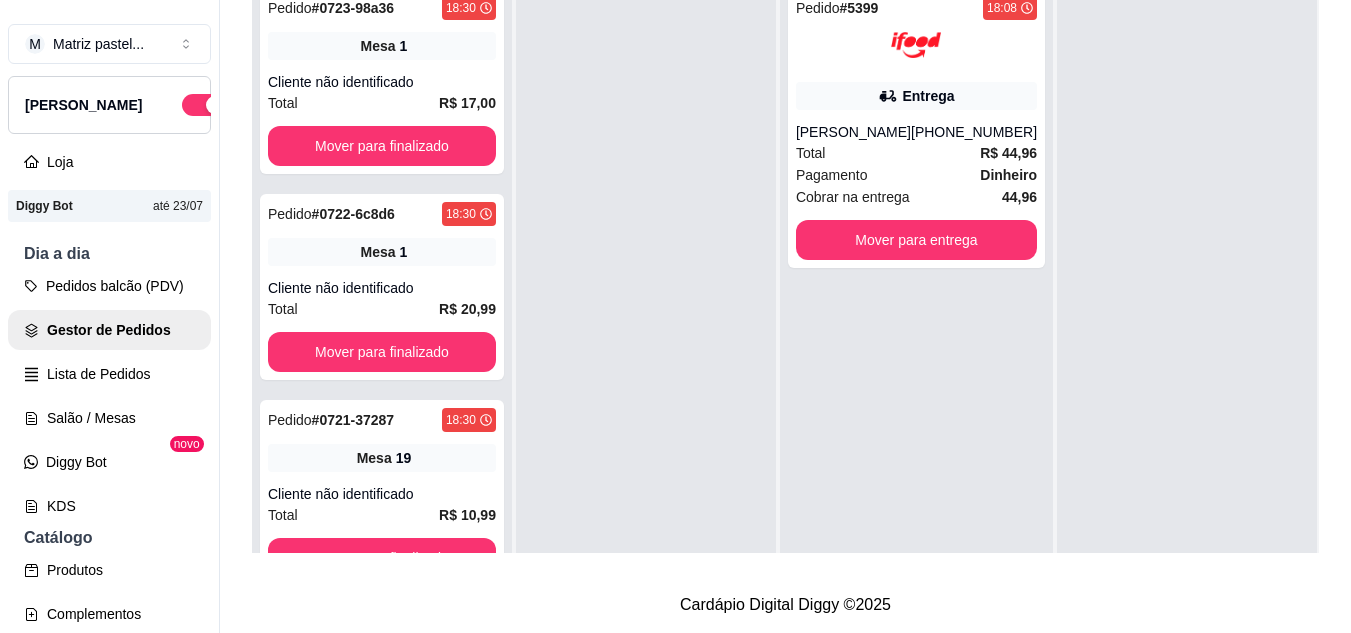 scroll, scrollTop: 0, scrollLeft: 0, axis: both 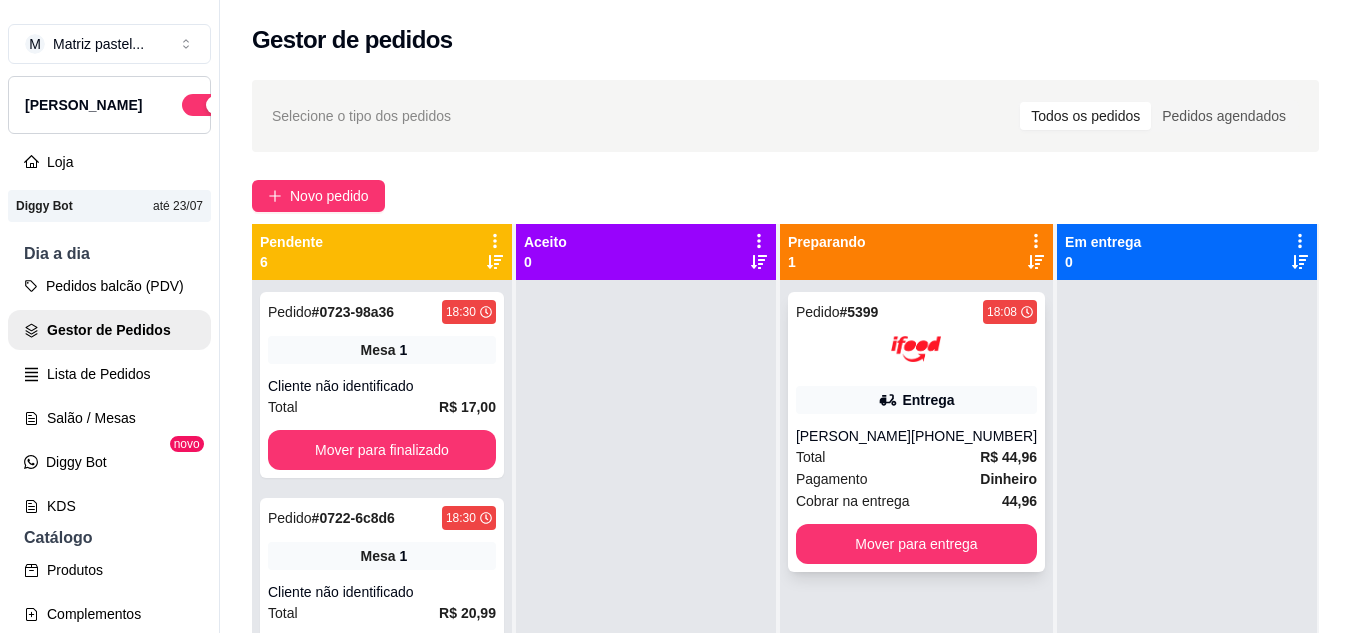 click at bounding box center [916, 349] 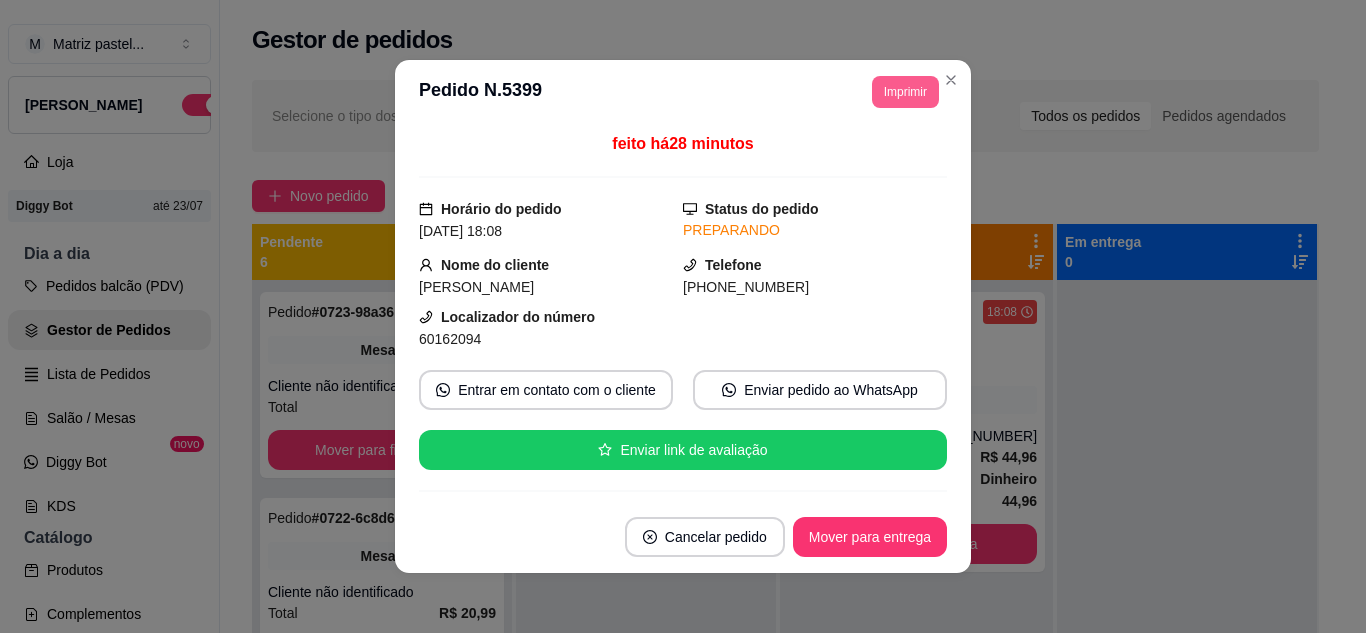 click on "Imprimir" at bounding box center [905, 92] 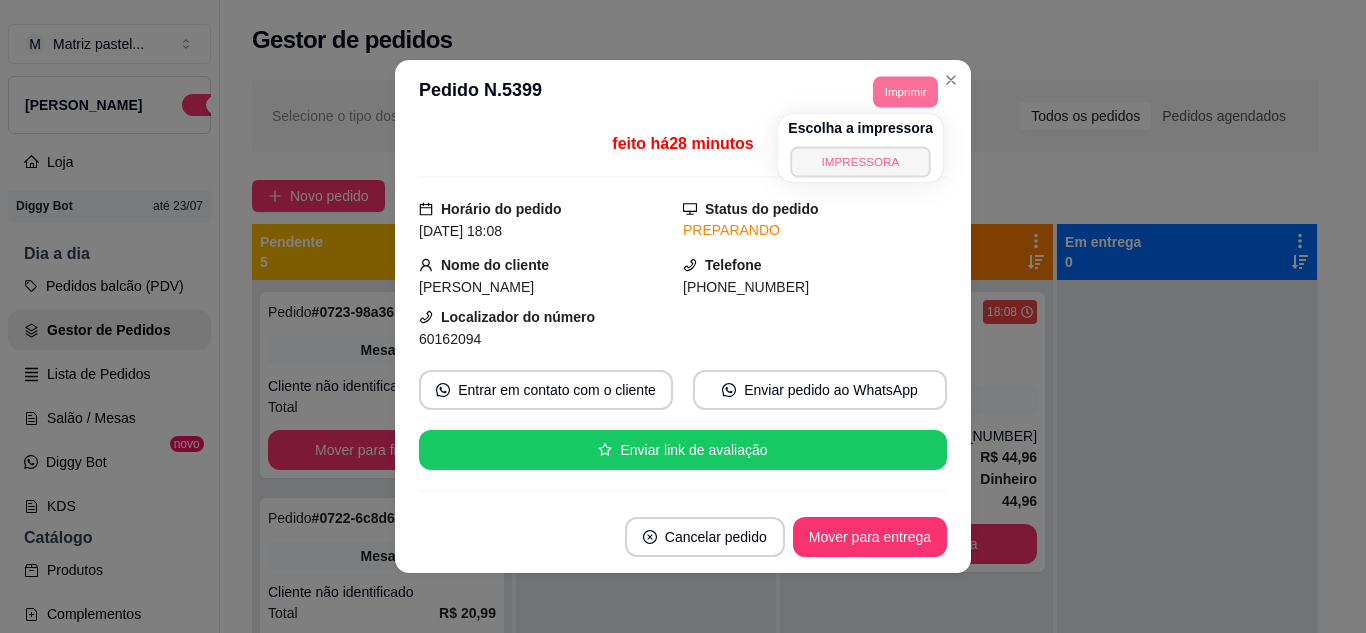 click on "IMPRESSORA" at bounding box center [861, 161] 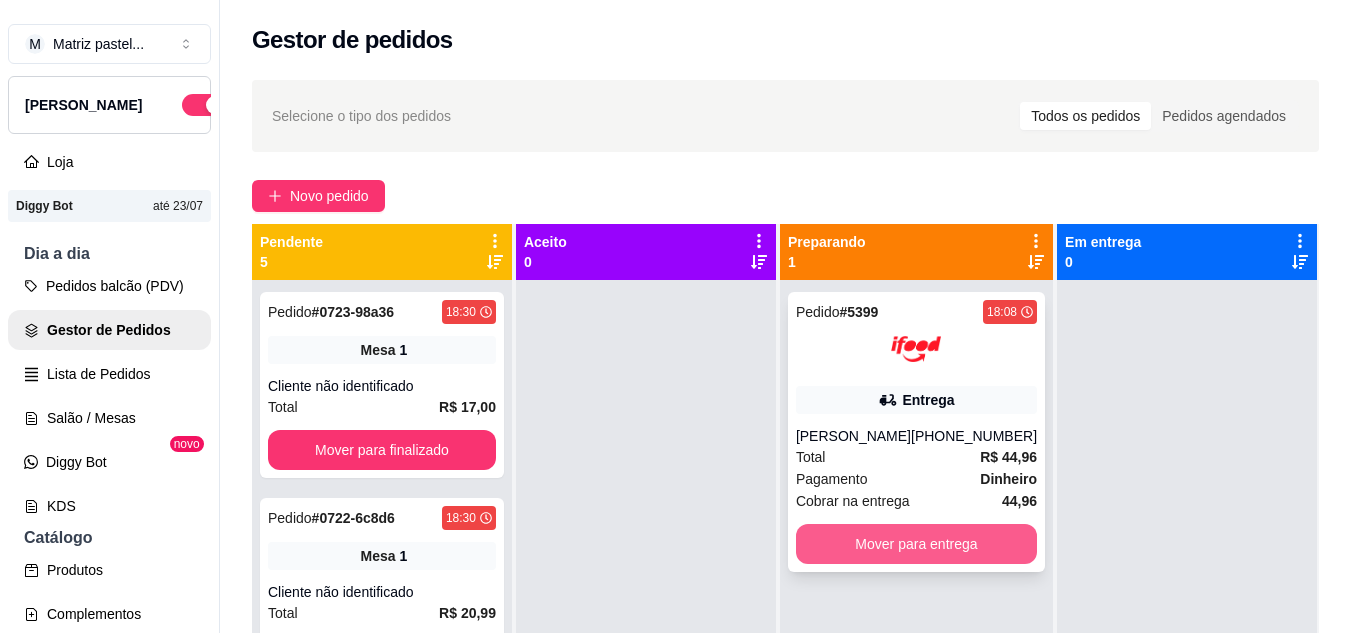 click on "Mover para entrega" at bounding box center (916, 544) 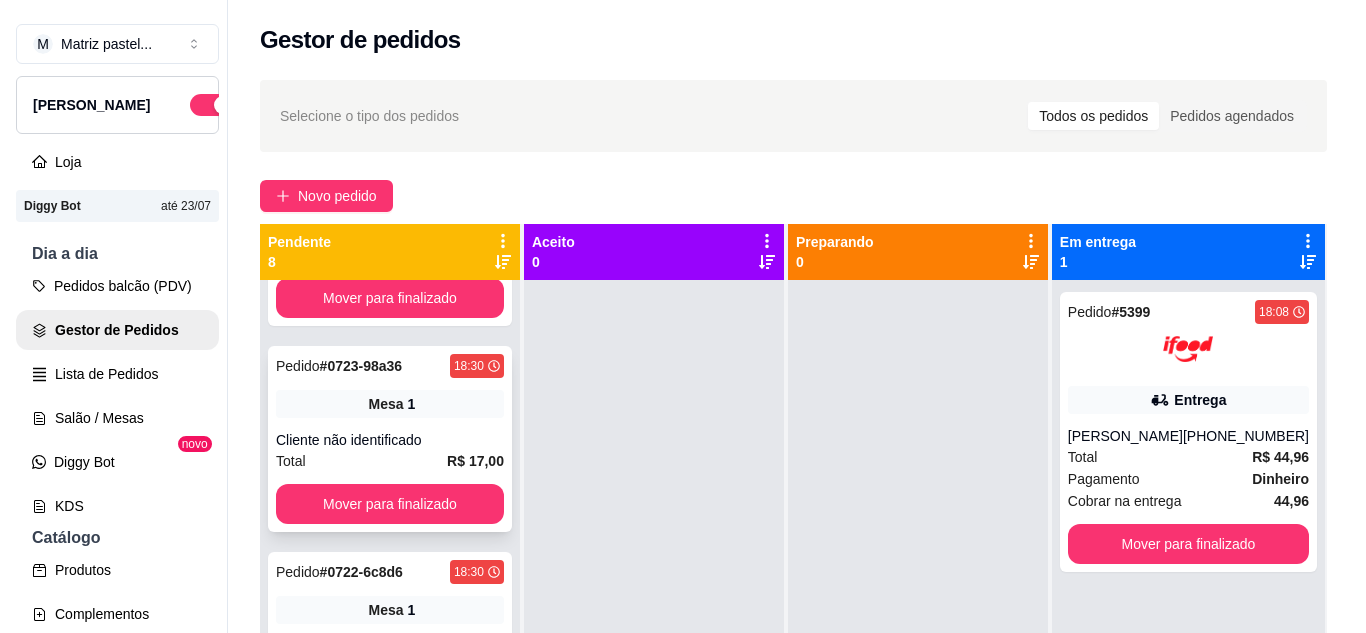 scroll, scrollTop: 600, scrollLeft: 0, axis: vertical 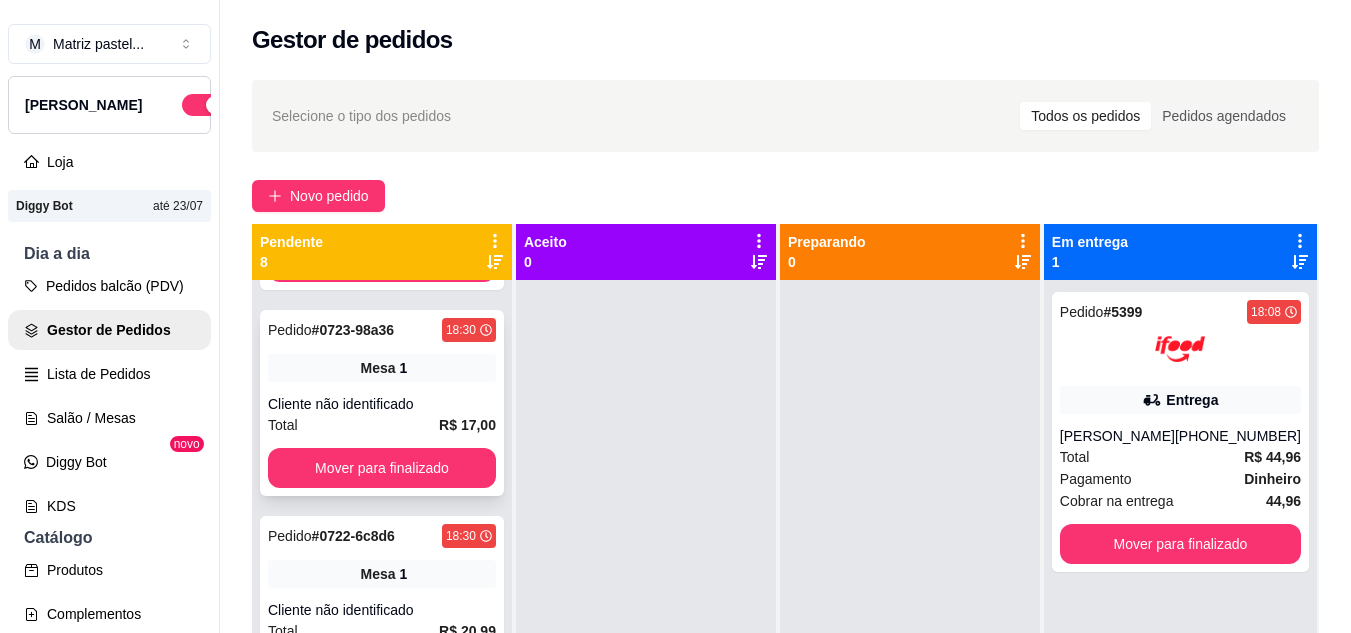 click on "Cliente não identificado" at bounding box center [382, 404] 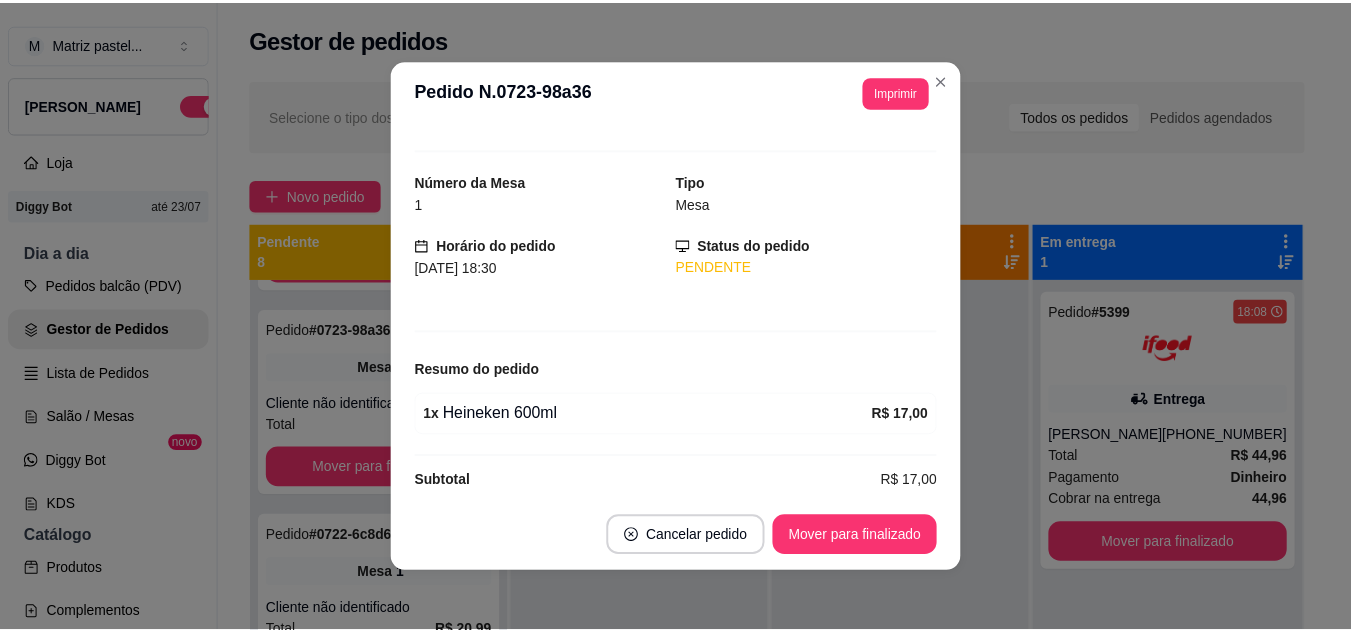 scroll, scrollTop: 48, scrollLeft: 0, axis: vertical 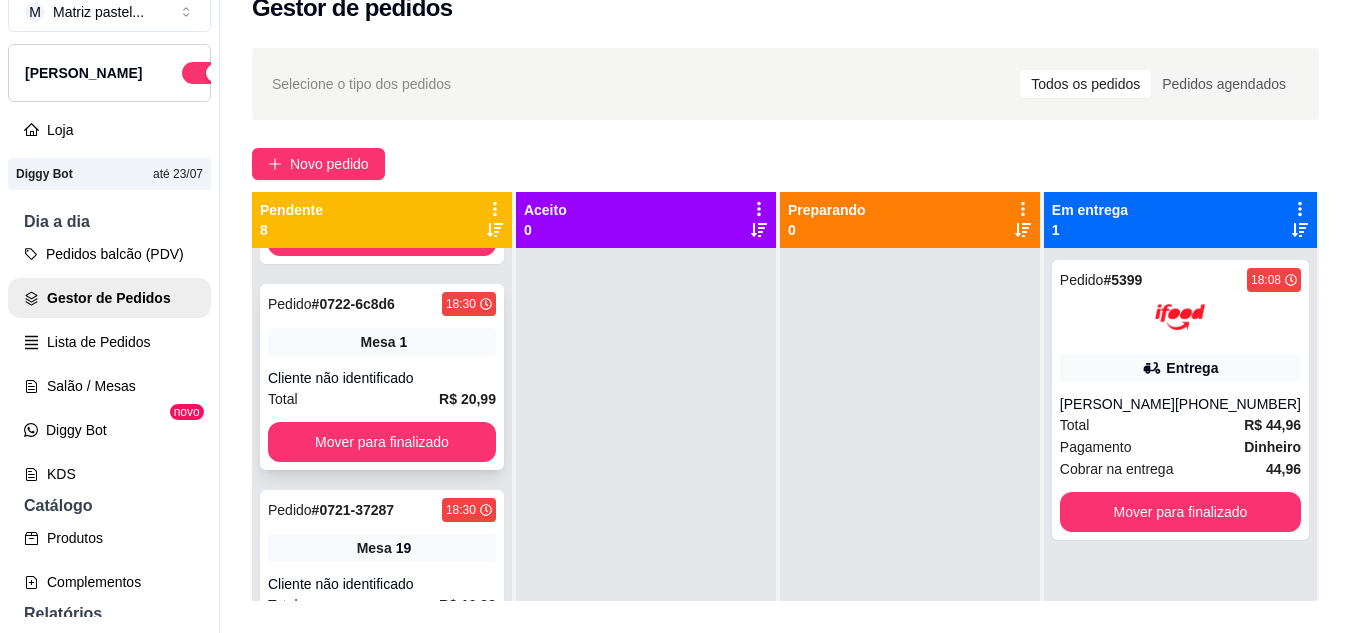 click on "Cliente não identificado" at bounding box center [382, 378] 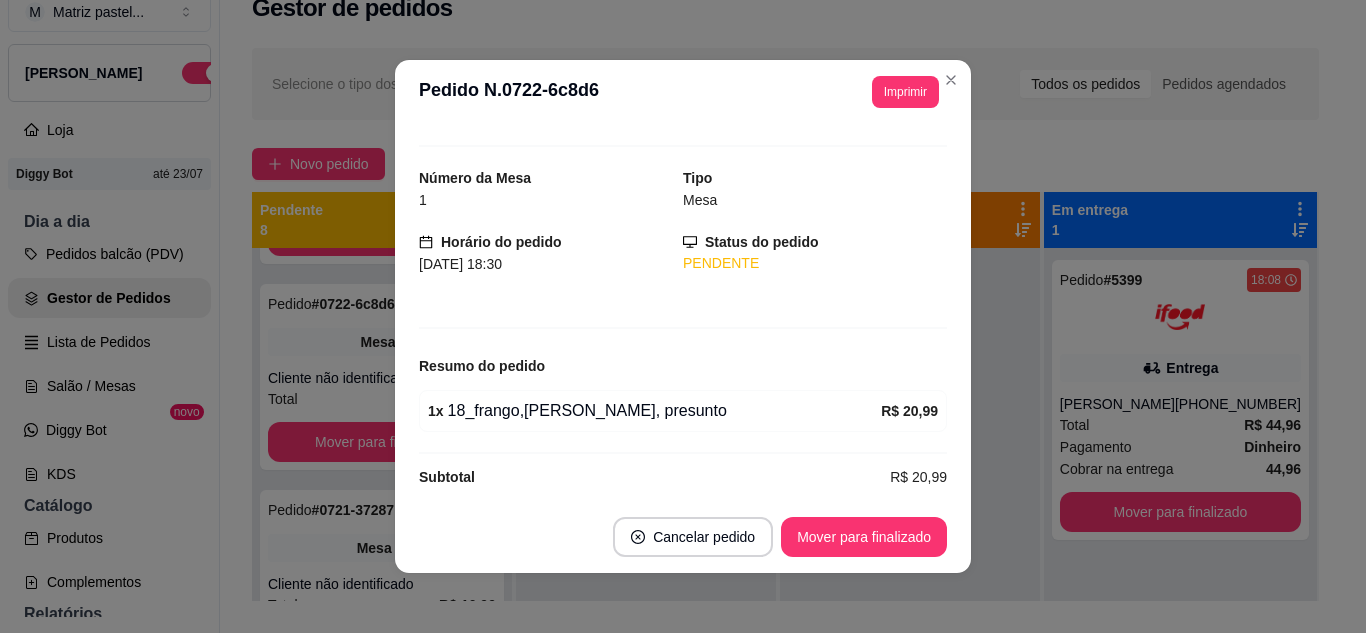 scroll, scrollTop: 48, scrollLeft: 0, axis: vertical 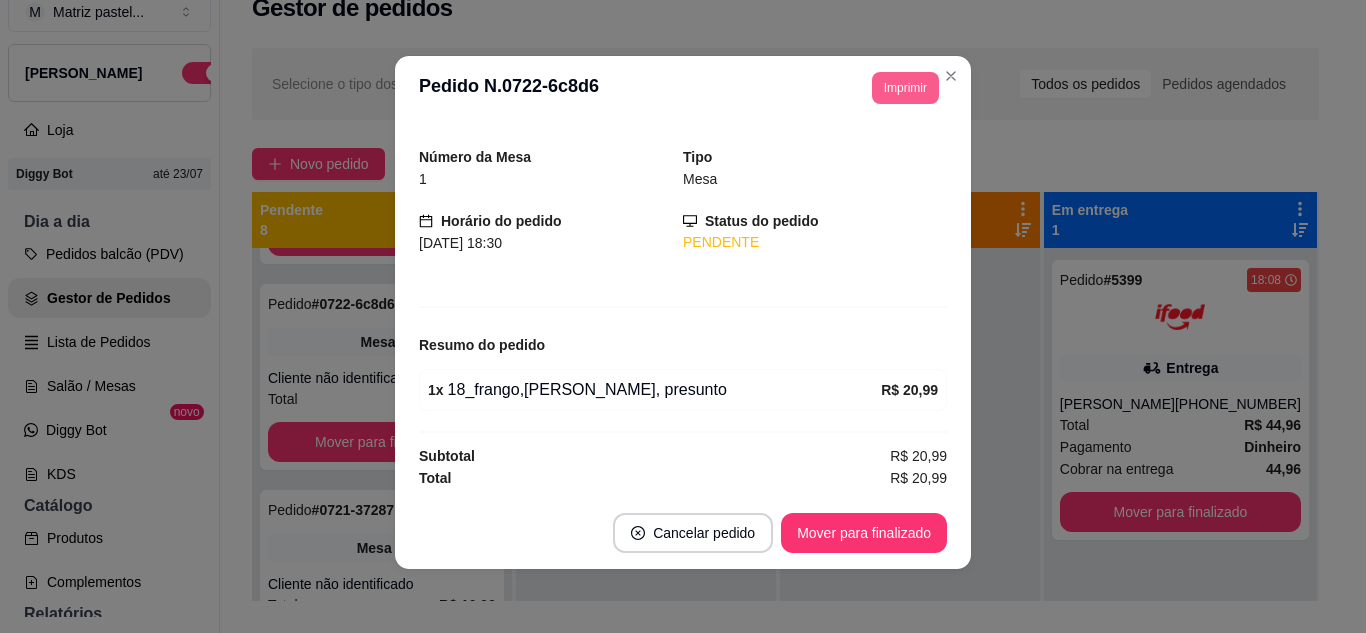 click on "Imprimir" at bounding box center (905, 88) 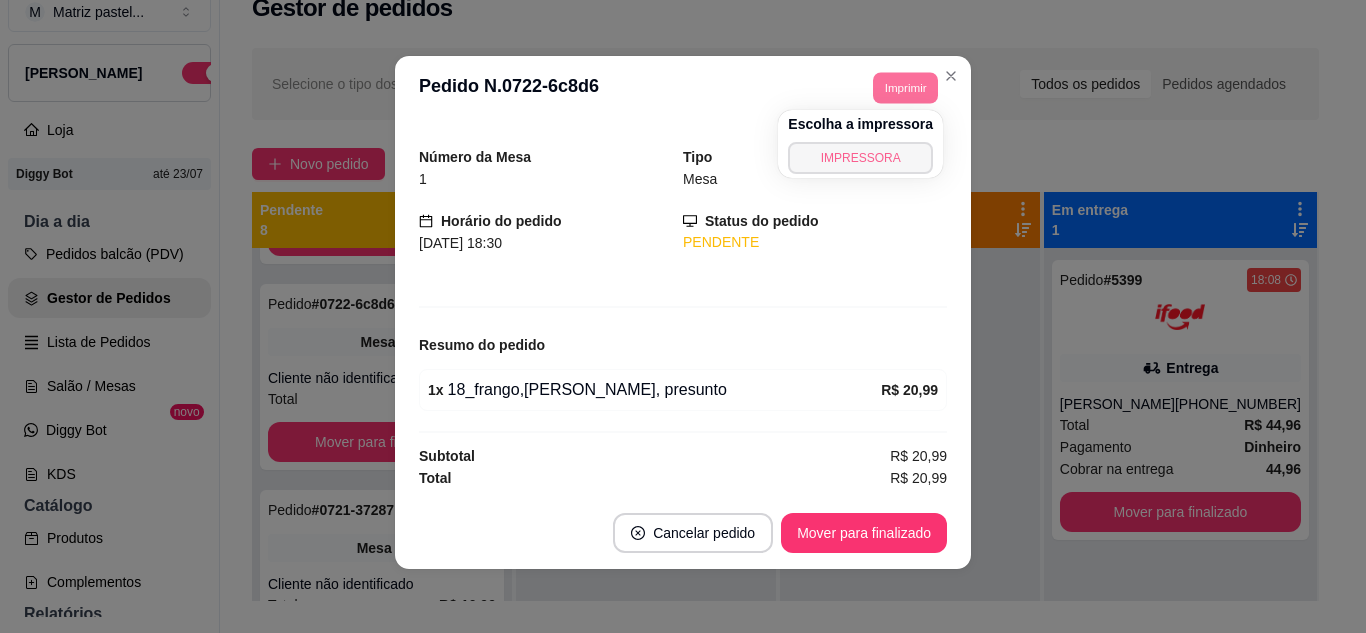 click on "IMPRESSORA" at bounding box center [860, 158] 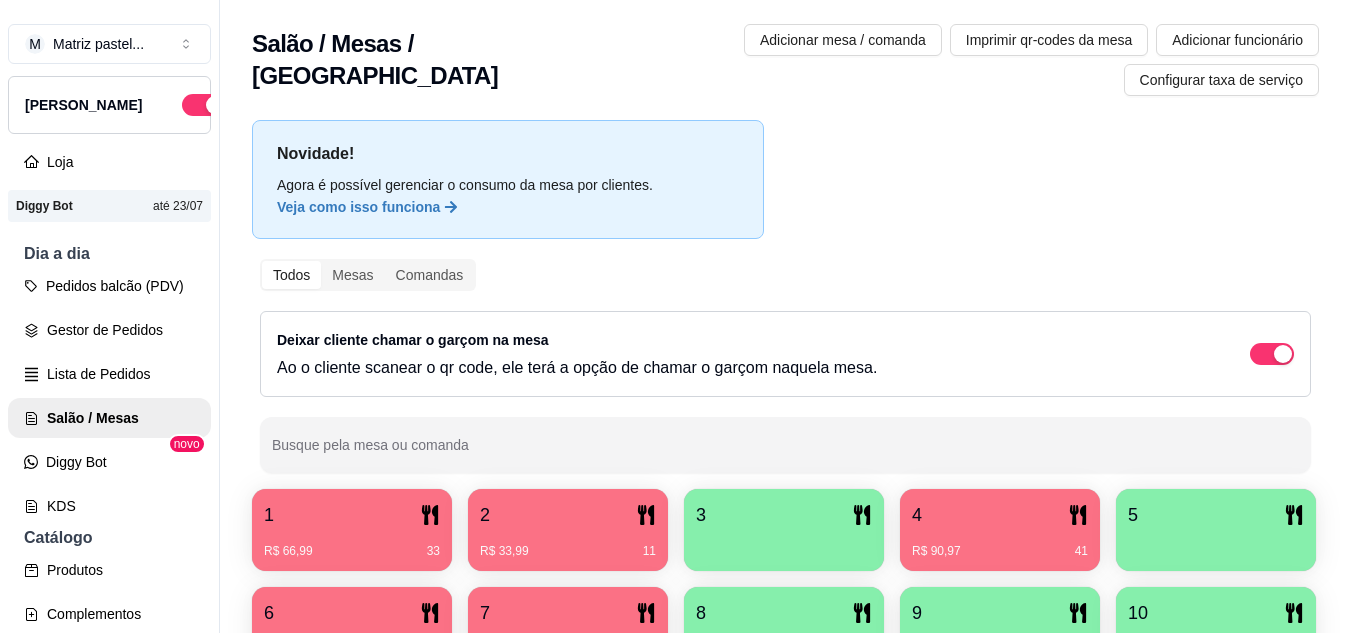 scroll, scrollTop: 0, scrollLeft: 0, axis: both 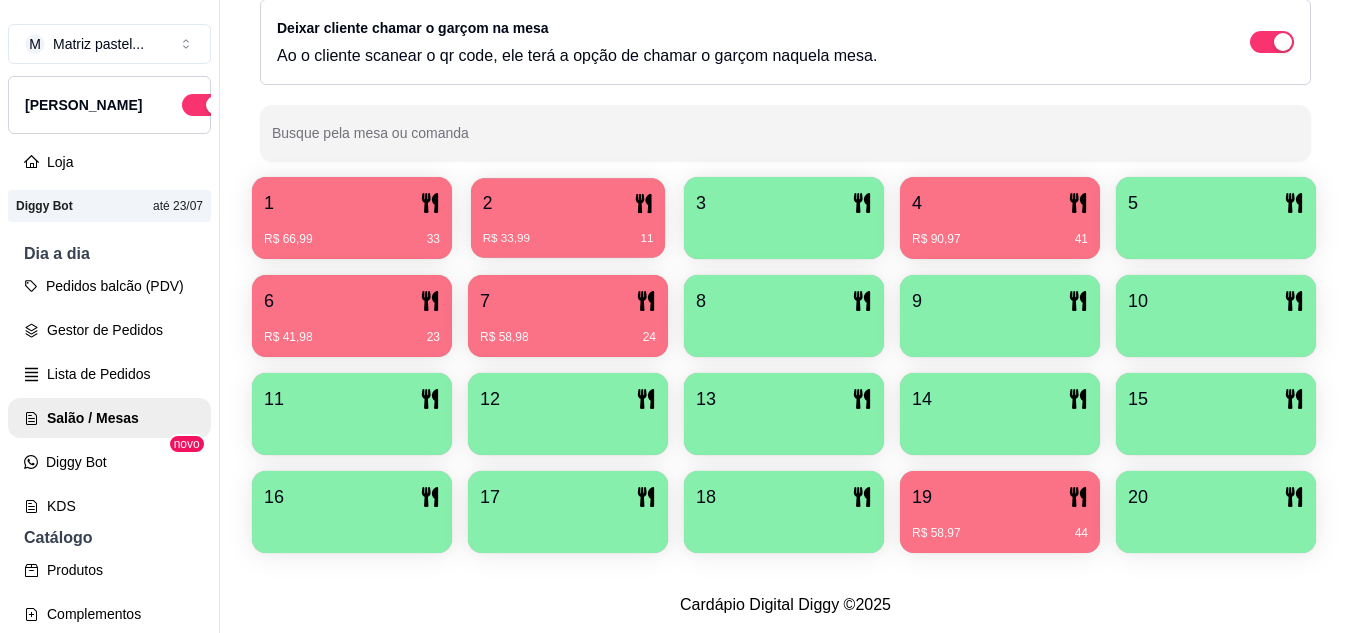 click on "R$ 33,99 11" at bounding box center (568, 231) 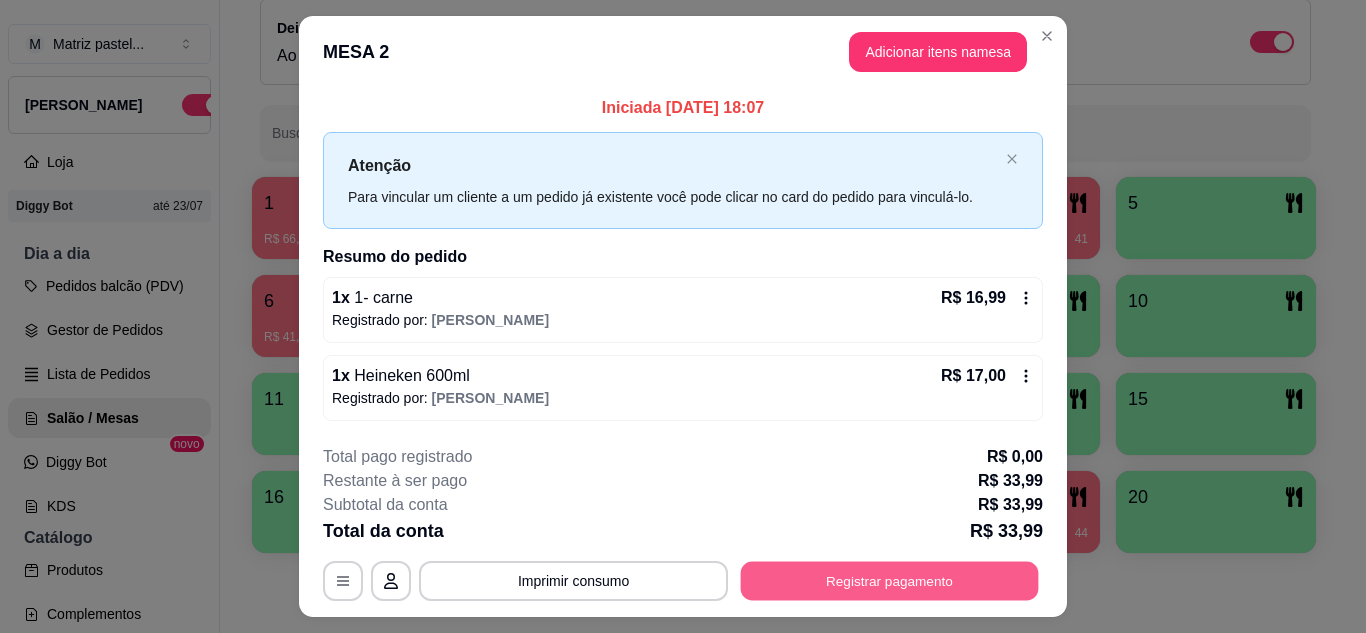 click on "Registrar pagamento" at bounding box center (890, 581) 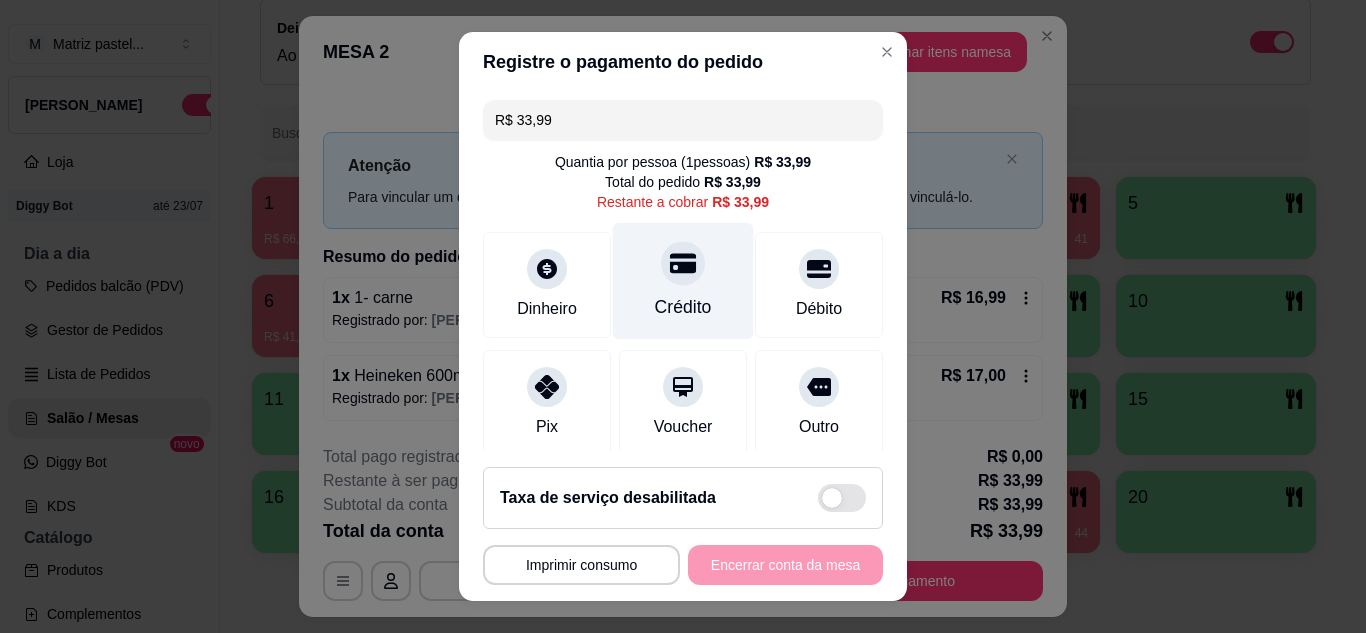 click on "Crédito" at bounding box center [683, 280] 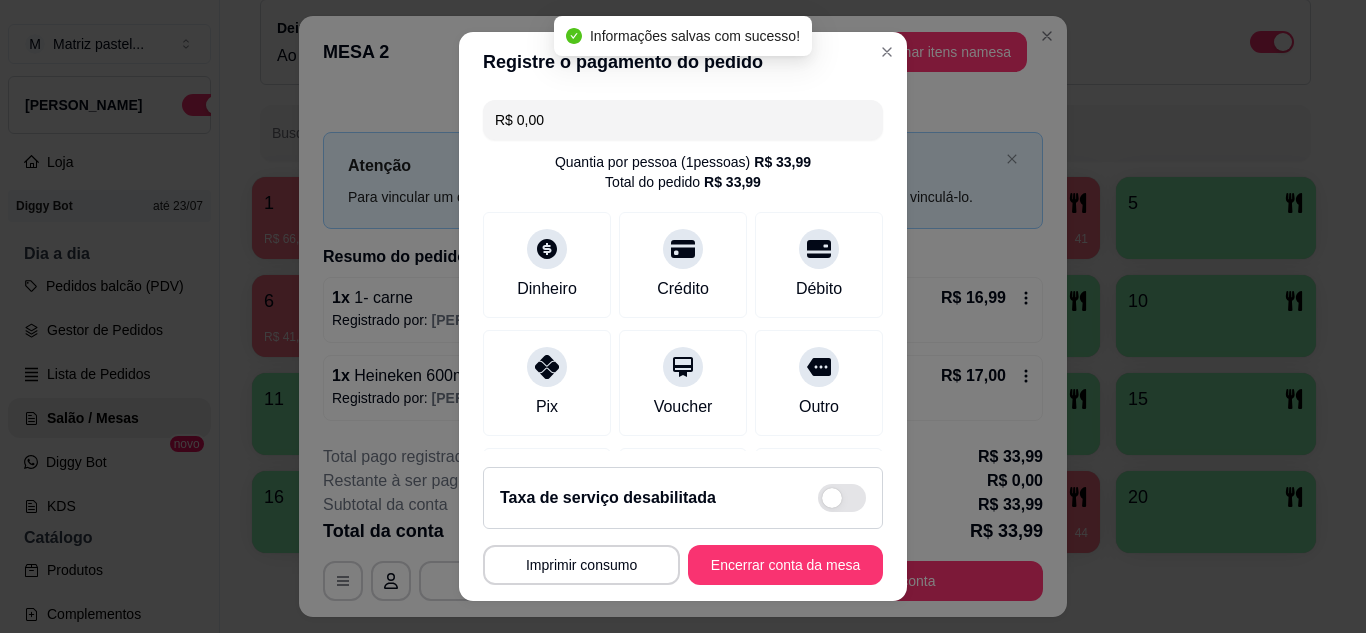 type on "R$ 0,00" 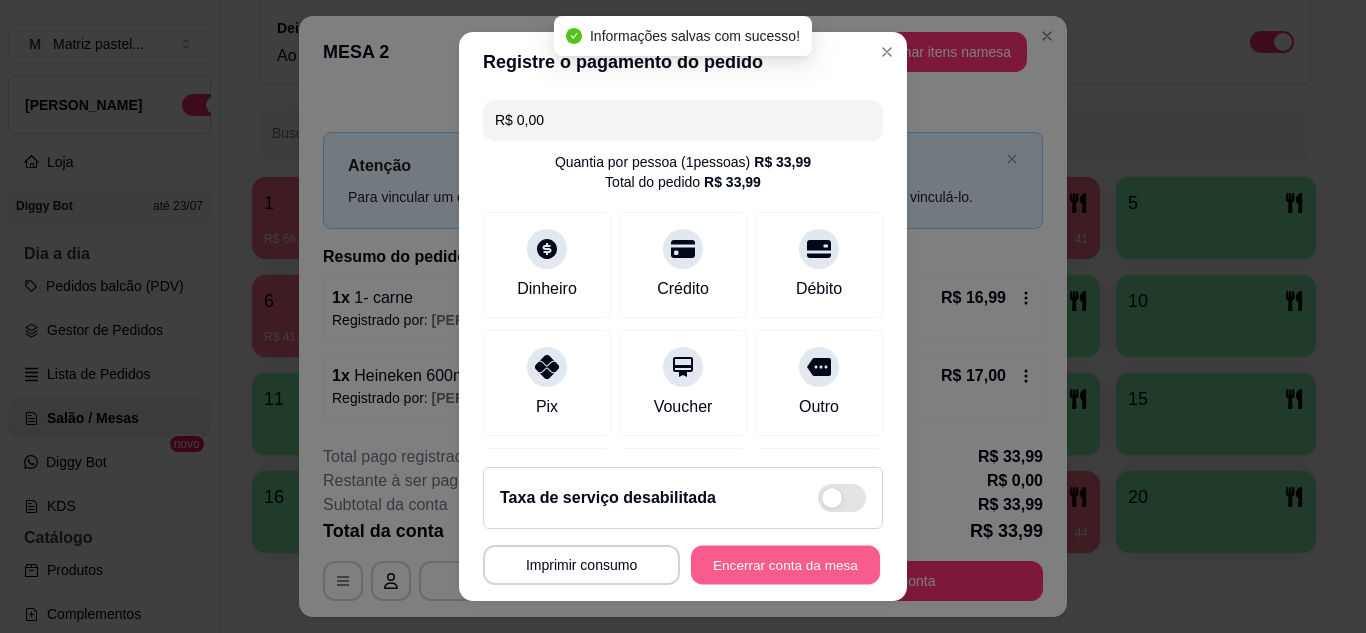click on "Encerrar conta da mesa" at bounding box center [785, 565] 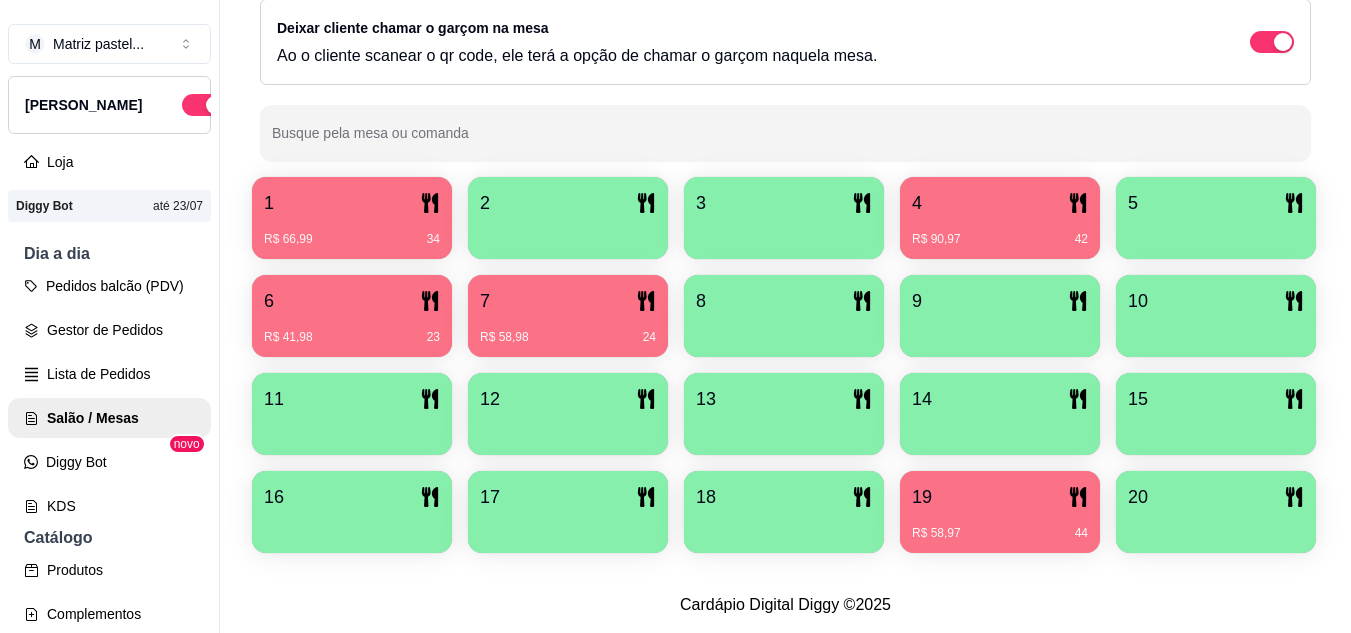 click on "19" at bounding box center (1000, 497) 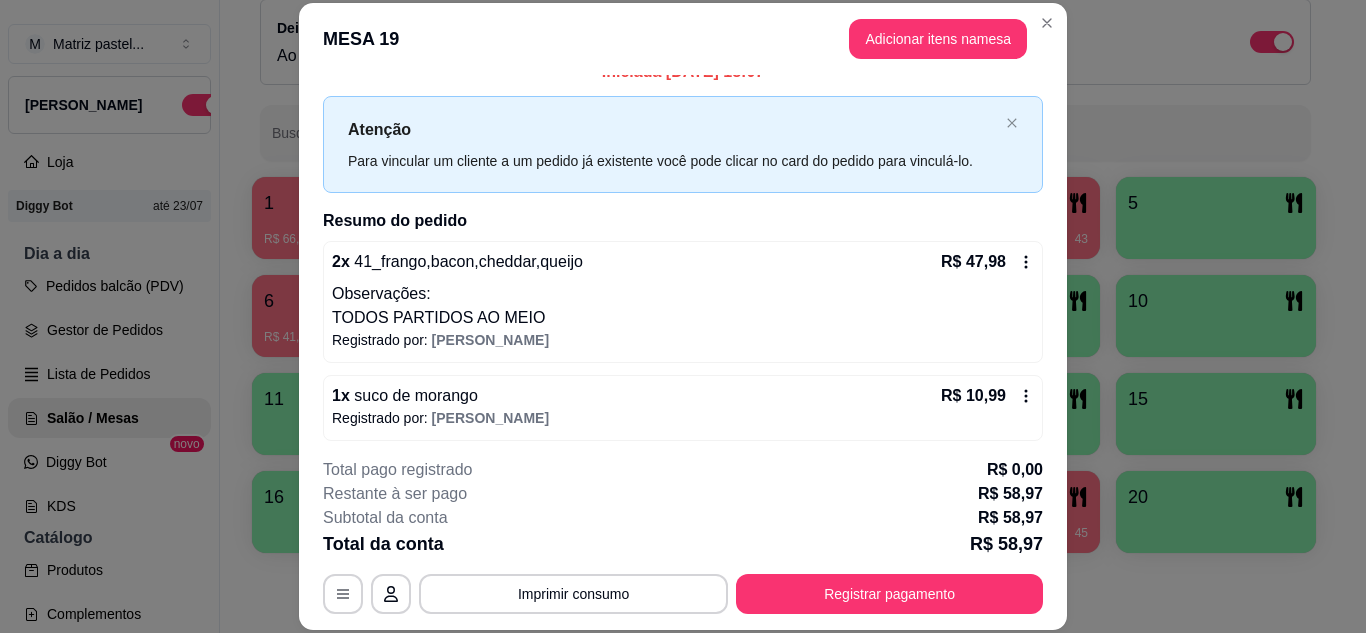 scroll, scrollTop: 30, scrollLeft: 0, axis: vertical 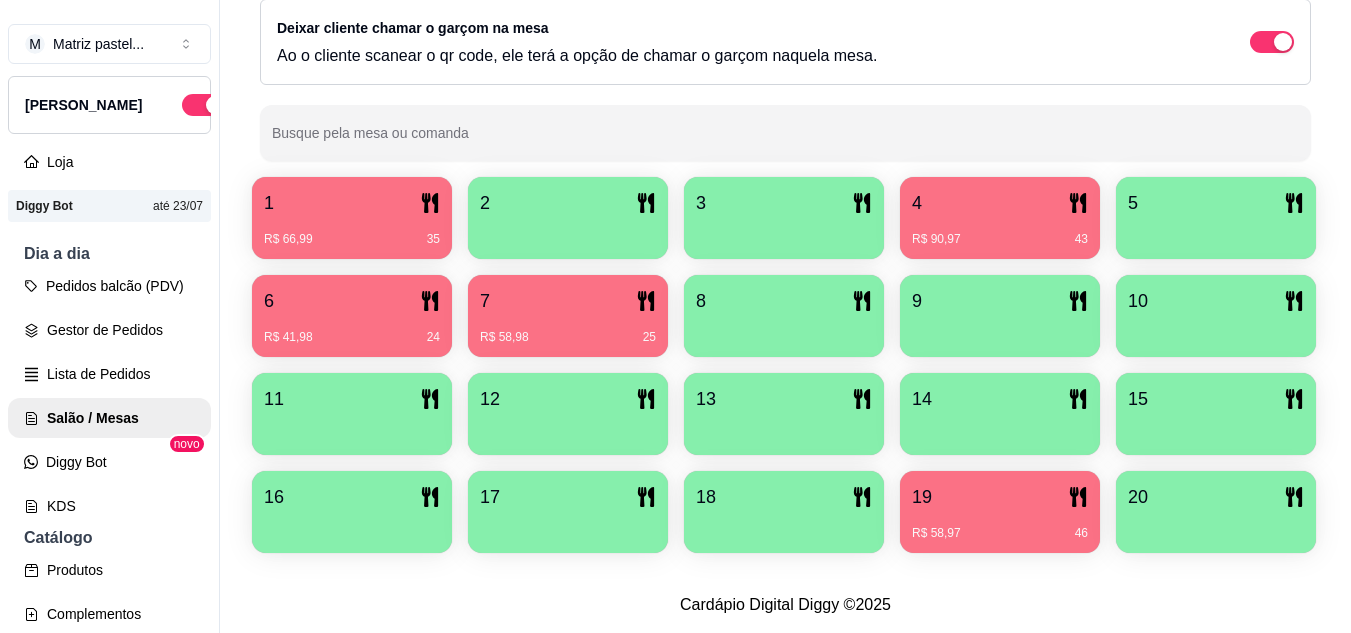 click on "R$ 41,98 24" at bounding box center (352, 330) 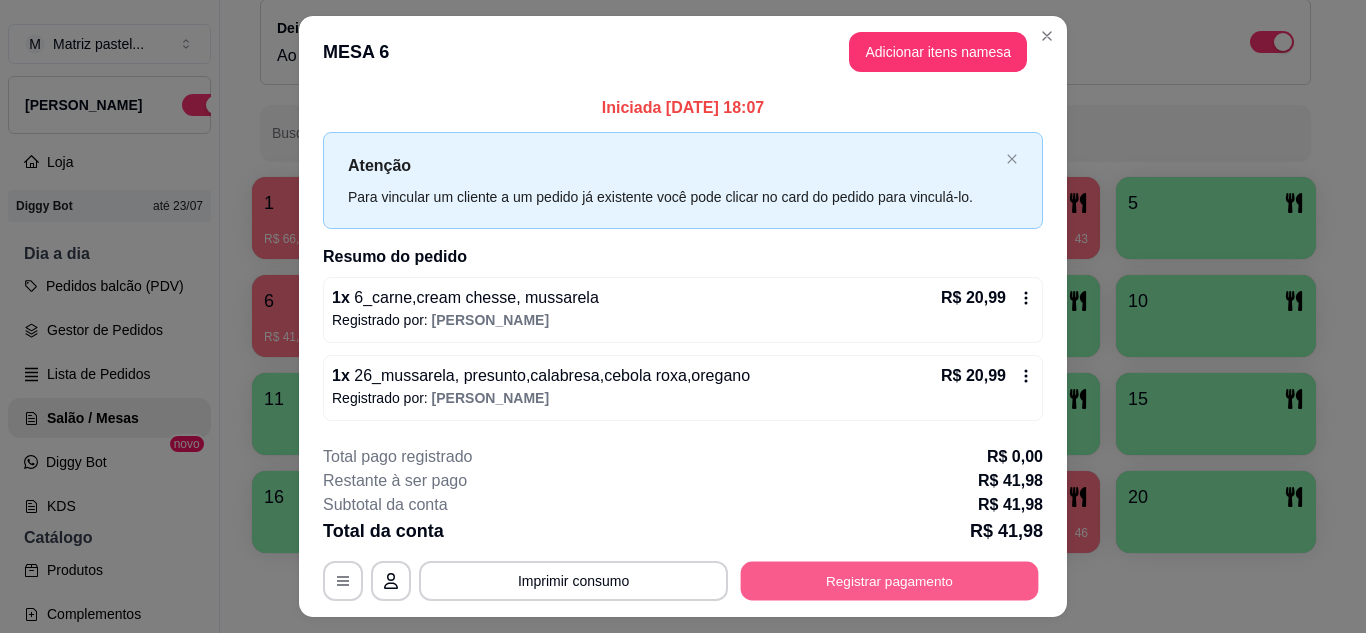 click on "Registrar pagamento" at bounding box center [890, 581] 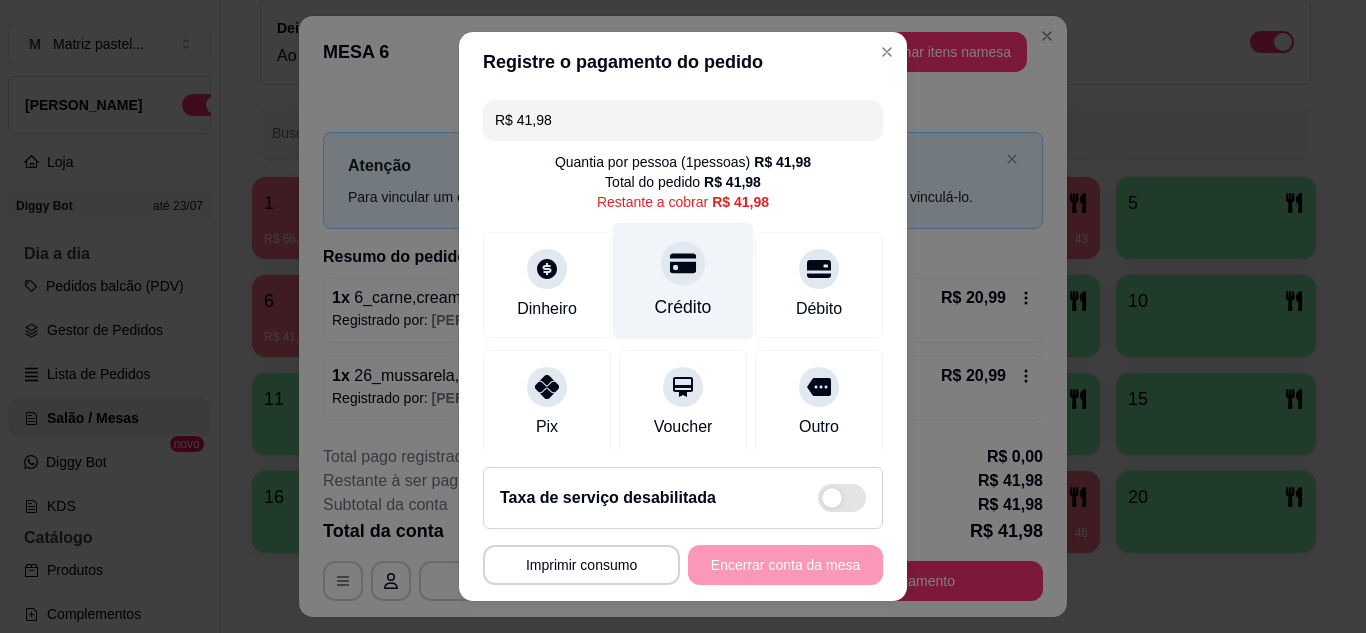 click on "Crédito" at bounding box center (683, 307) 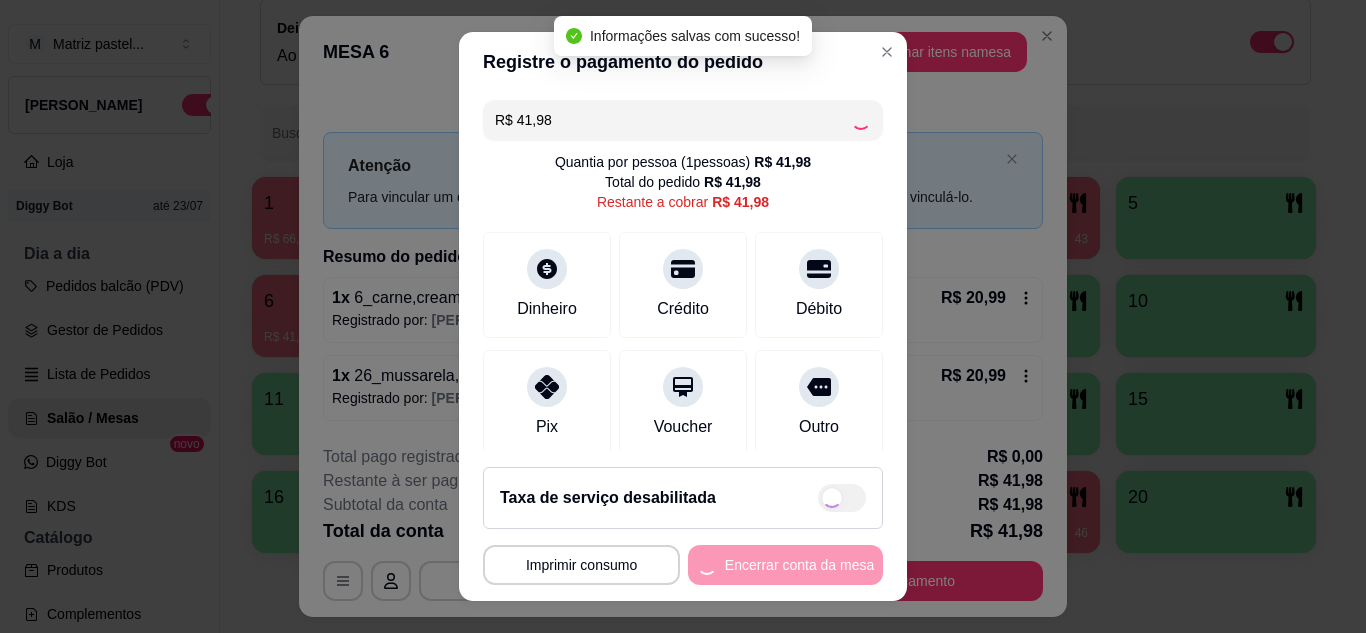 type on "R$ 0,00" 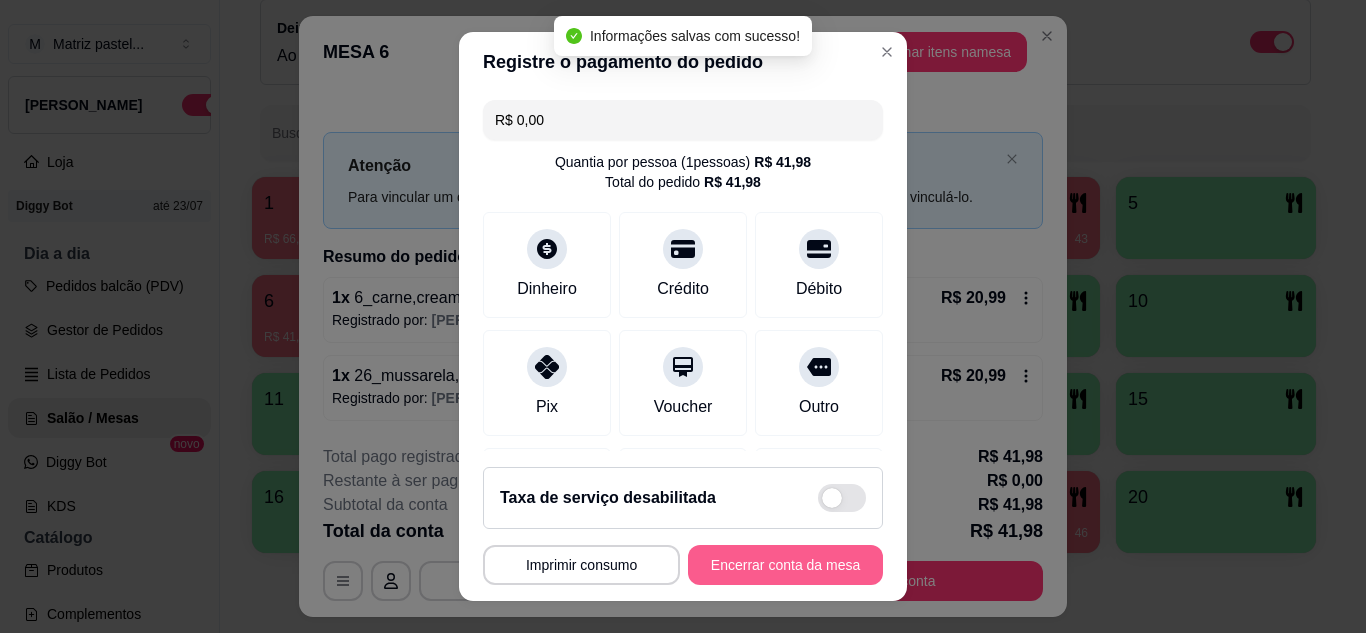 click on "Encerrar conta da mesa" at bounding box center [785, 565] 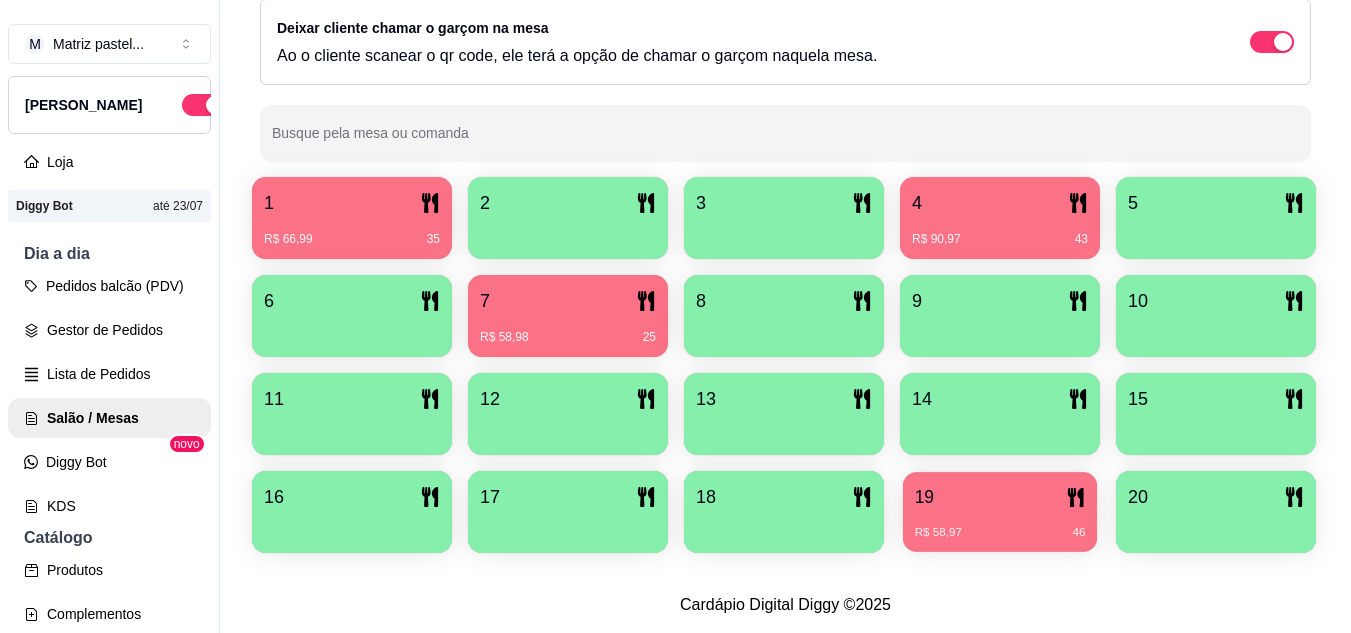 click on "19" at bounding box center (1000, 497) 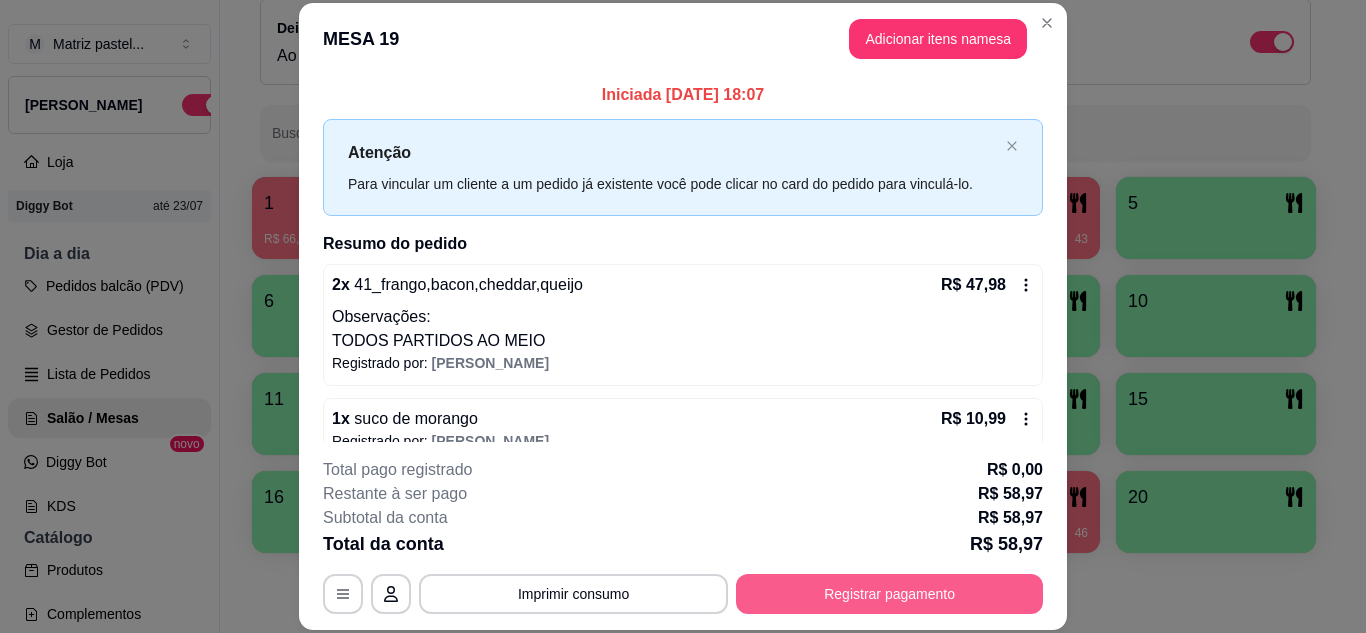 click on "Registrar pagamento" at bounding box center [889, 594] 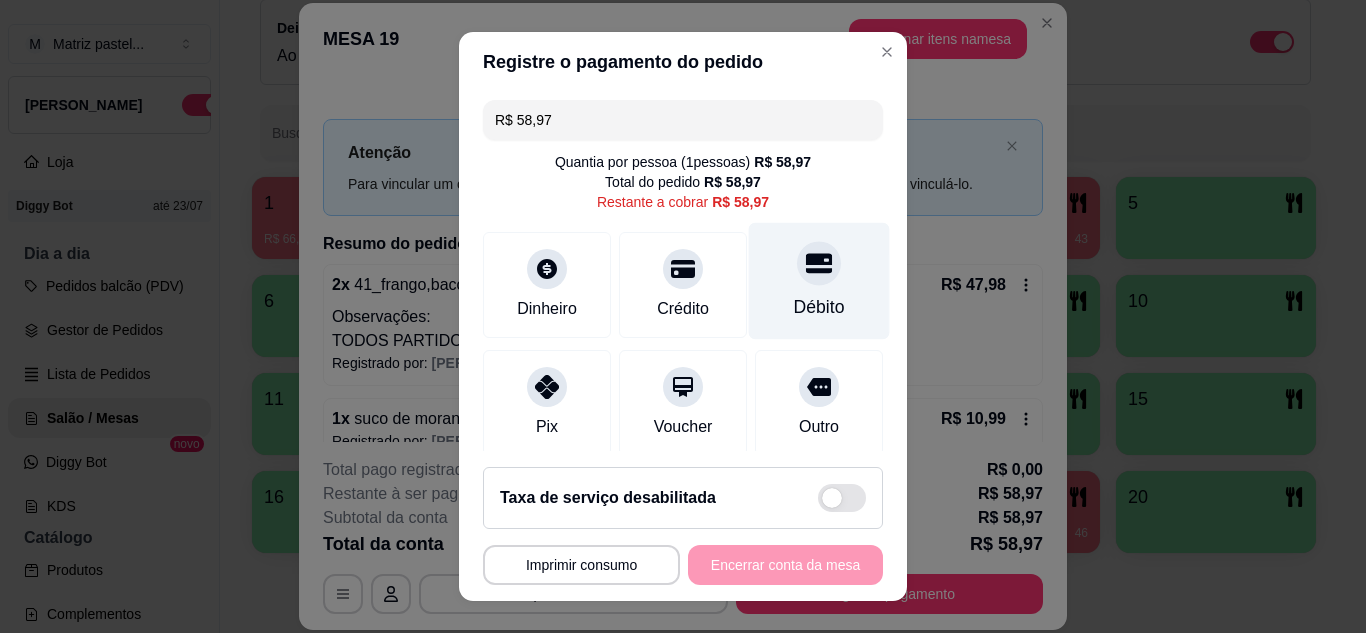 click on "Débito" at bounding box center [819, 280] 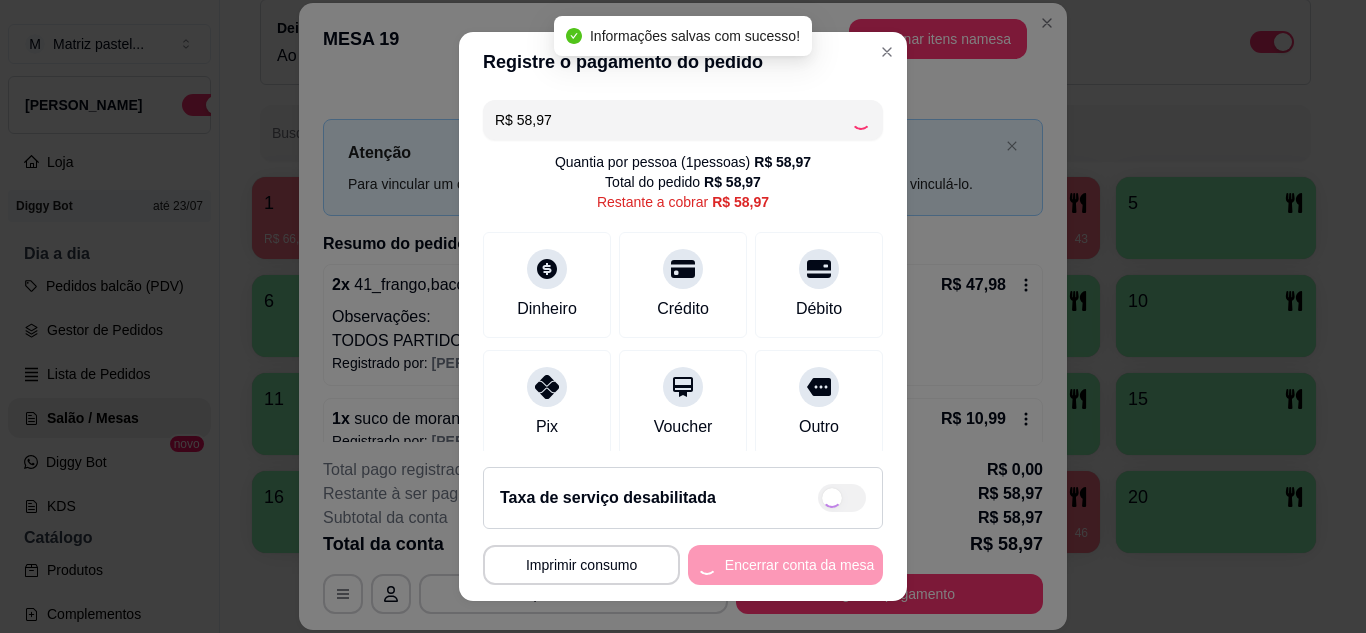 type on "R$ 0,00" 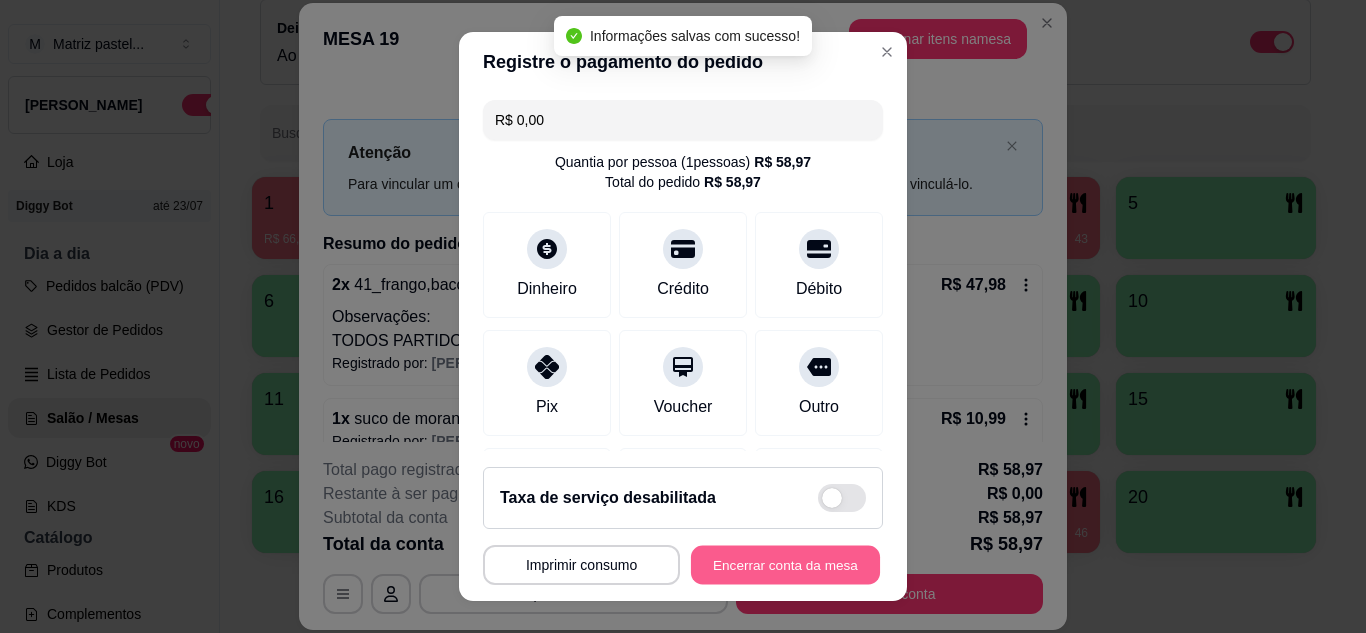 click on "Encerrar conta da mesa" at bounding box center [785, 565] 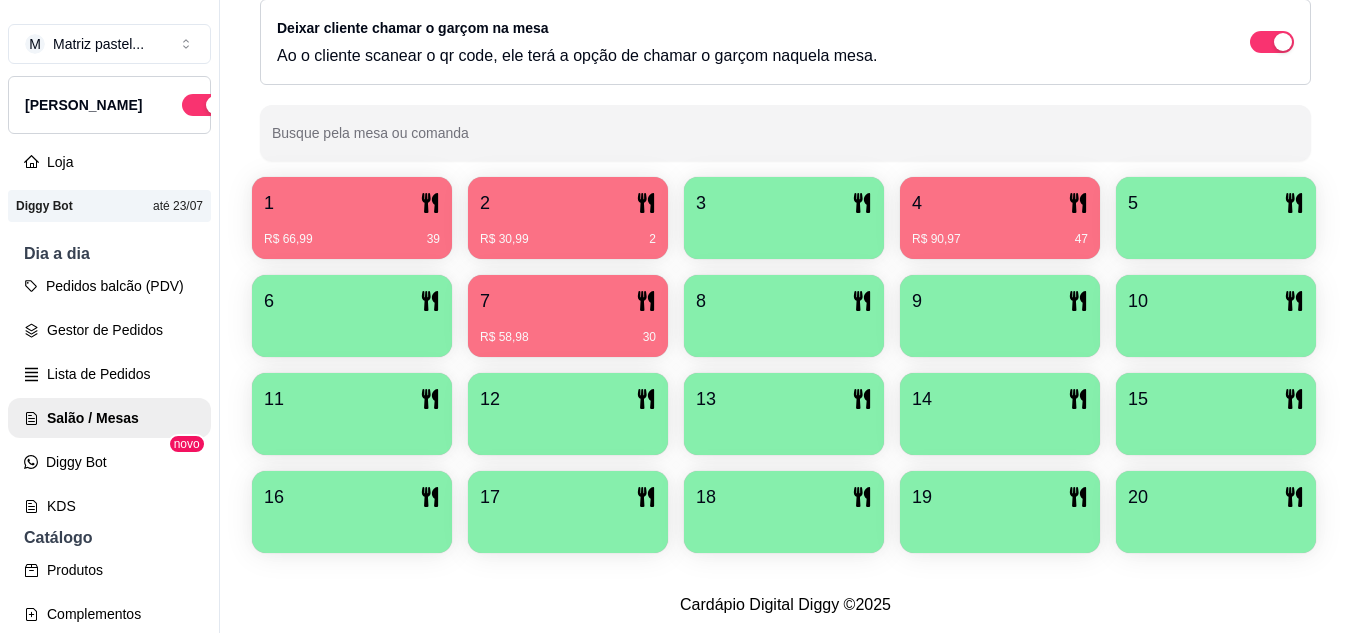 click on "4" at bounding box center [1000, 203] 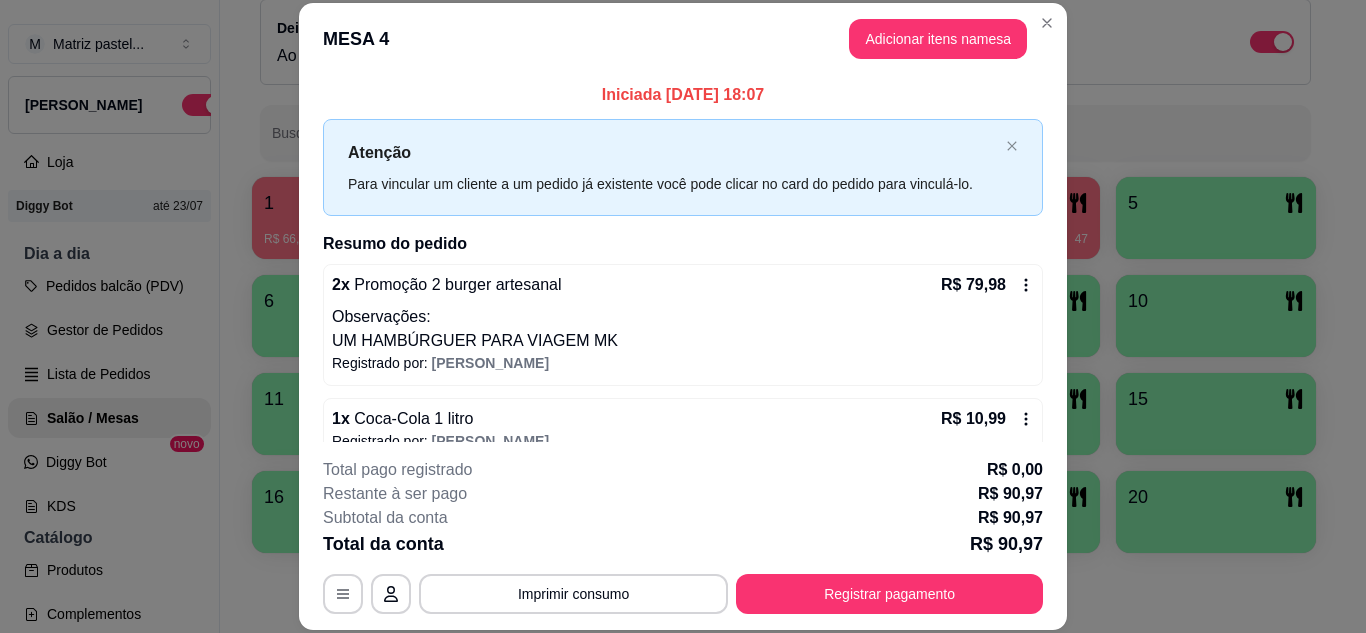scroll, scrollTop: 30, scrollLeft: 0, axis: vertical 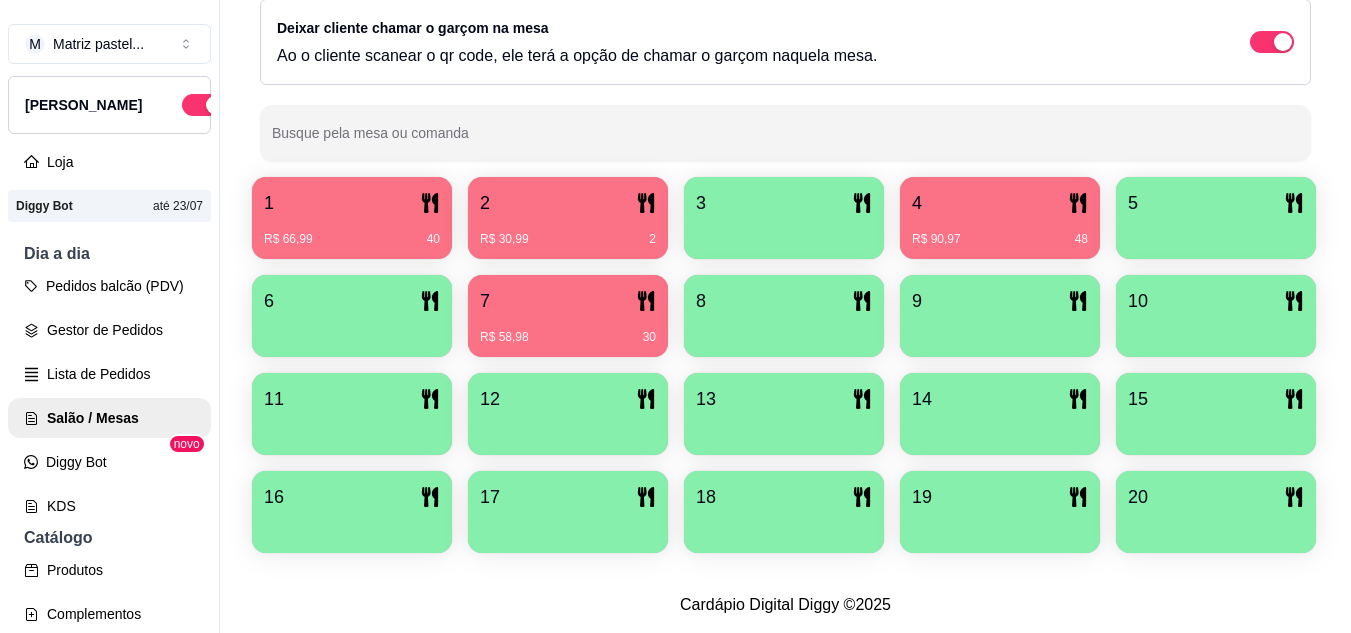 click on "7 R$ 58,98 30" at bounding box center (568, 316) 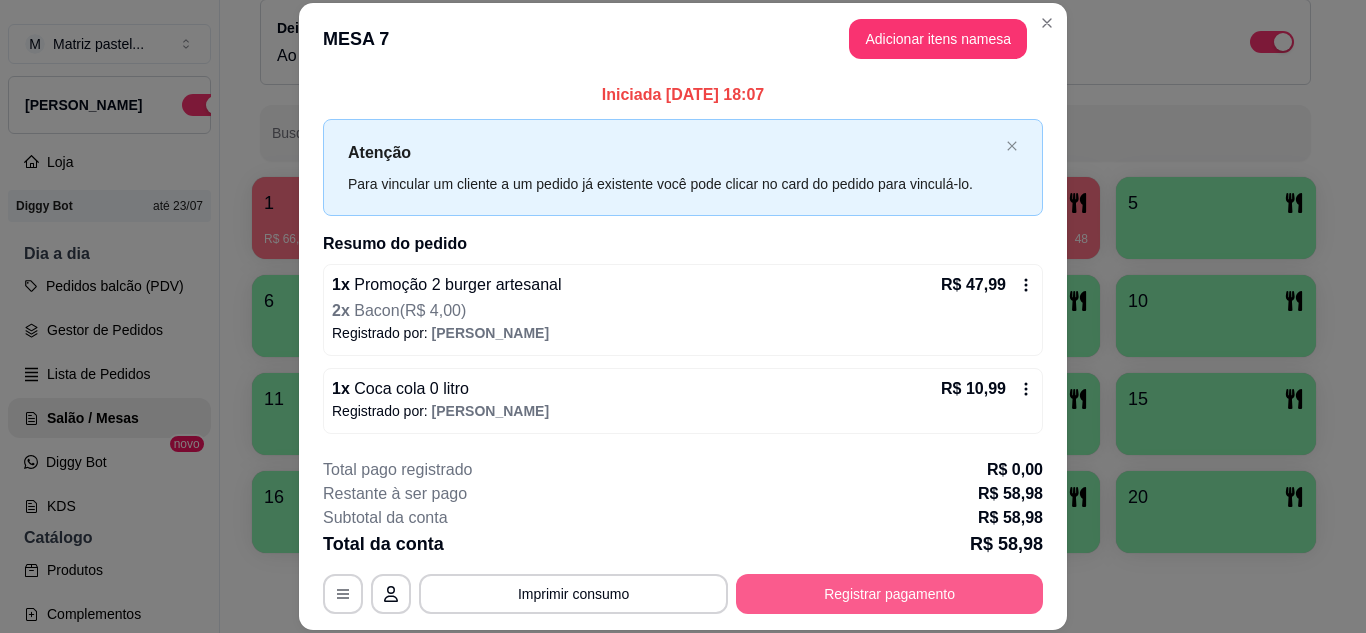 click on "Registrar pagamento" at bounding box center (889, 594) 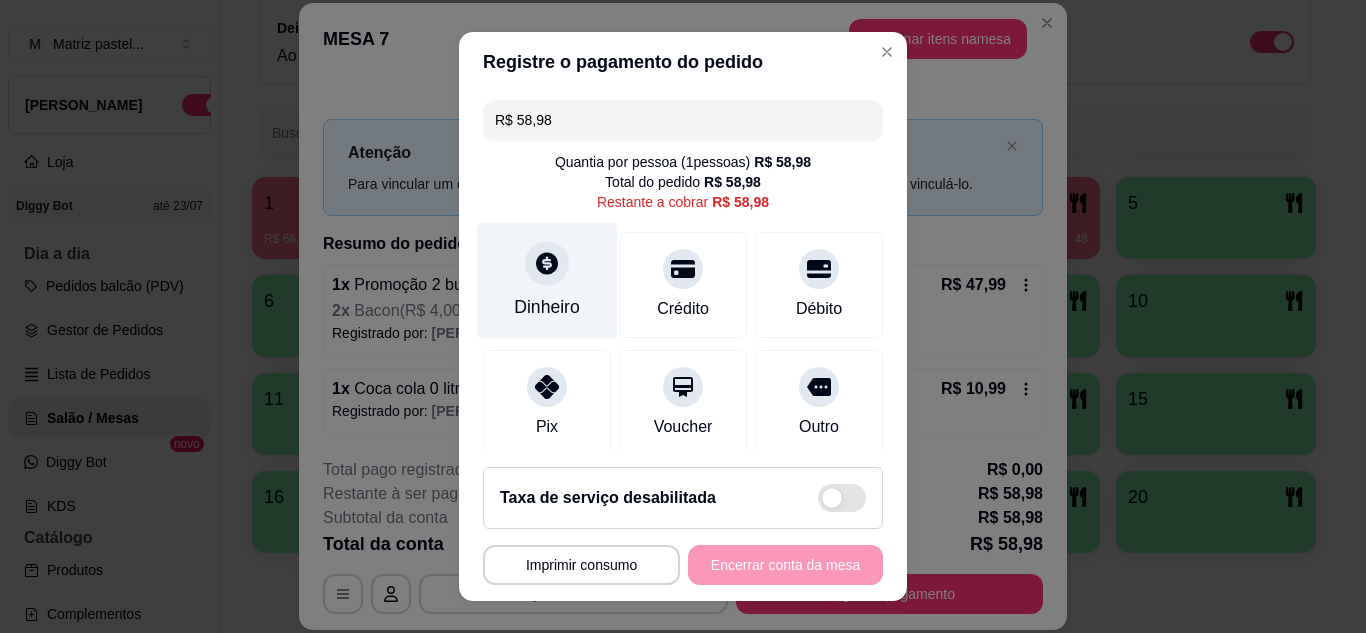 click 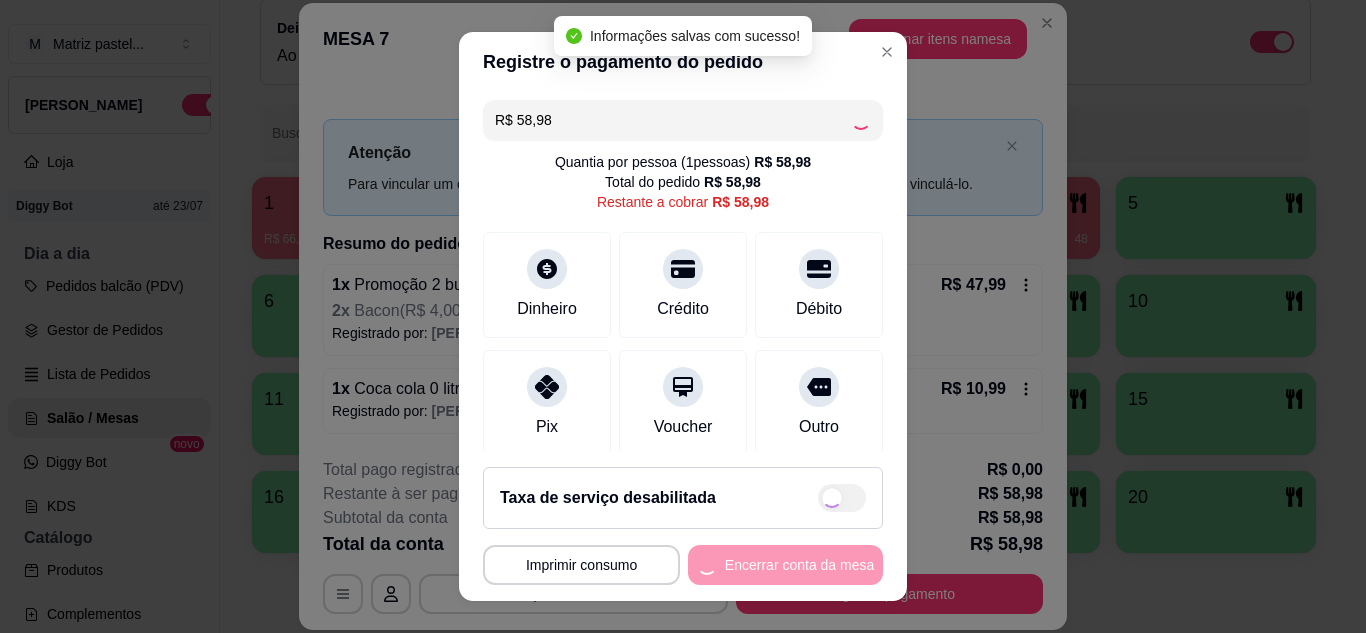 type on "R$ 0,00" 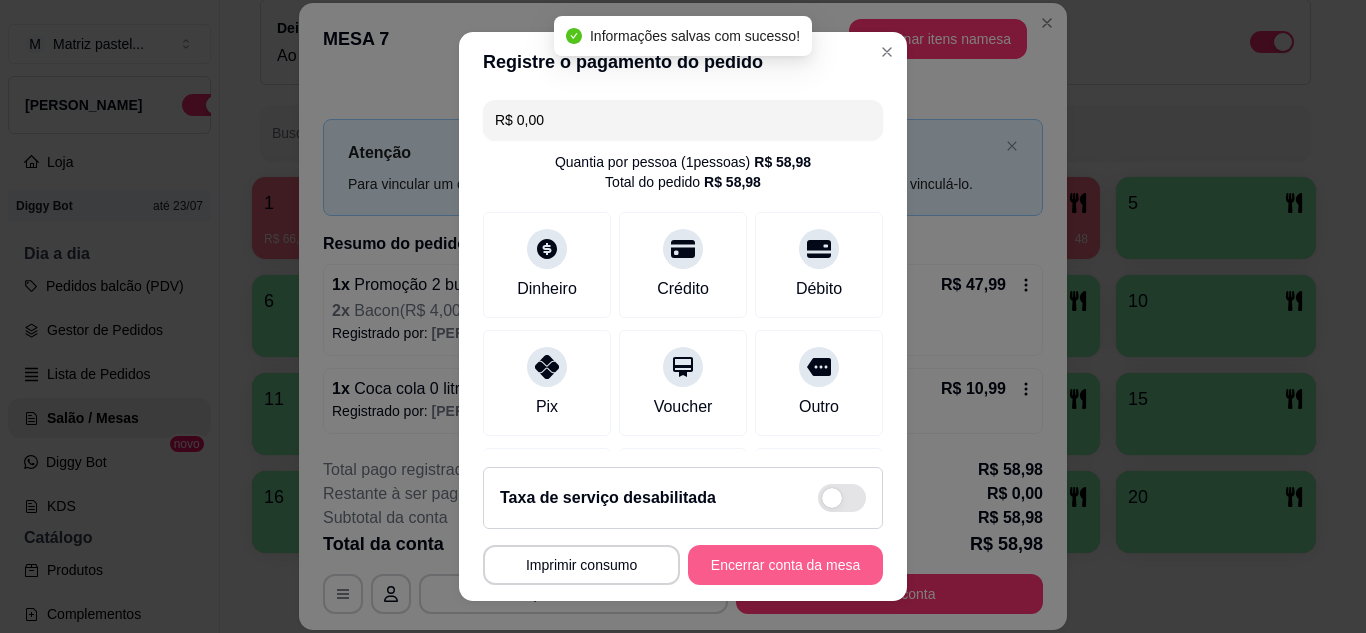click on "Encerrar conta da mesa" at bounding box center [785, 565] 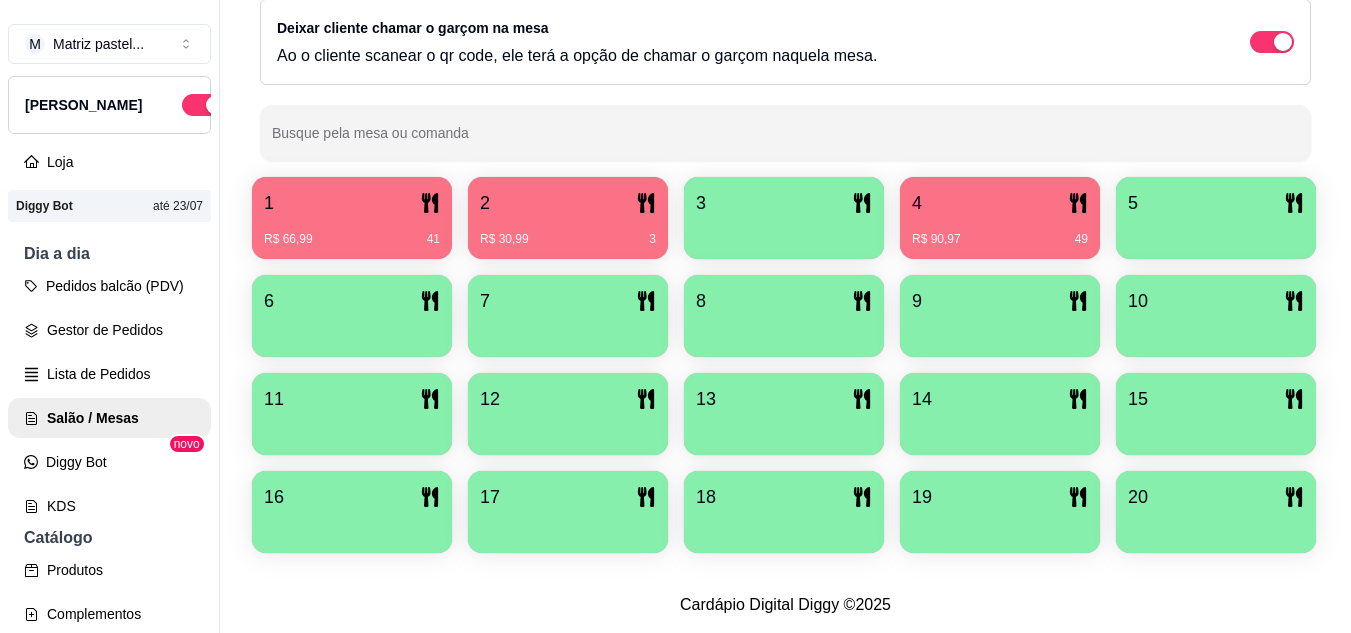 click on "4" at bounding box center (1000, 203) 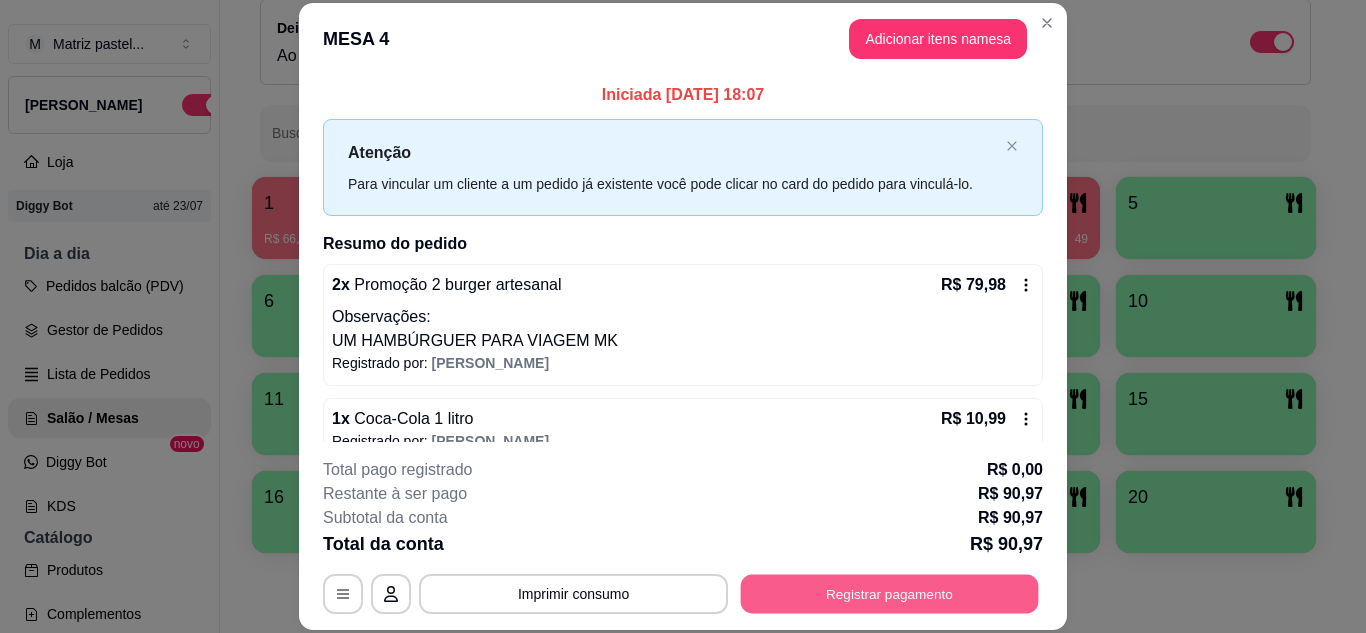 click on "Registrar pagamento" at bounding box center [890, 593] 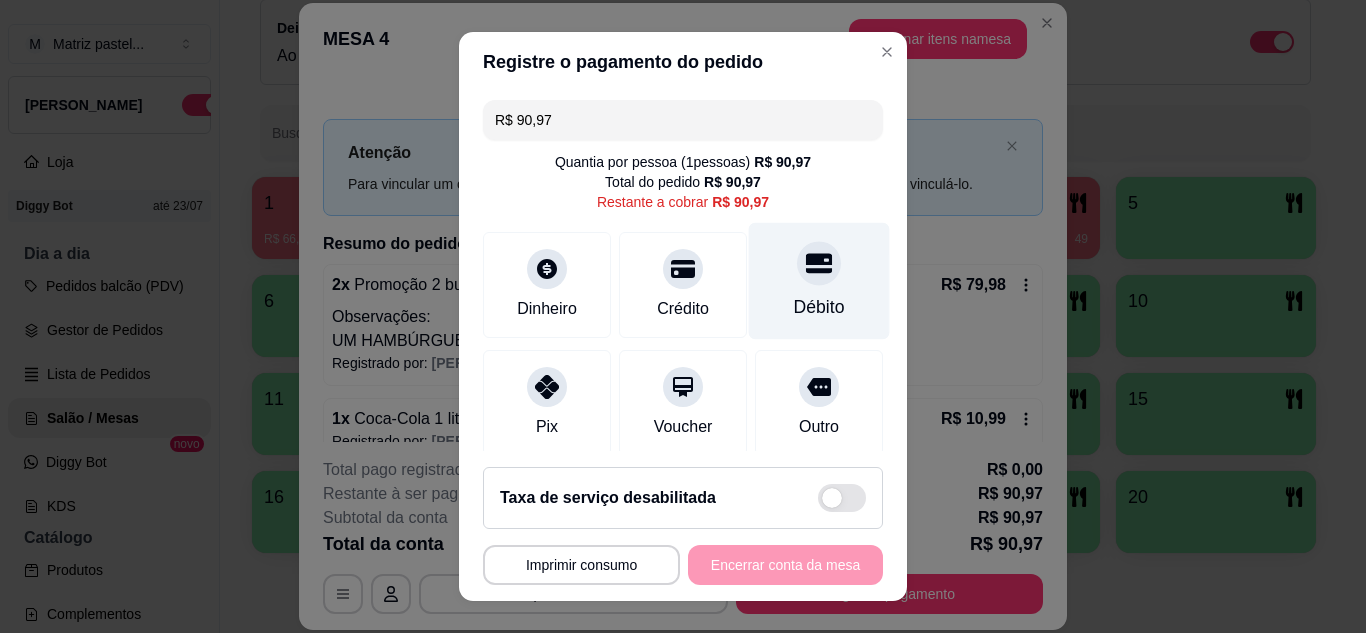 click on "Débito" at bounding box center (819, 280) 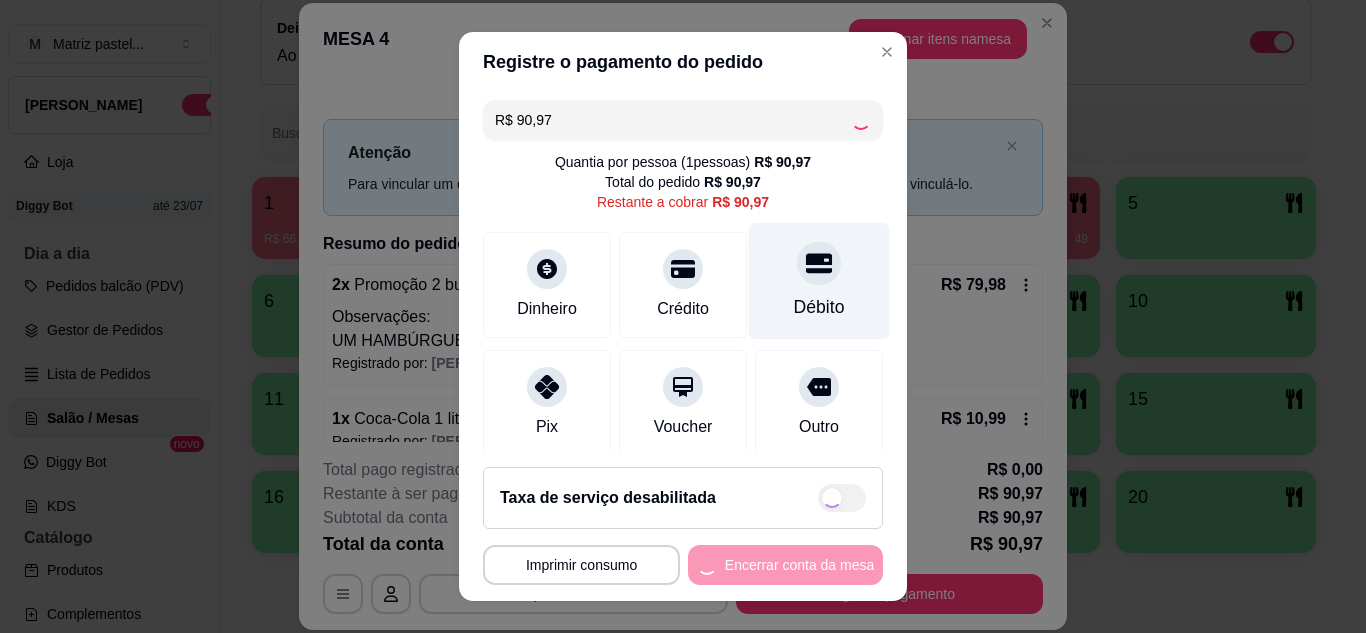 type on "R$ 0,00" 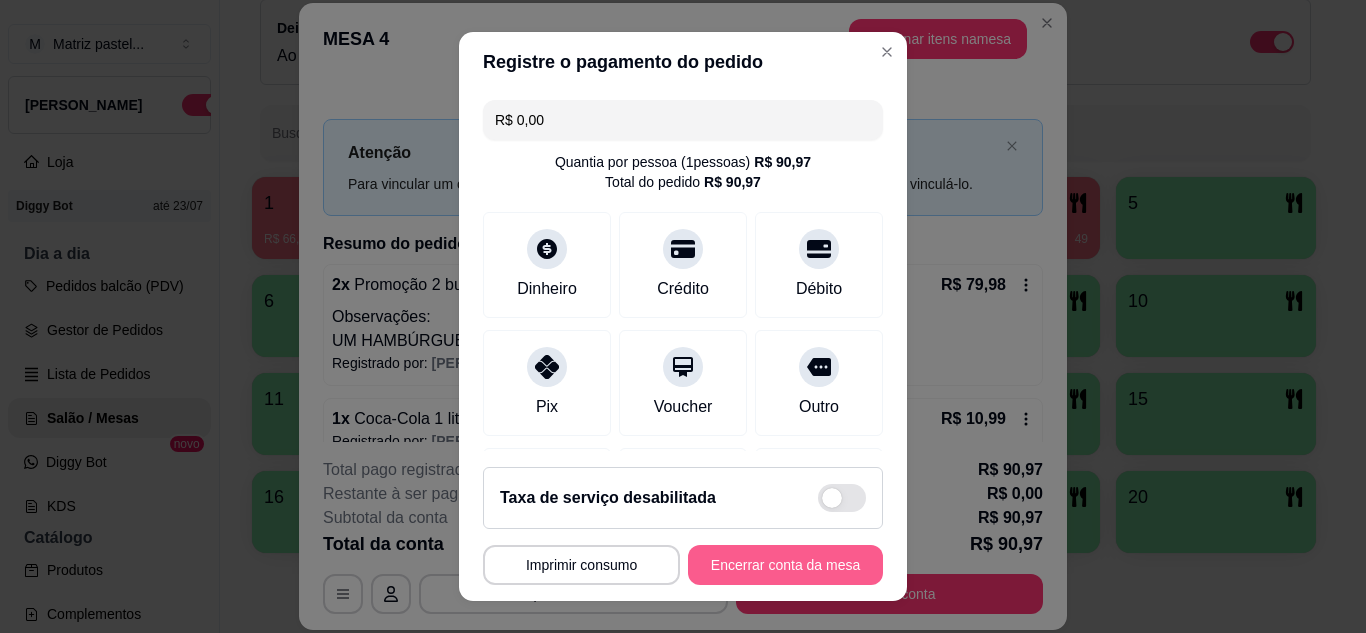 click on "Encerrar conta da mesa" at bounding box center [785, 565] 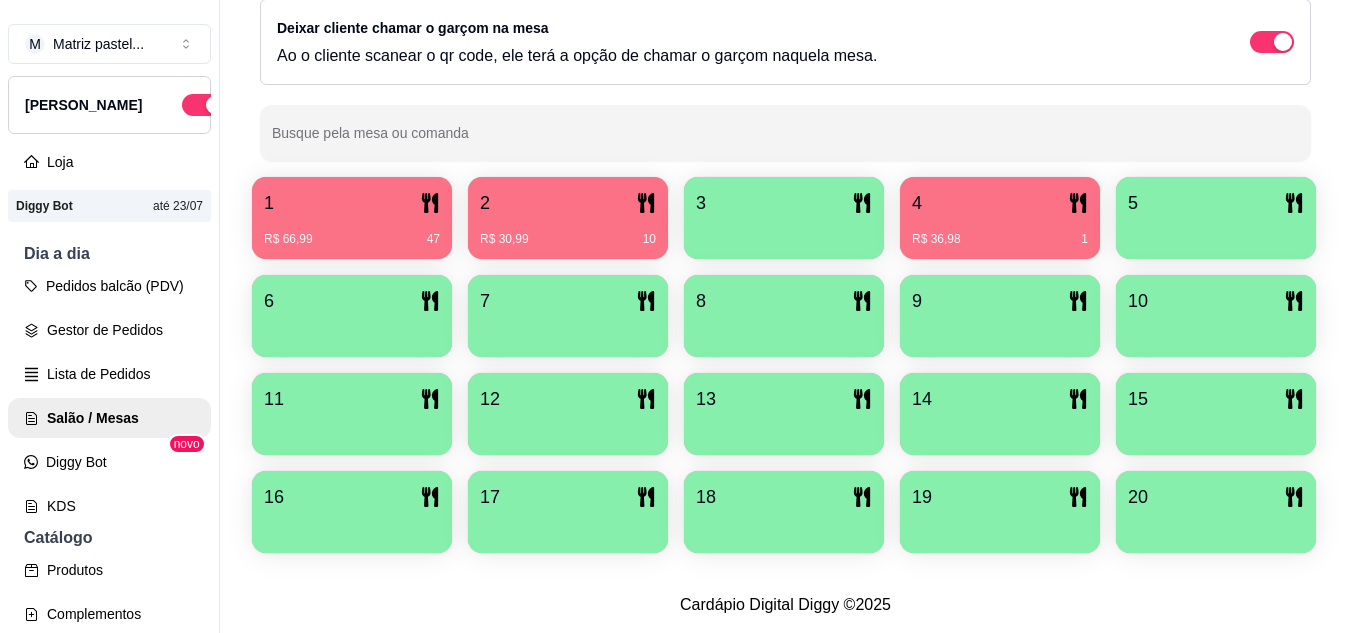 click on "R$ 36,98 1" at bounding box center (1000, 232) 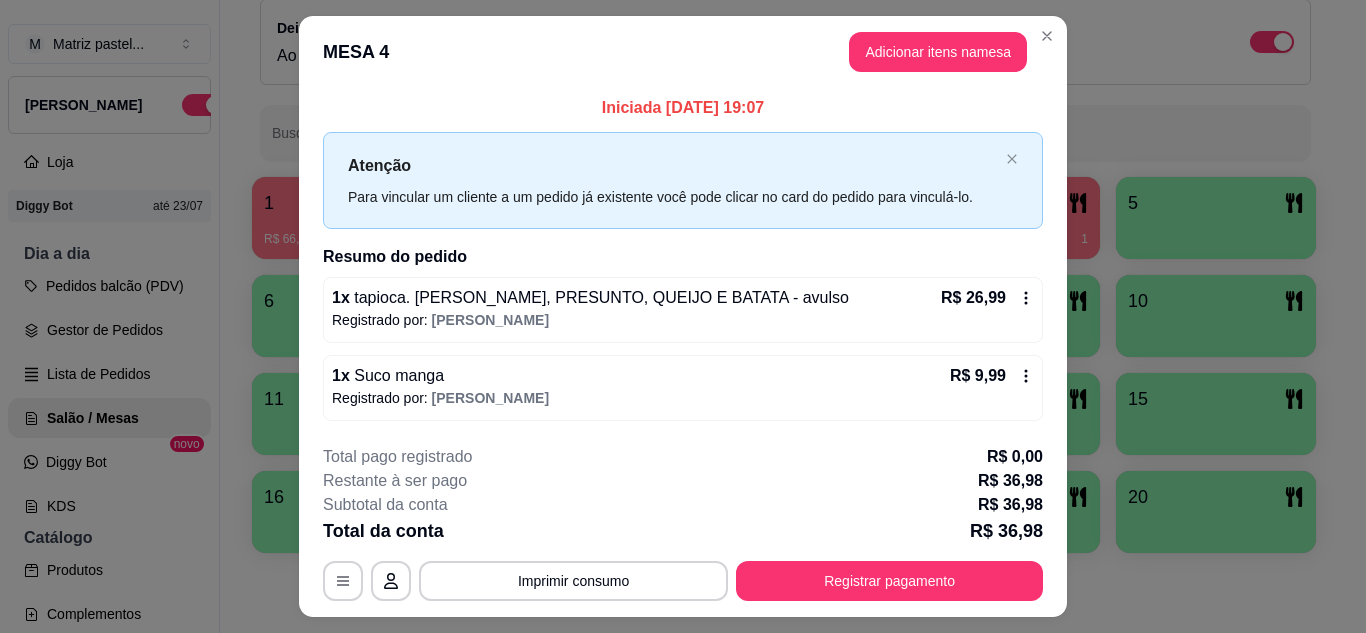 scroll, scrollTop: 48, scrollLeft: 0, axis: vertical 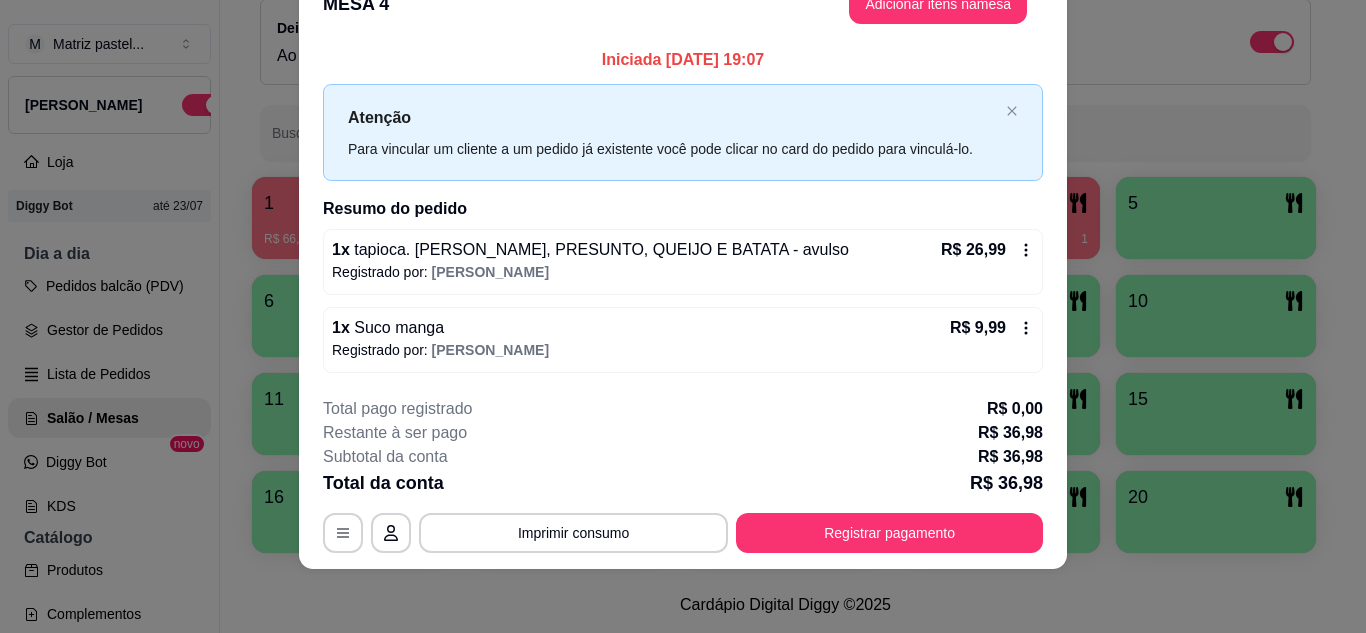 click on "1 x   tapioca. [PERSON_NAME], PRESUNTO, QUEIJO E BATATA - avulso R$ 26,99 Registrado por:   [PERSON_NAME]" at bounding box center [683, 262] 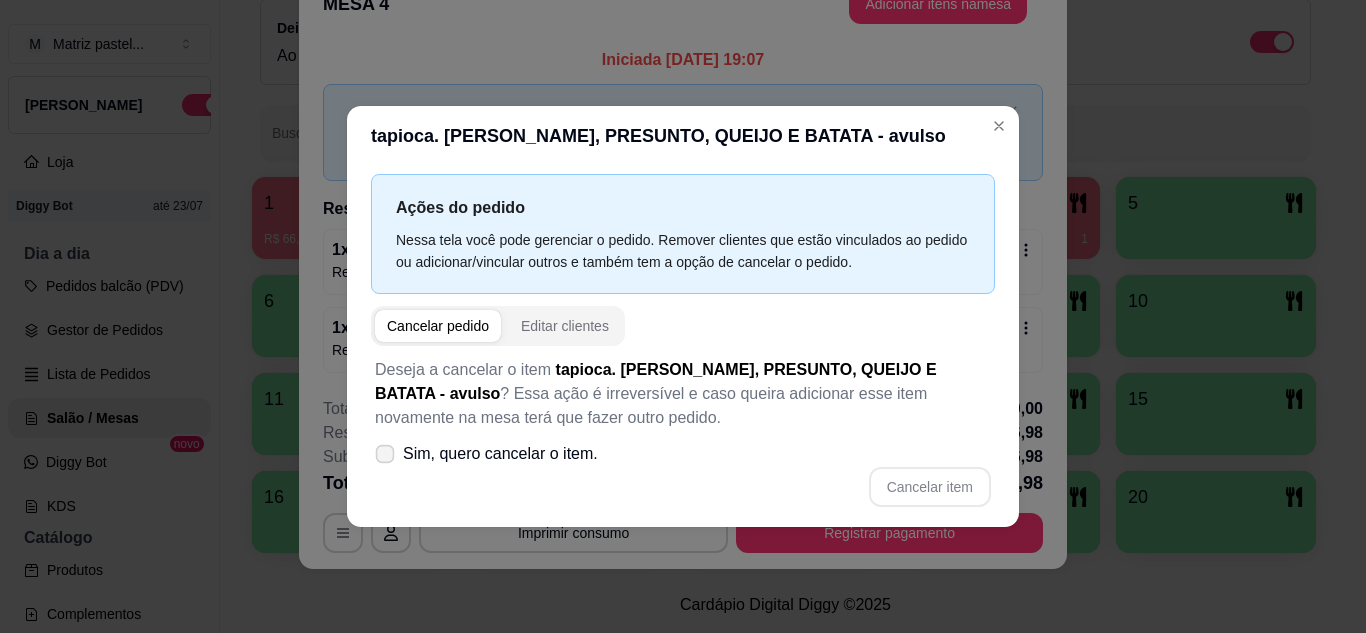 click on "Sim, quero cancelar o item." at bounding box center [500, 454] 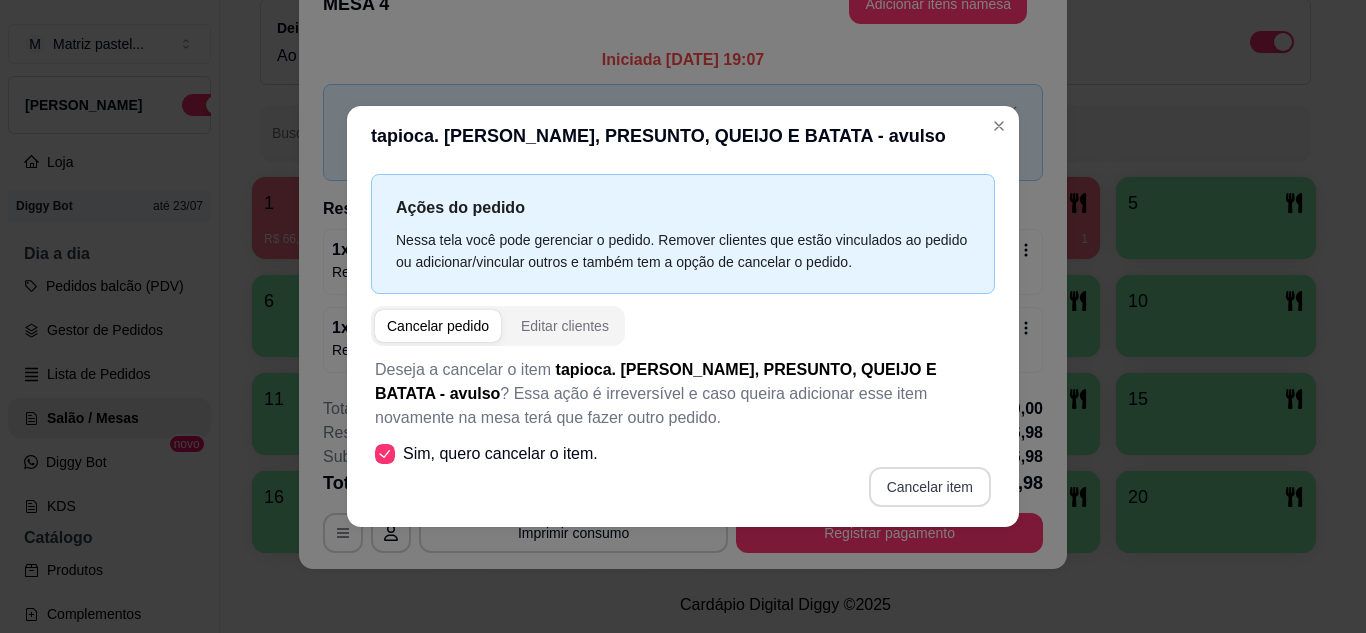 click on "Cancelar item" at bounding box center (930, 487) 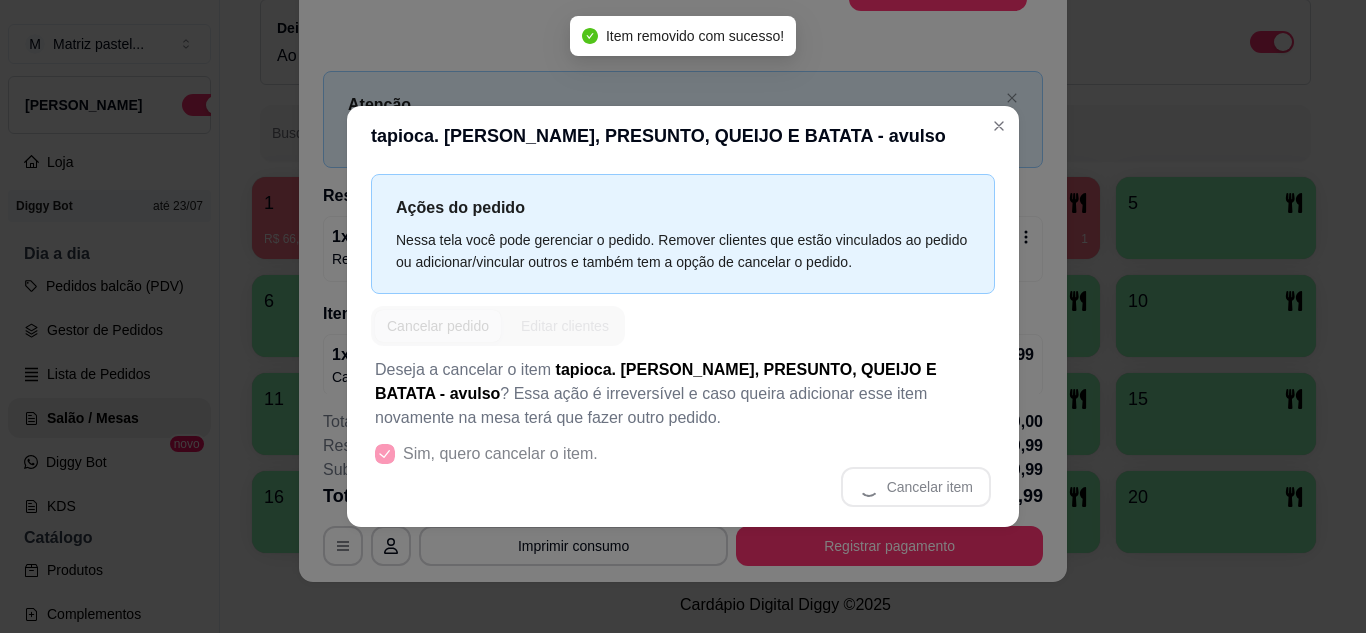 scroll, scrollTop: 35, scrollLeft: 0, axis: vertical 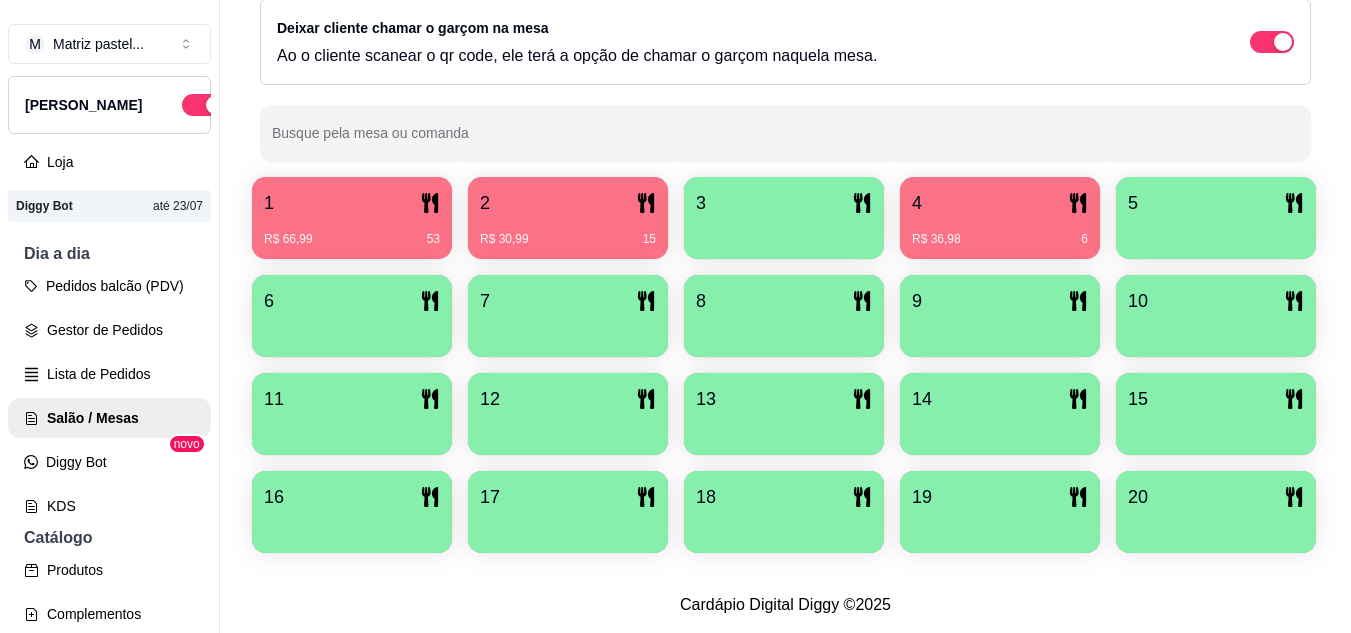 click on "R$ 30,99 15" at bounding box center (568, 232) 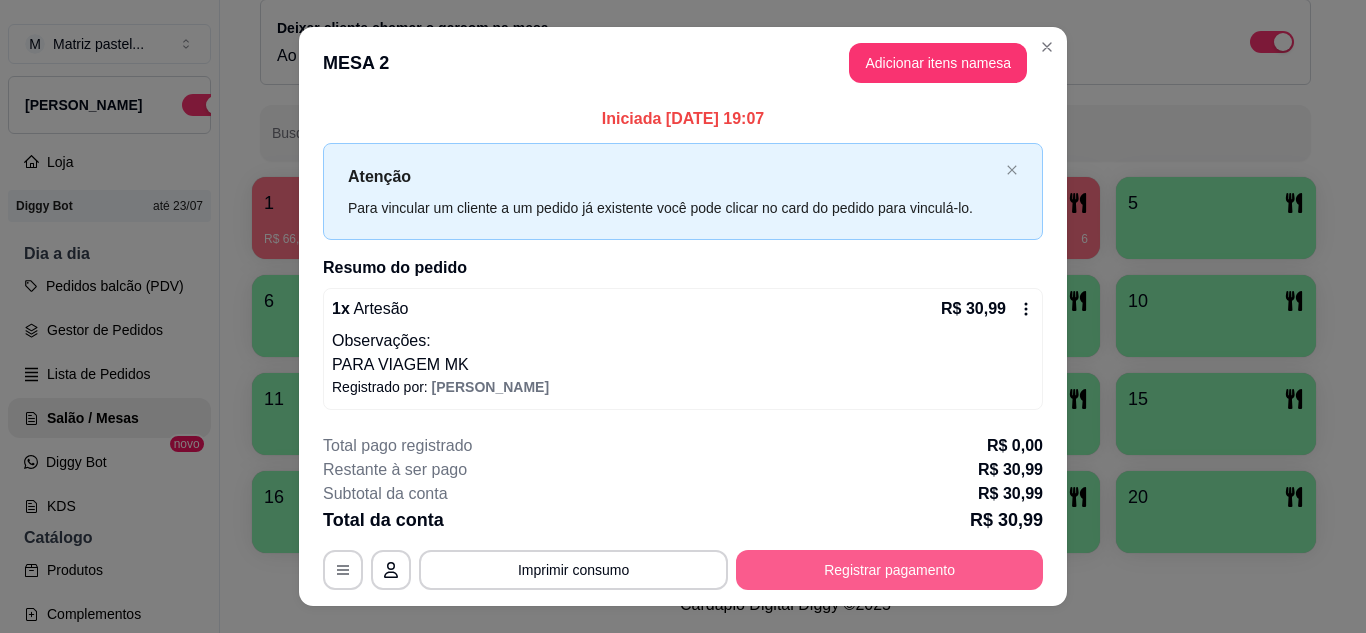 click on "Registrar pagamento" at bounding box center (889, 570) 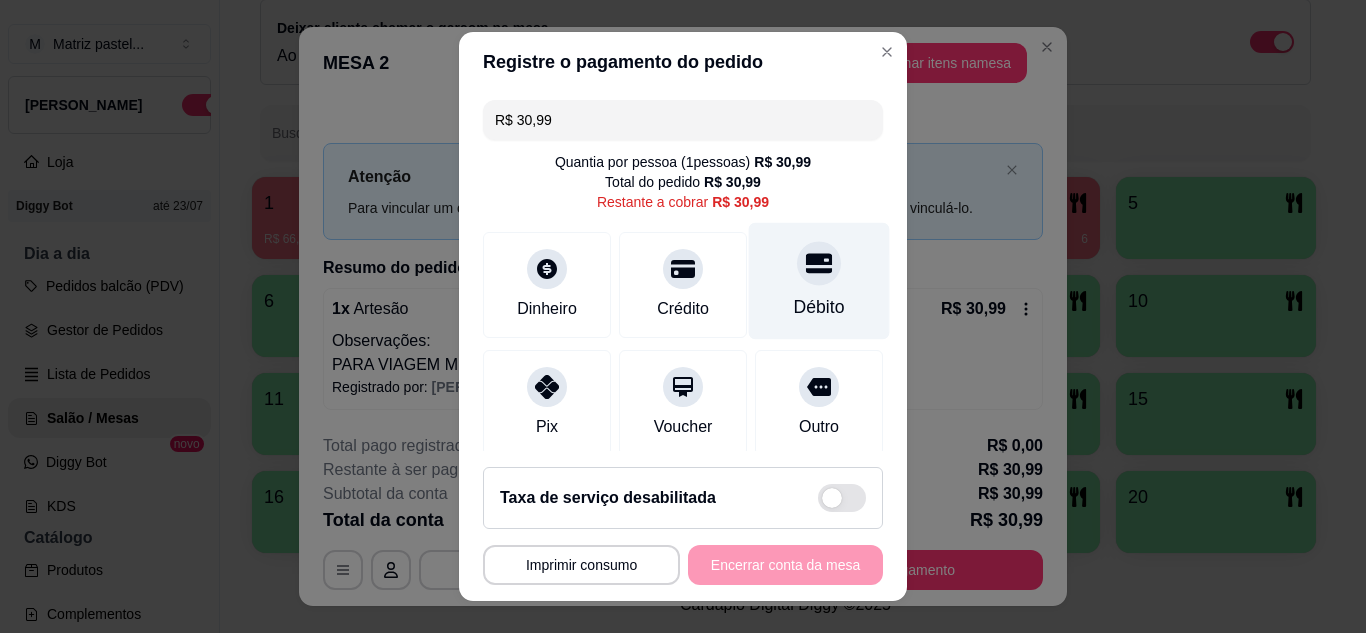 click on "Débito" at bounding box center (819, 280) 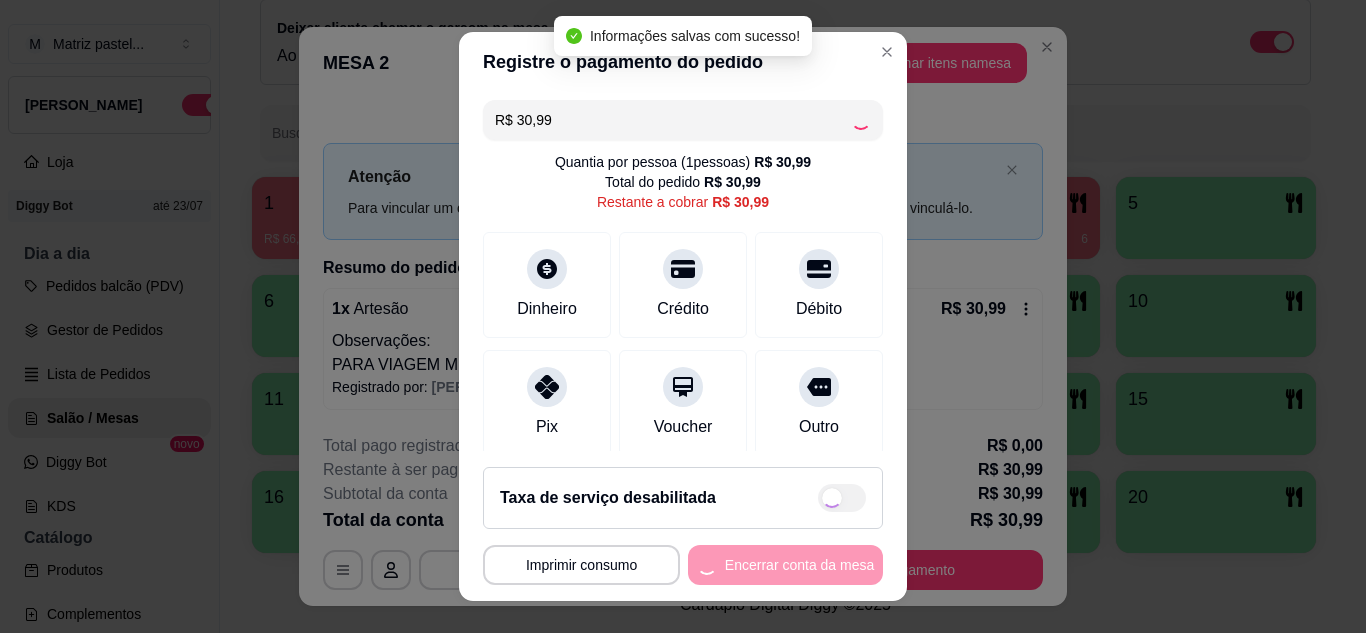 type on "R$ 0,00" 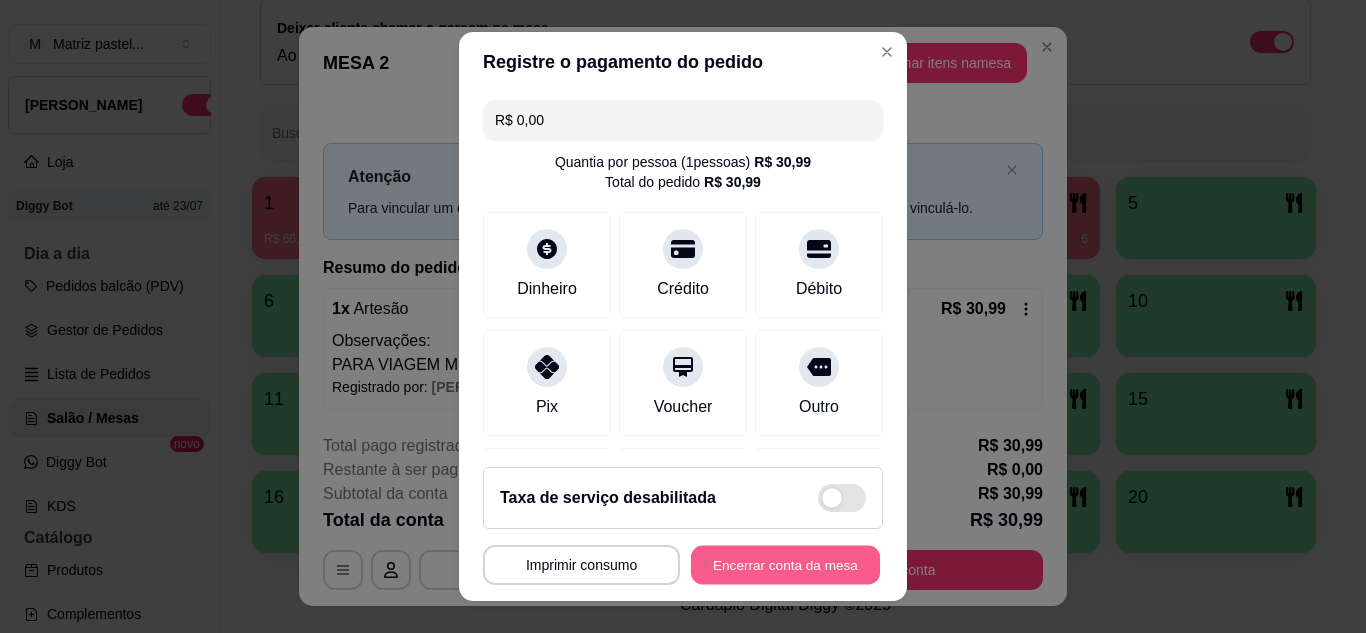 click on "Encerrar conta da mesa" at bounding box center [785, 565] 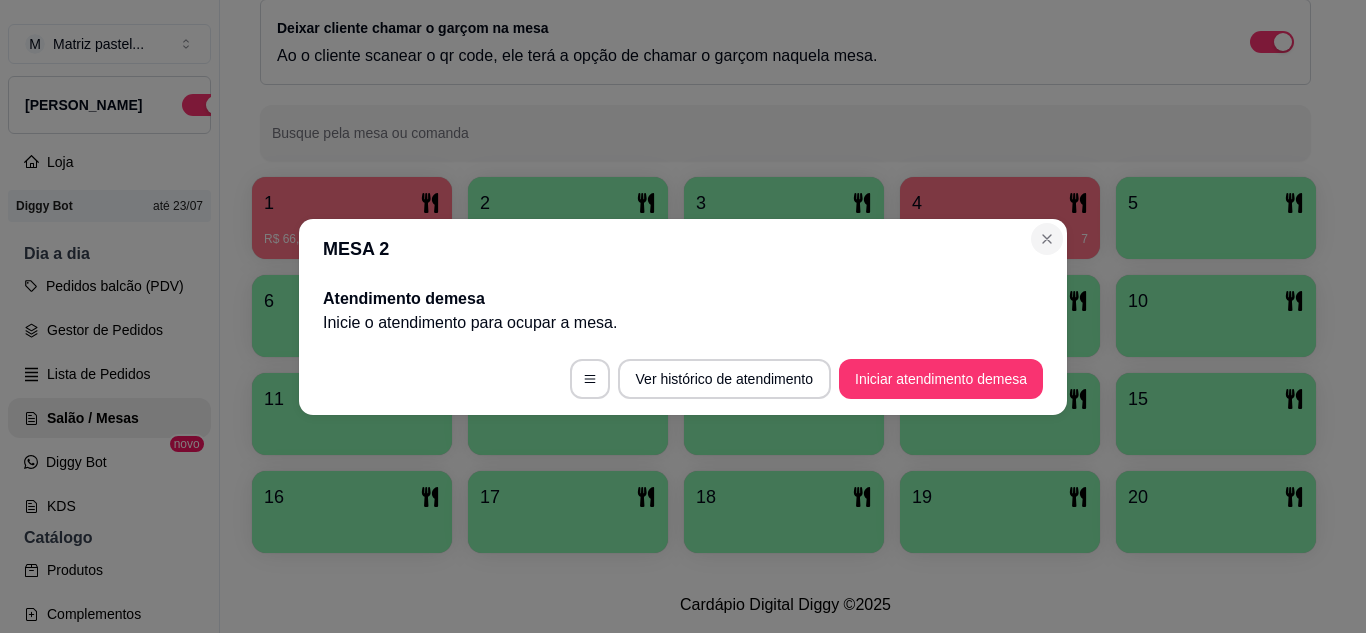 drag, startPoint x: 1035, startPoint y: 224, endPoint x: 1043, endPoint y: 232, distance: 11.313708 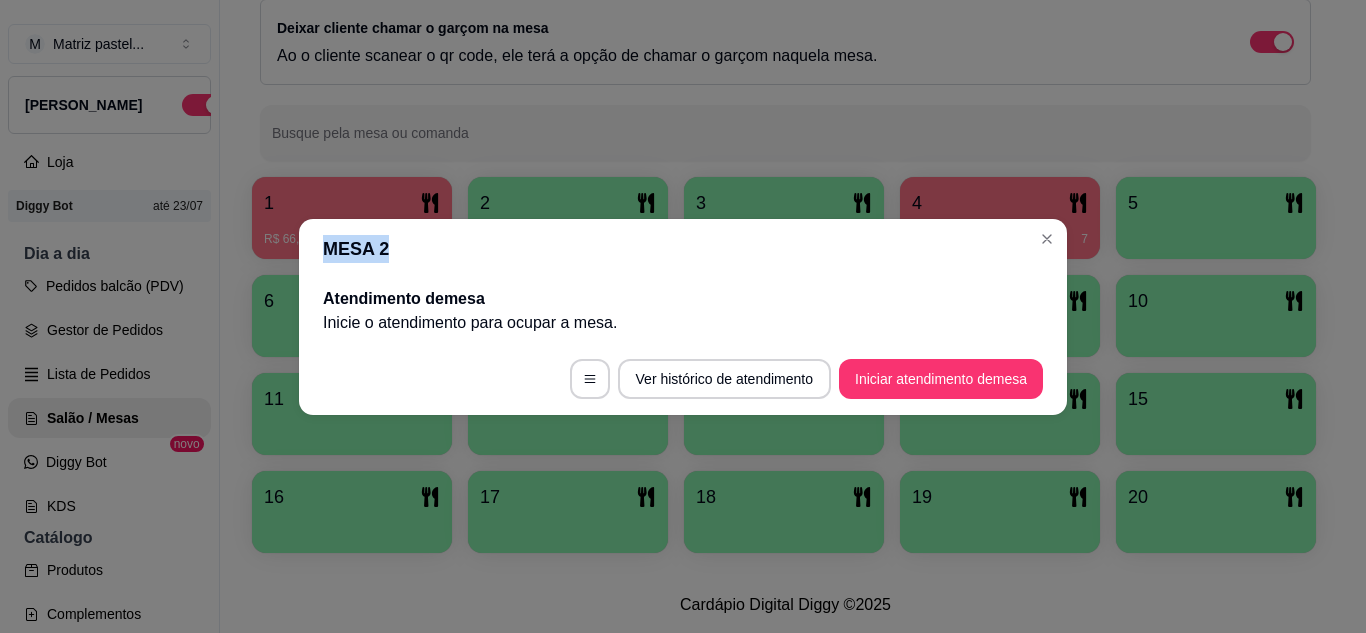 click on "MESA 2" at bounding box center [683, 249] 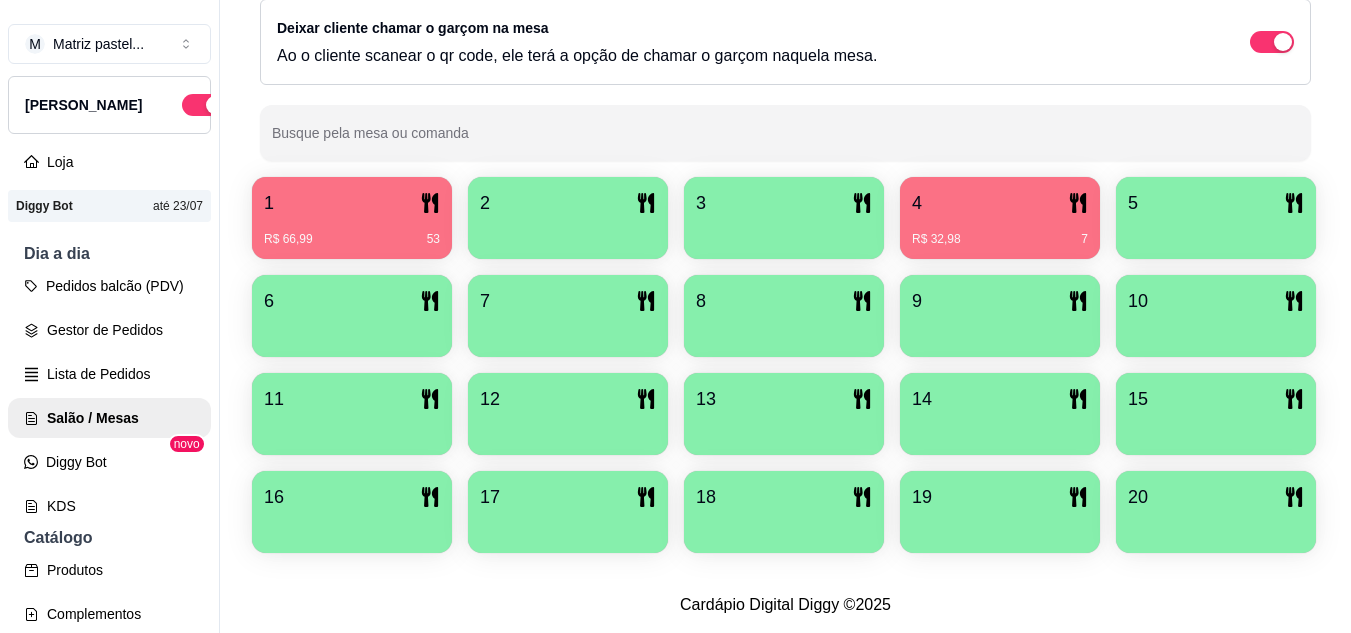click 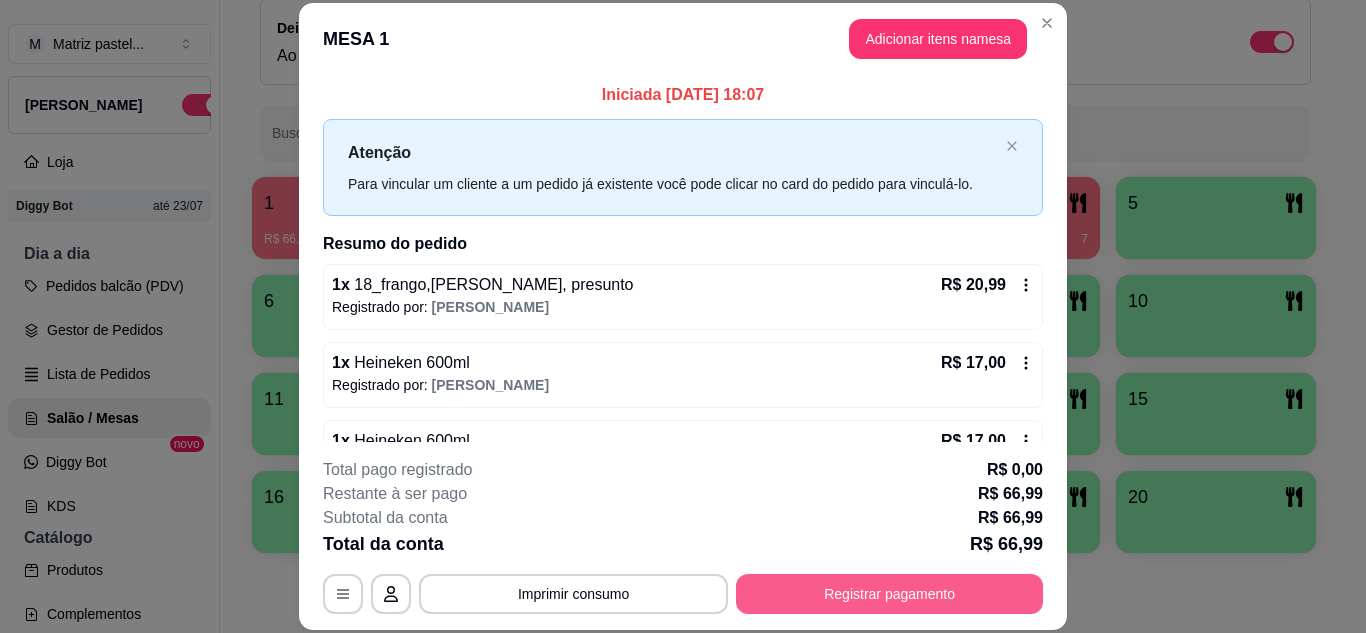 click on "Registrar pagamento" at bounding box center [889, 594] 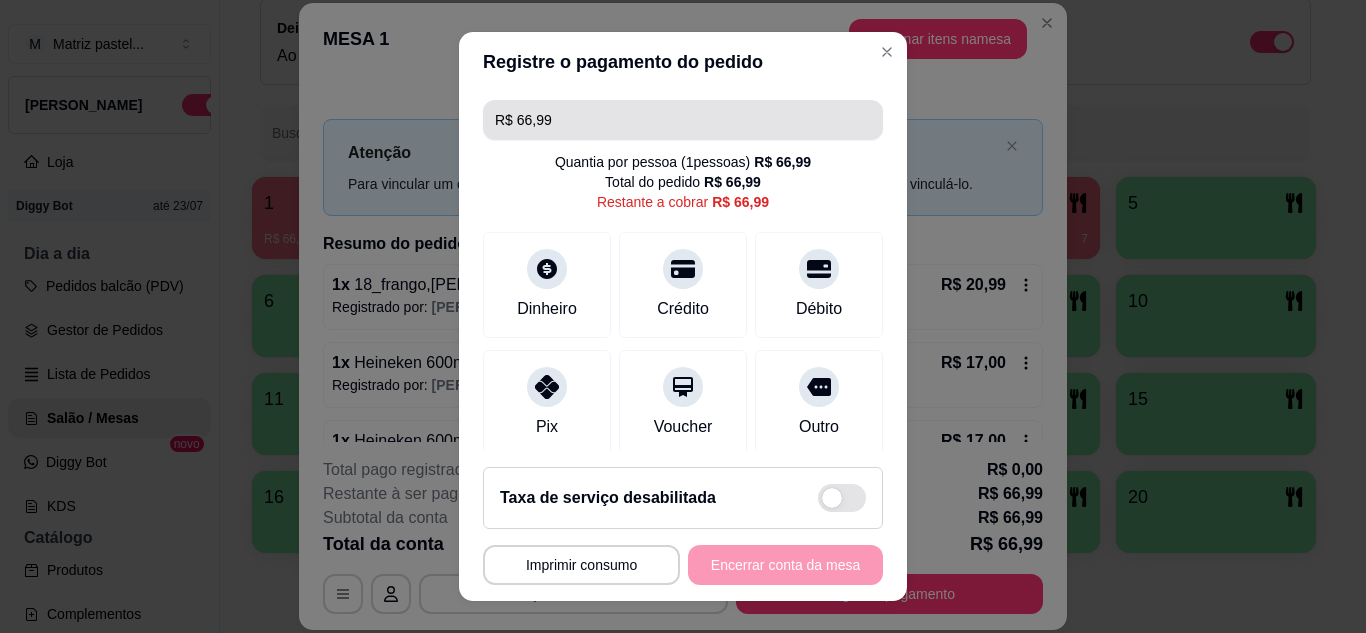 click on "R$ 66,99 Quantia por pessoa ( 1  pessoas)   R$ 66,99 Total do pedido   R$ 66,99 Restante a cobrar   R$ 66,99 Dinheiro Crédito Débito Pix Voucher Outro Desconto Dividir conta" at bounding box center (683, 272) 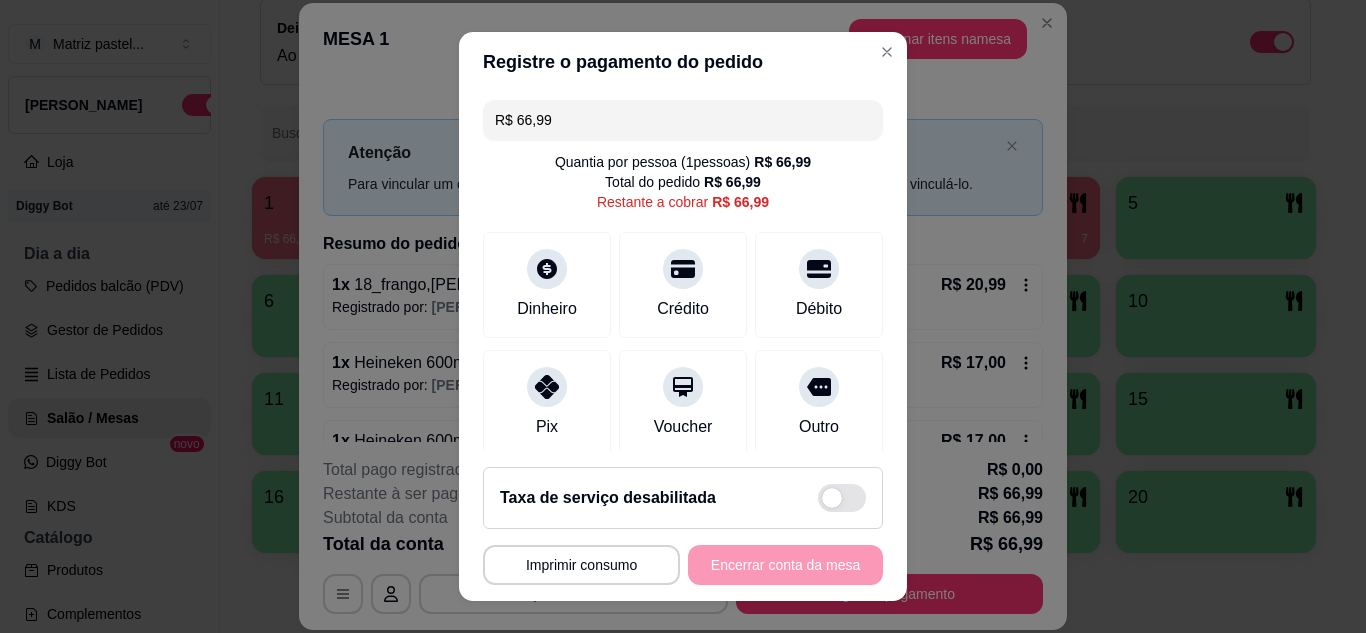 click on "R$ 66,99" at bounding box center (683, 120) 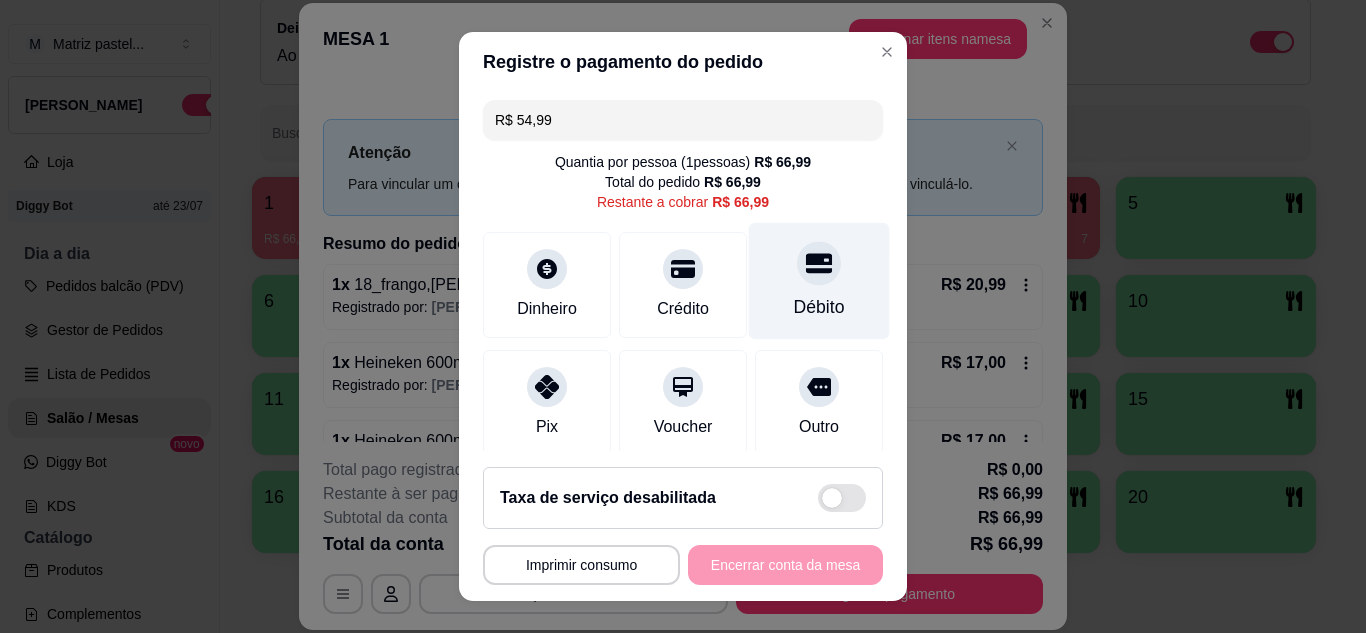 click at bounding box center (819, 263) 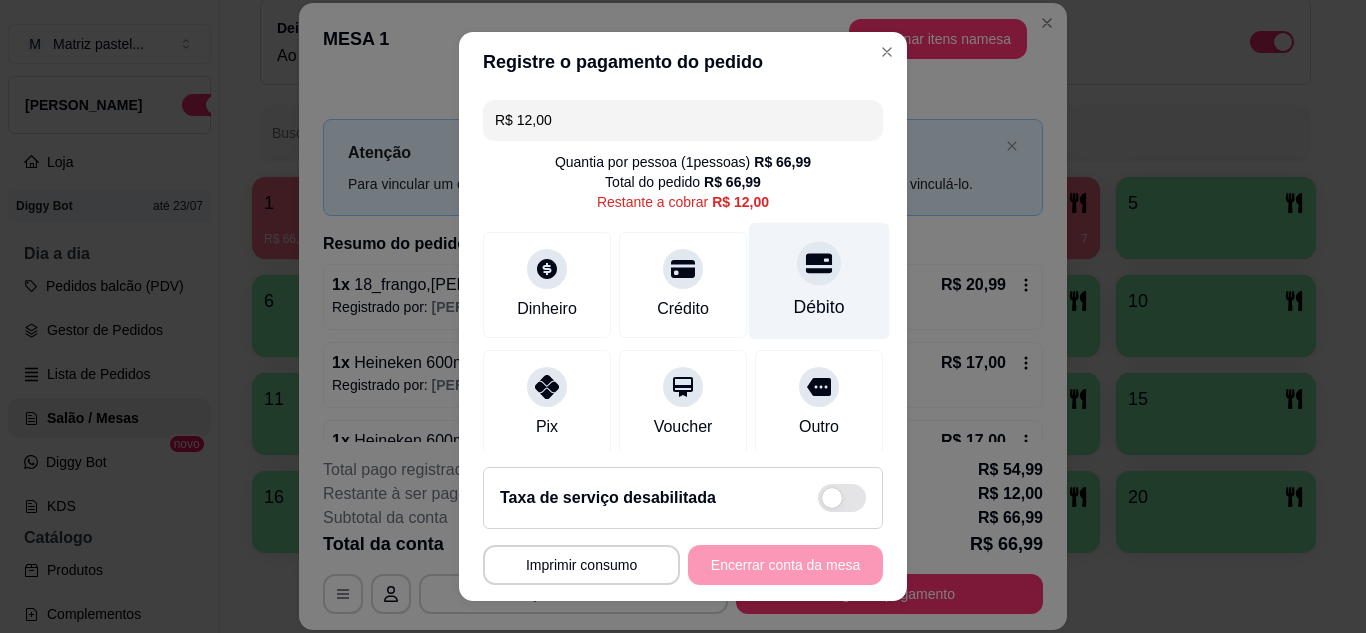 click on "Débito" at bounding box center [819, 307] 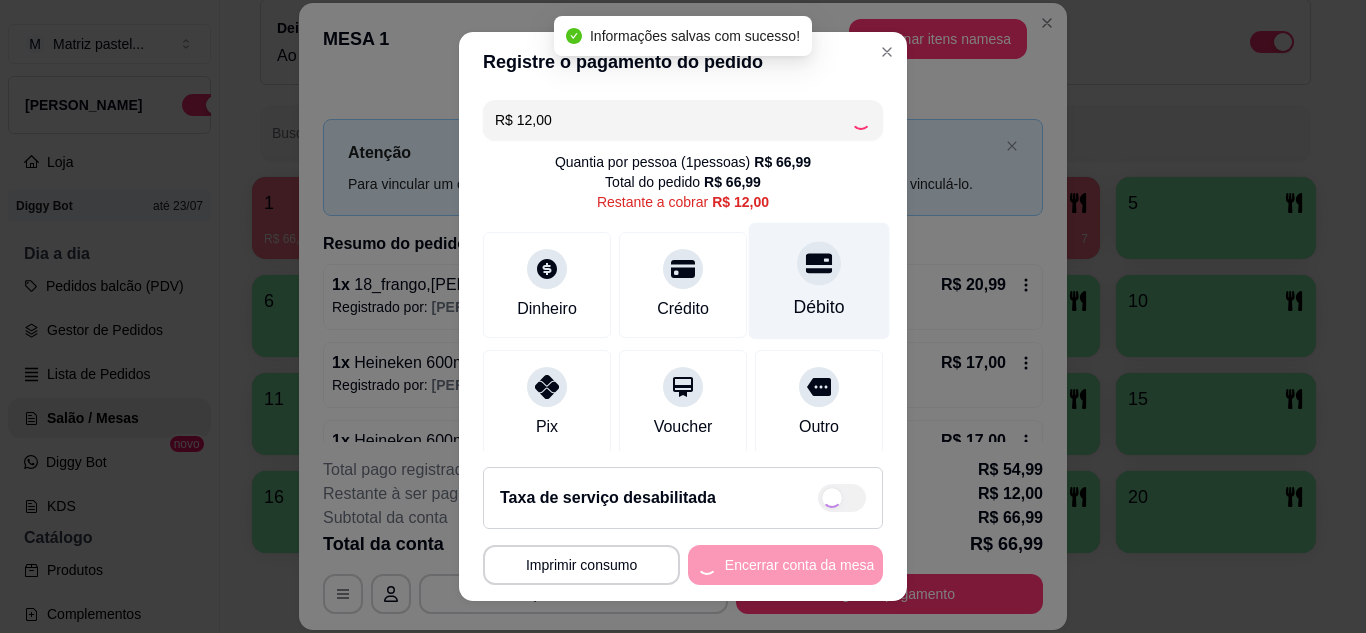 type on "R$ 0,00" 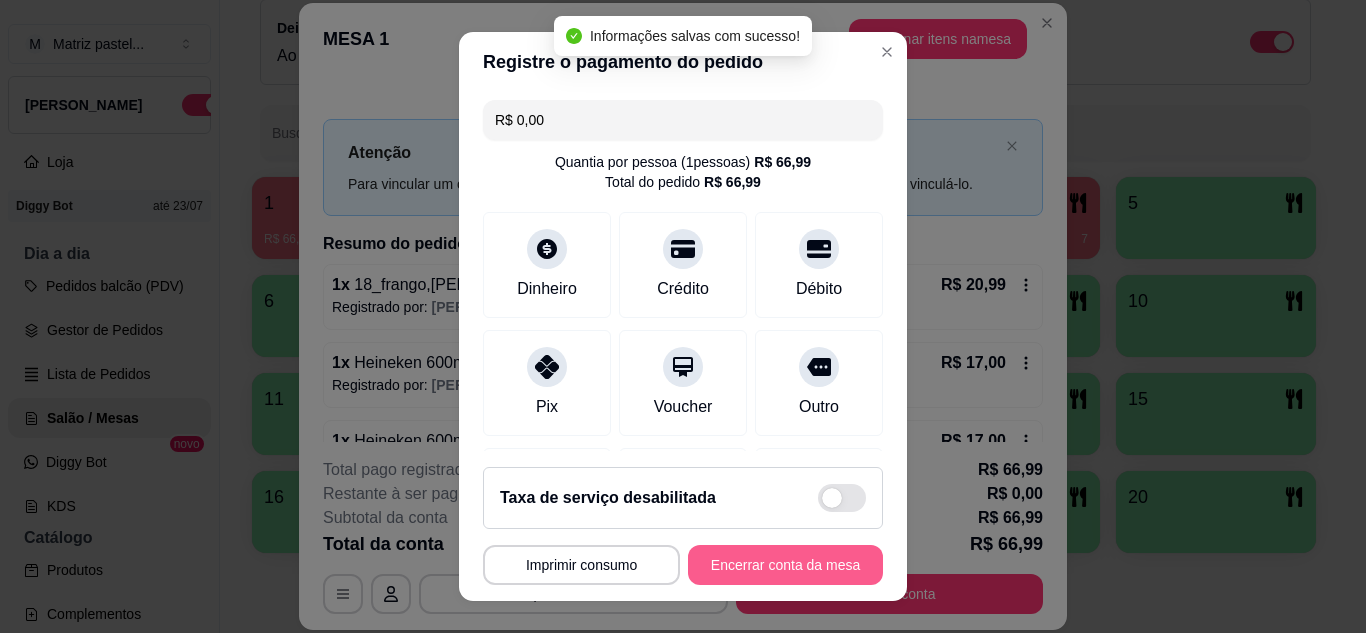 click on "Encerrar conta da mesa" at bounding box center (785, 565) 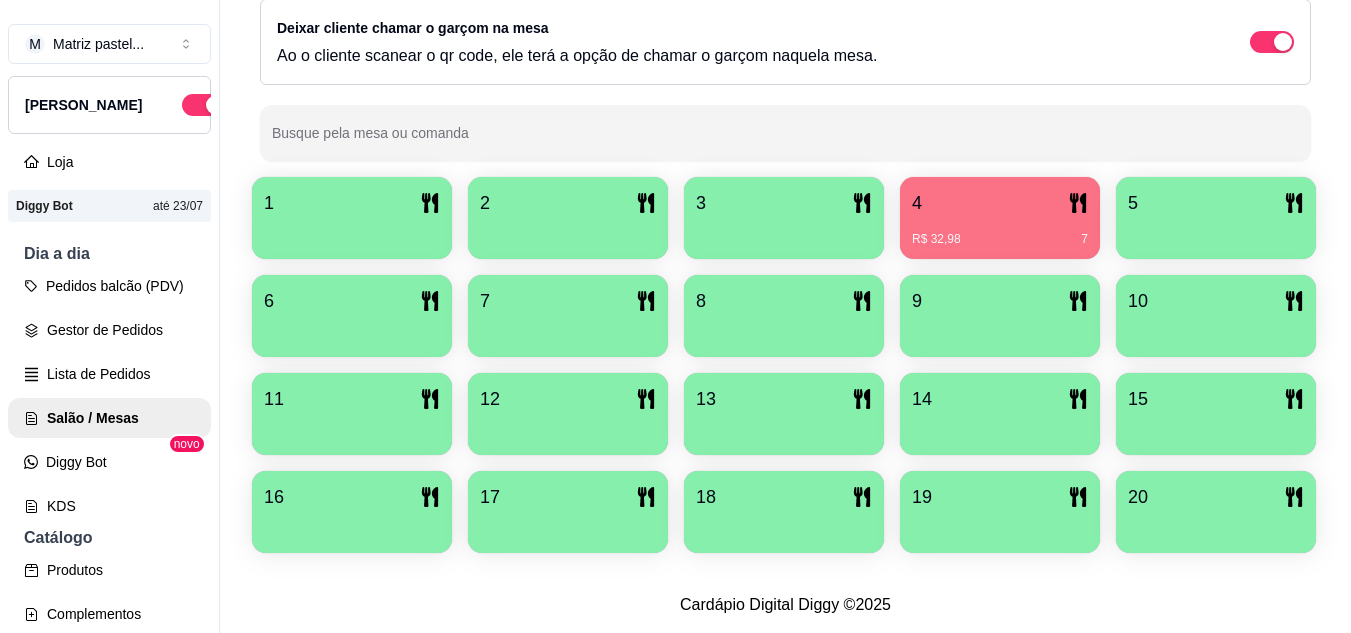 scroll, scrollTop: 425, scrollLeft: 0, axis: vertical 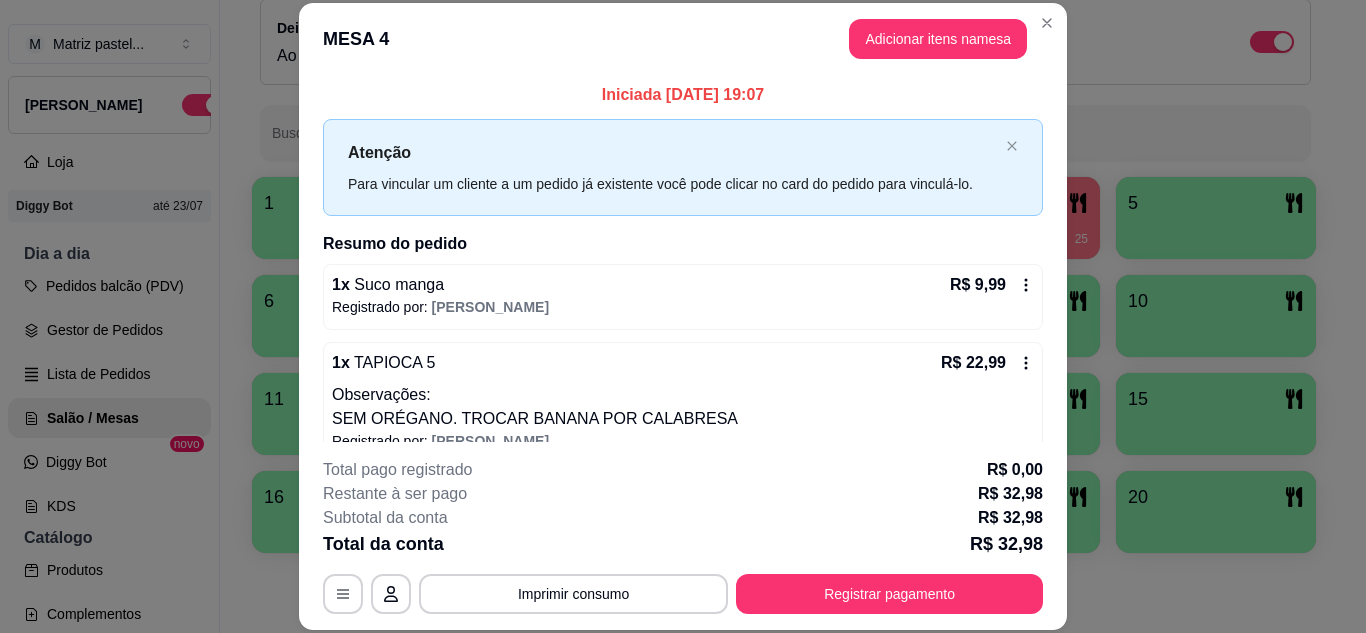 click on "**********" at bounding box center (683, 594) 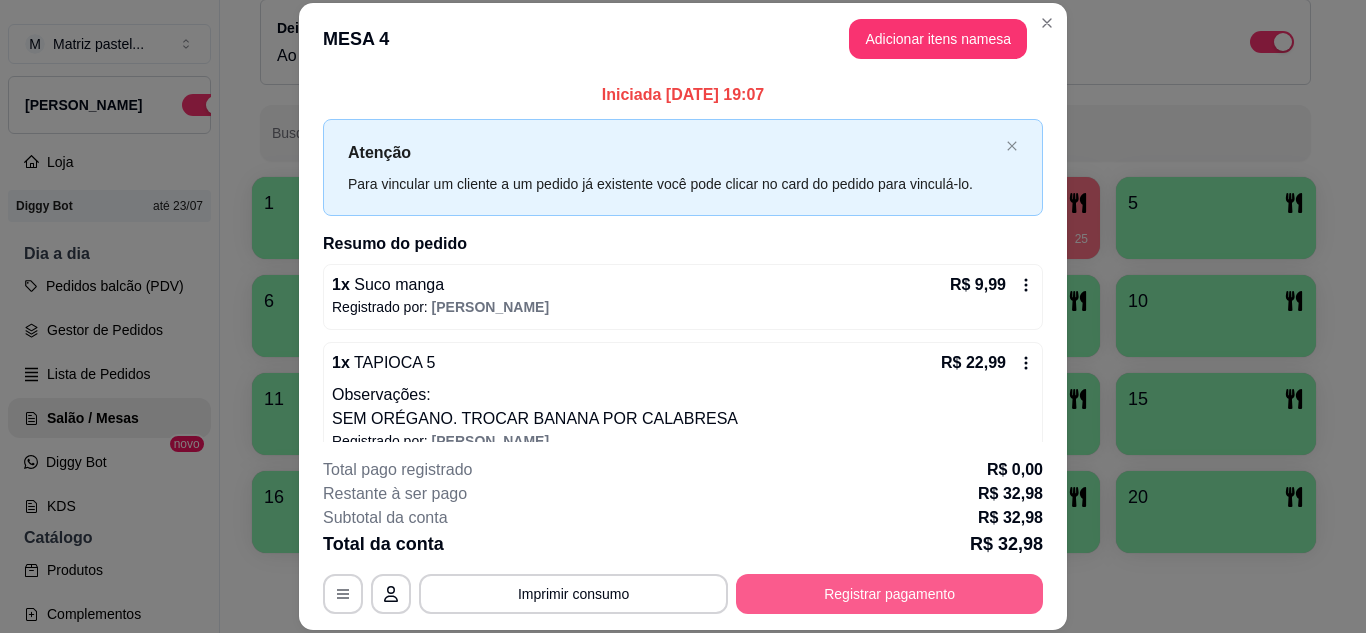 click on "Registrar pagamento" at bounding box center (889, 594) 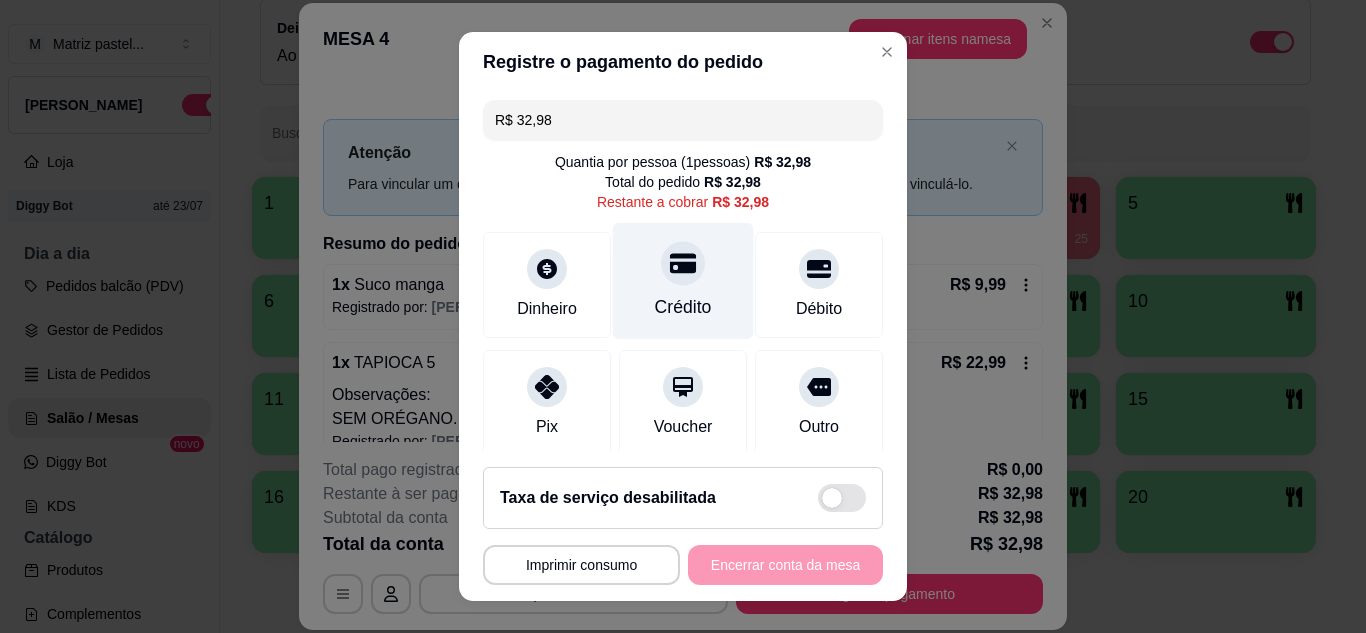 click on "Crédito" at bounding box center (683, 307) 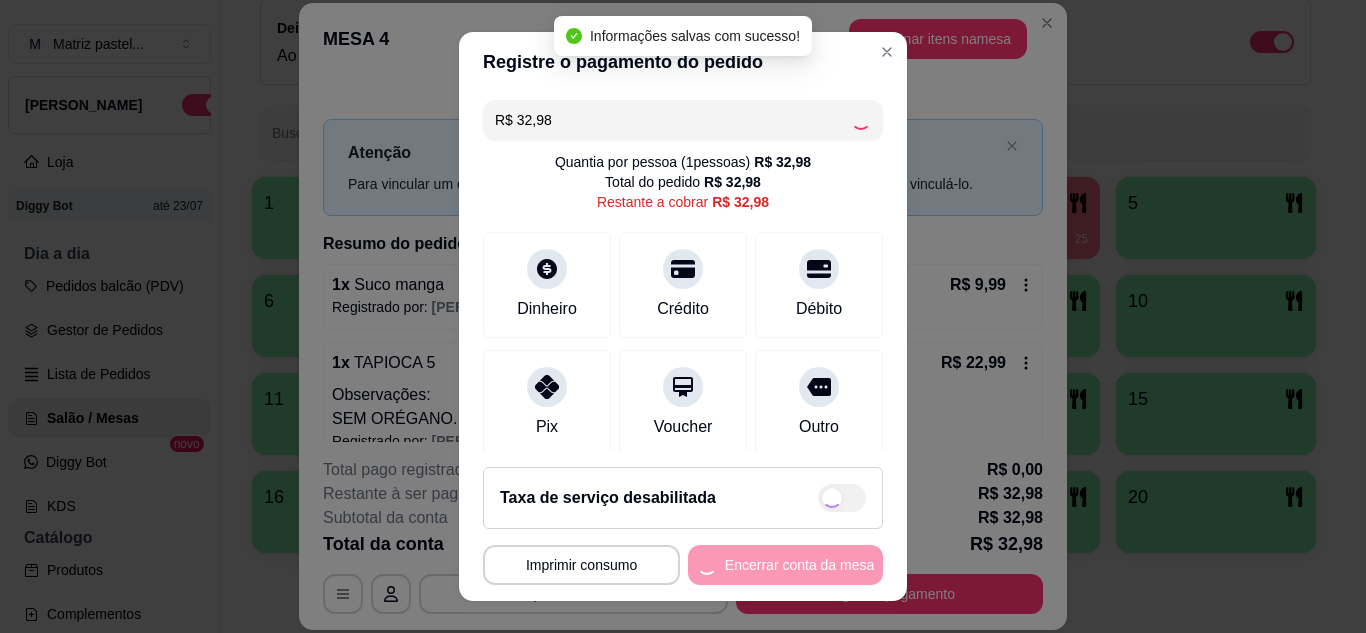 type on "R$ 0,00" 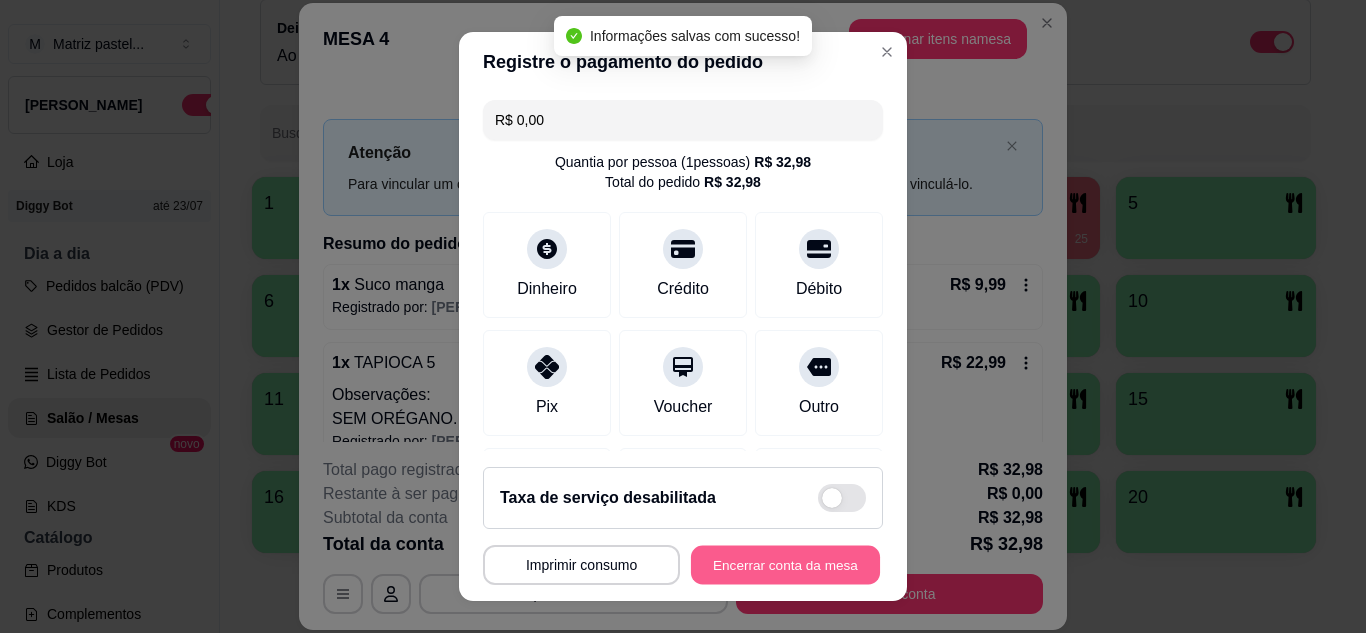 click on "Encerrar conta da mesa" at bounding box center [785, 565] 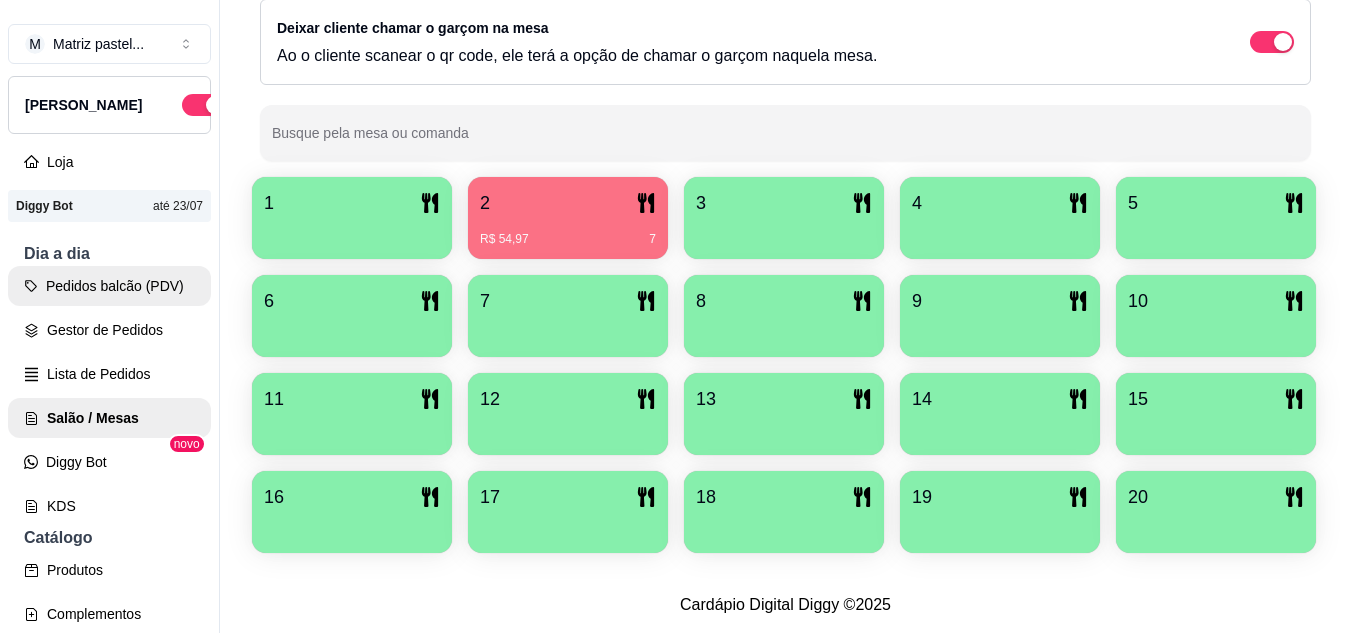 click on "Pedidos balcão (PDV)" at bounding box center (109, 286) 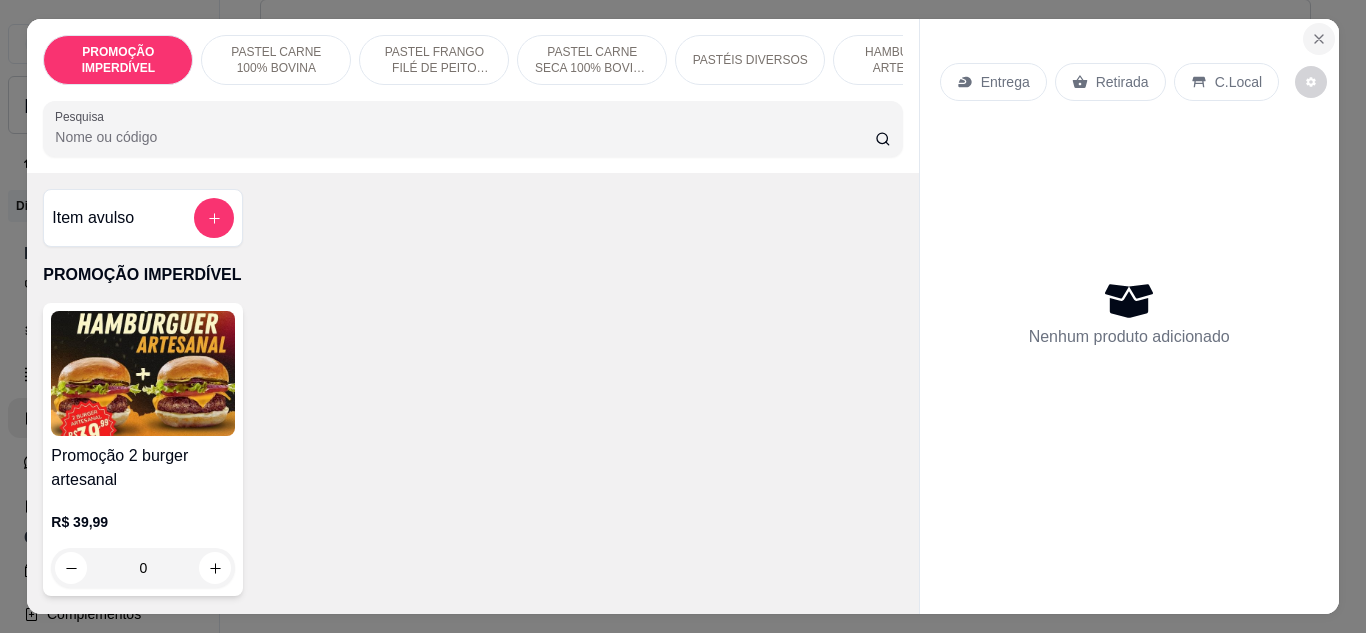 click at bounding box center [1319, 39] 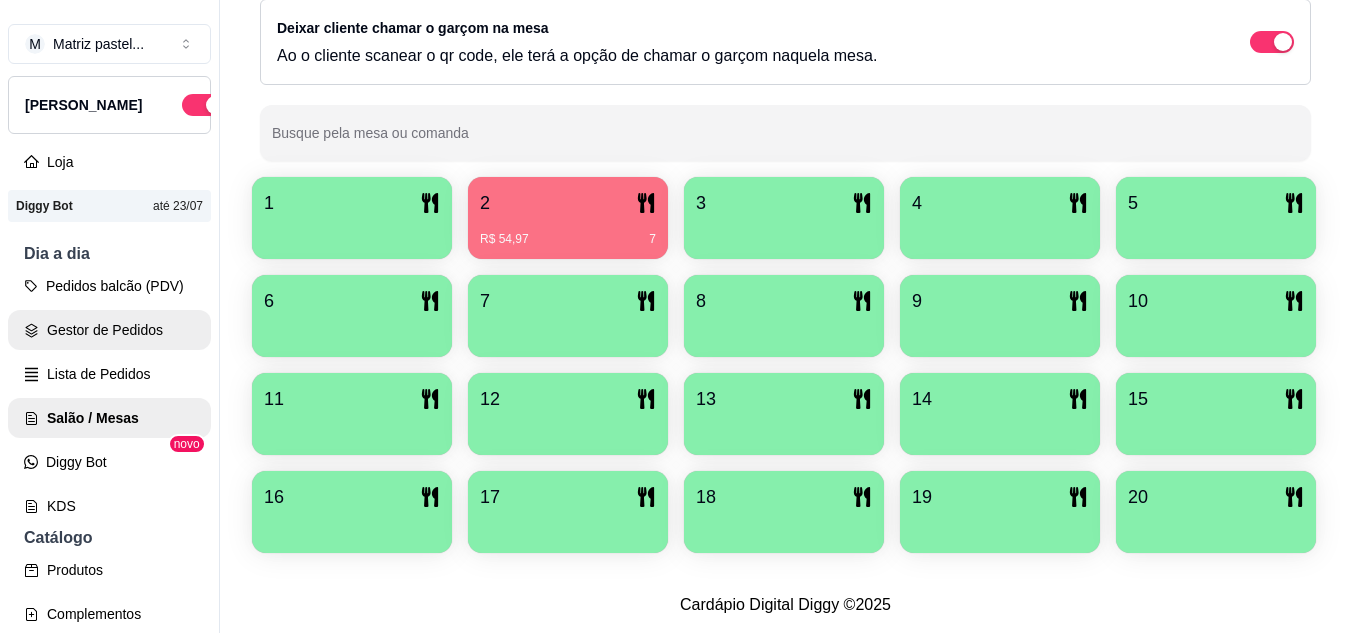 click on "Gestor de Pedidos" at bounding box center (109, 330) 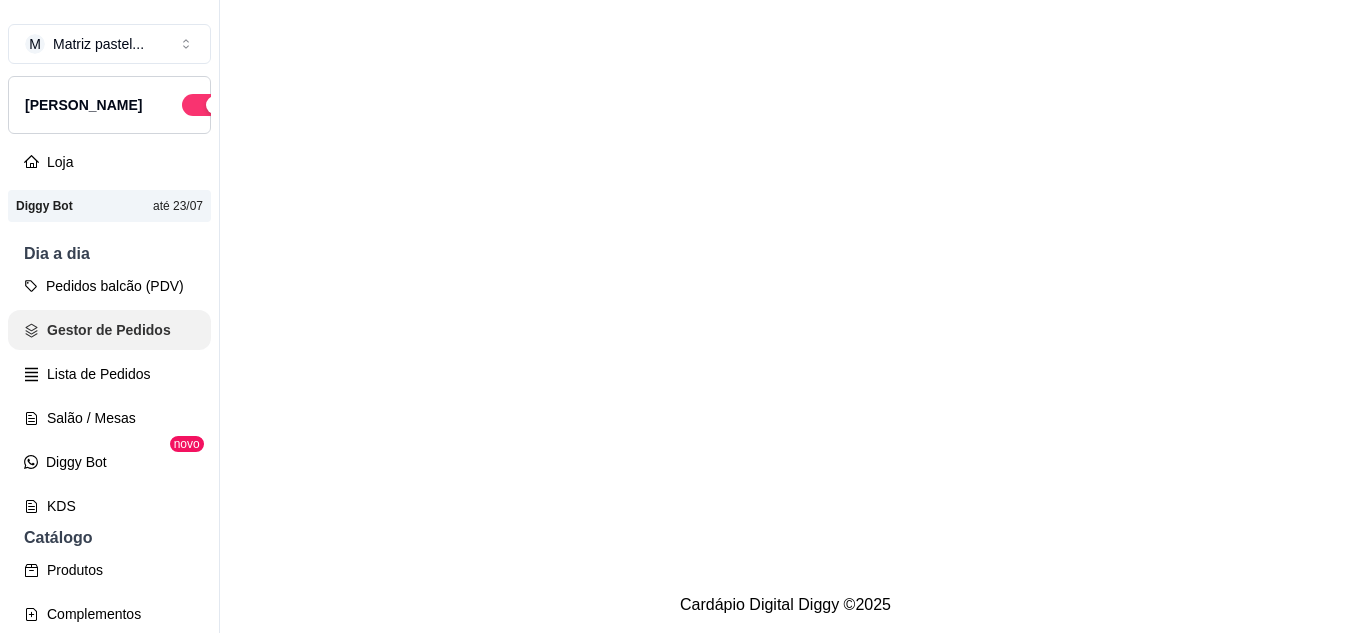 scroll, scrollTop: 0, scrollLeft: 0, axis: both 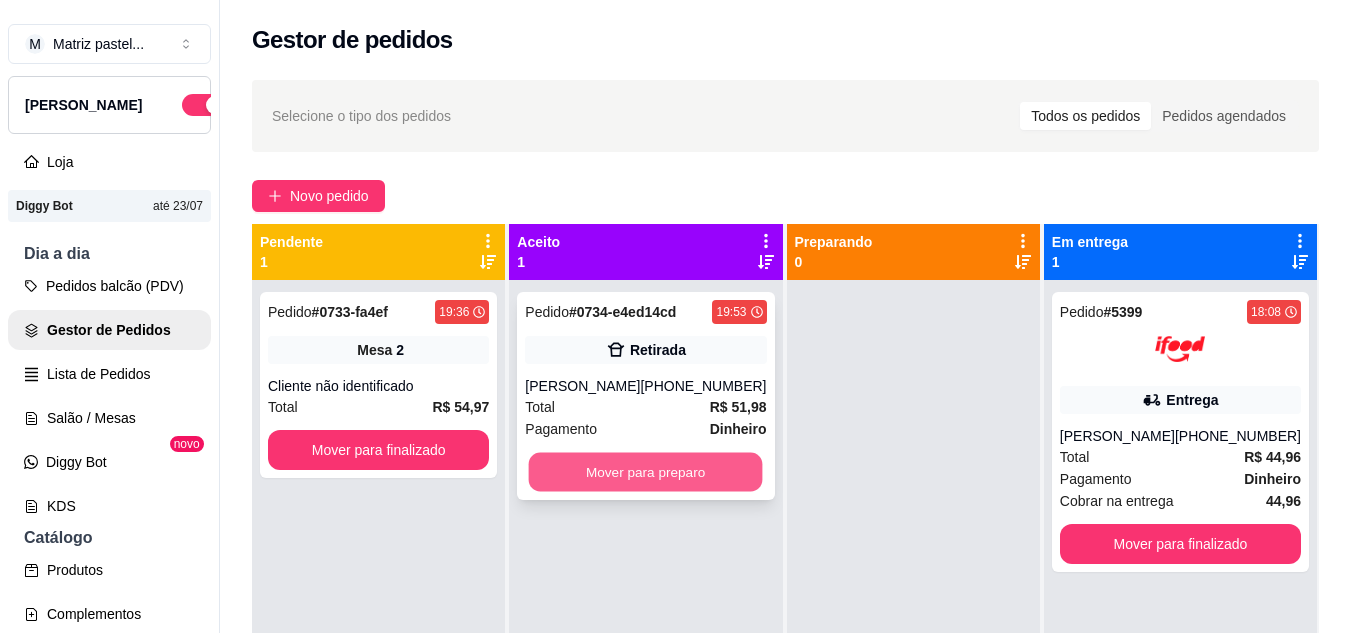click on "Mover para preparo" at bounding box center (646, 472) 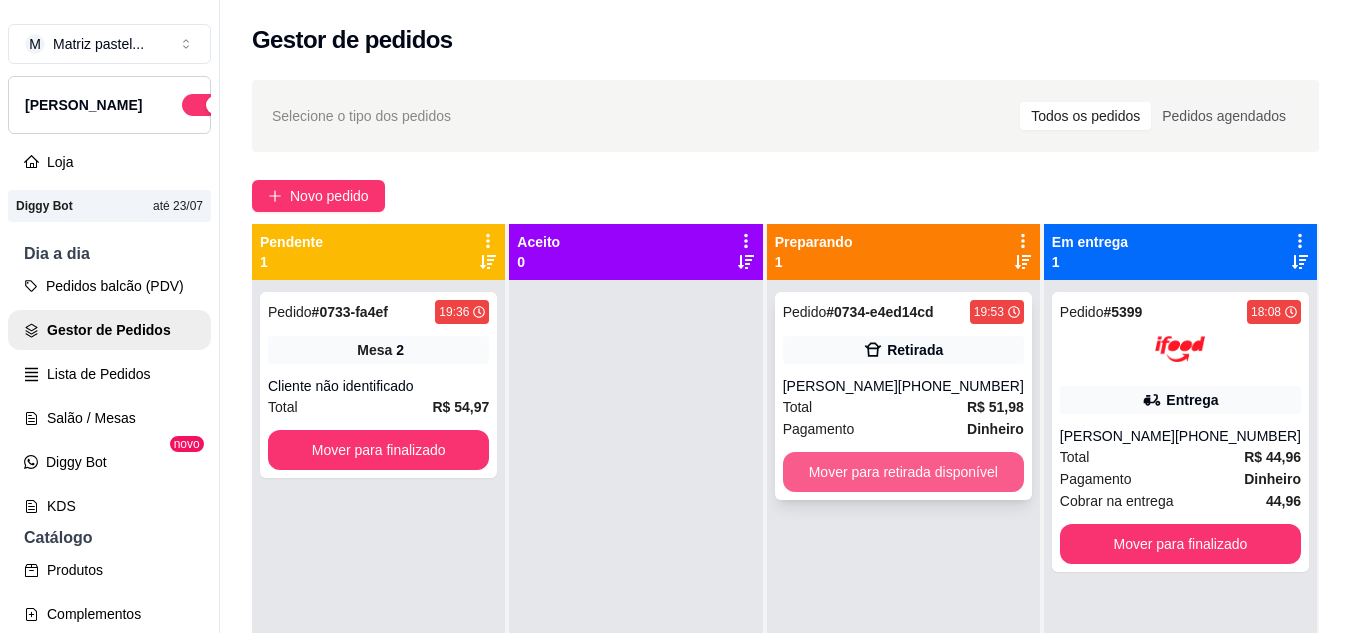 click on "Mover para retirada disponível" at bounding box center (903, 472) 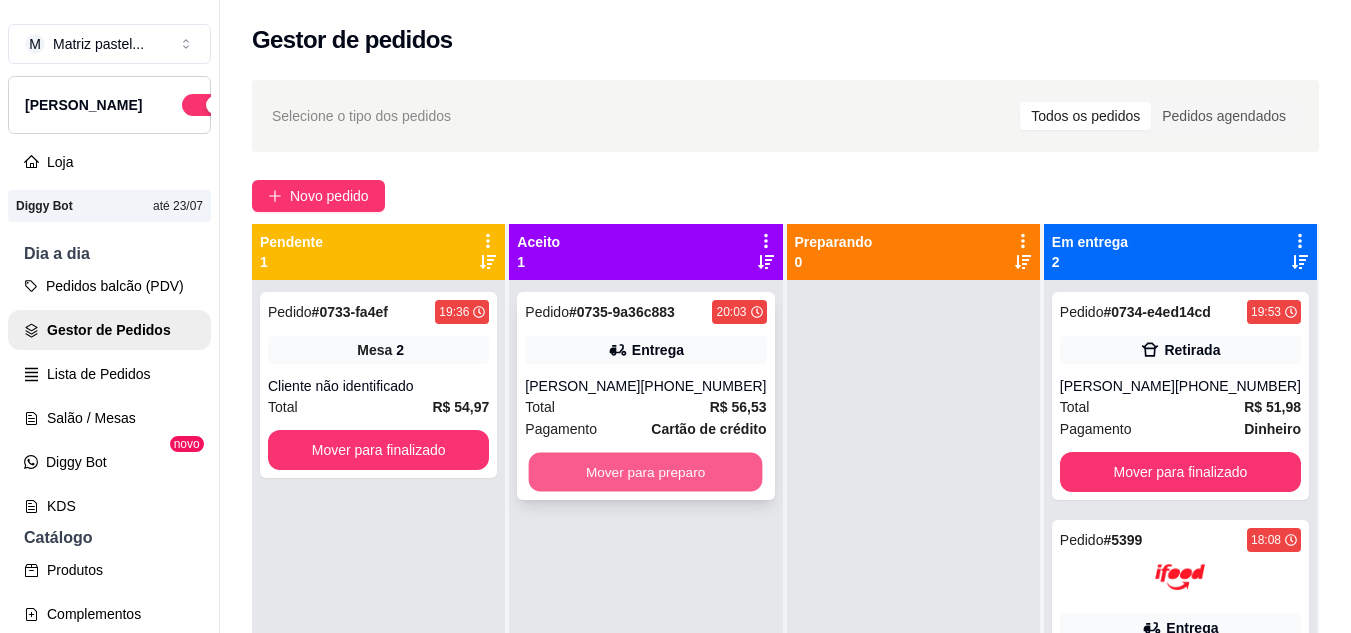 click on "Mover para preparo" at bounding box center [646, 472] 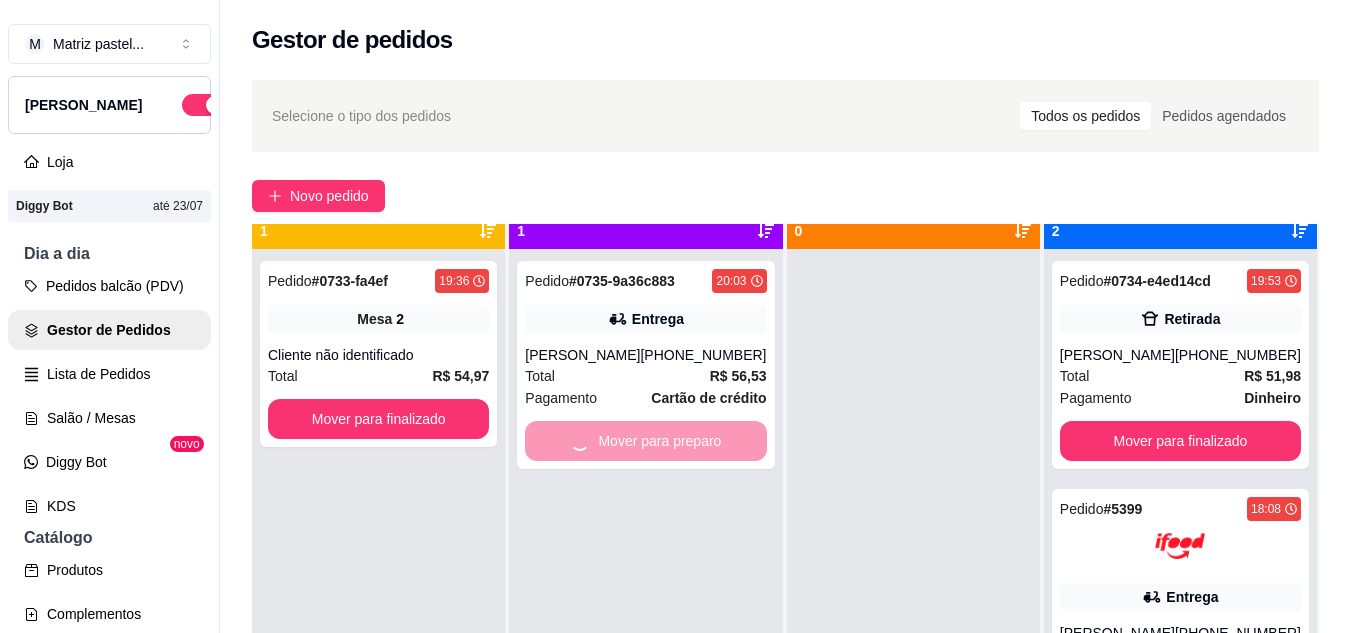 scroll, scrollTop: 56, scrollLeft: 0, axis: vertical 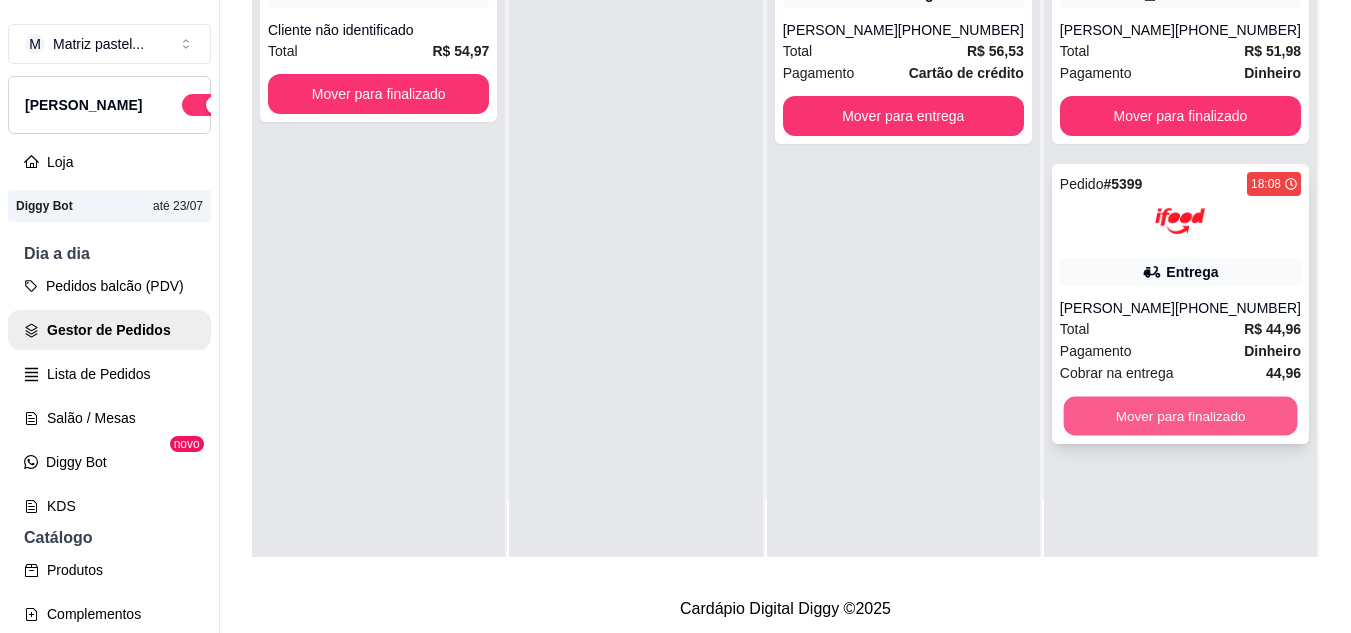 click on "Mover para finalizado" at bounding box center (1180, 416) 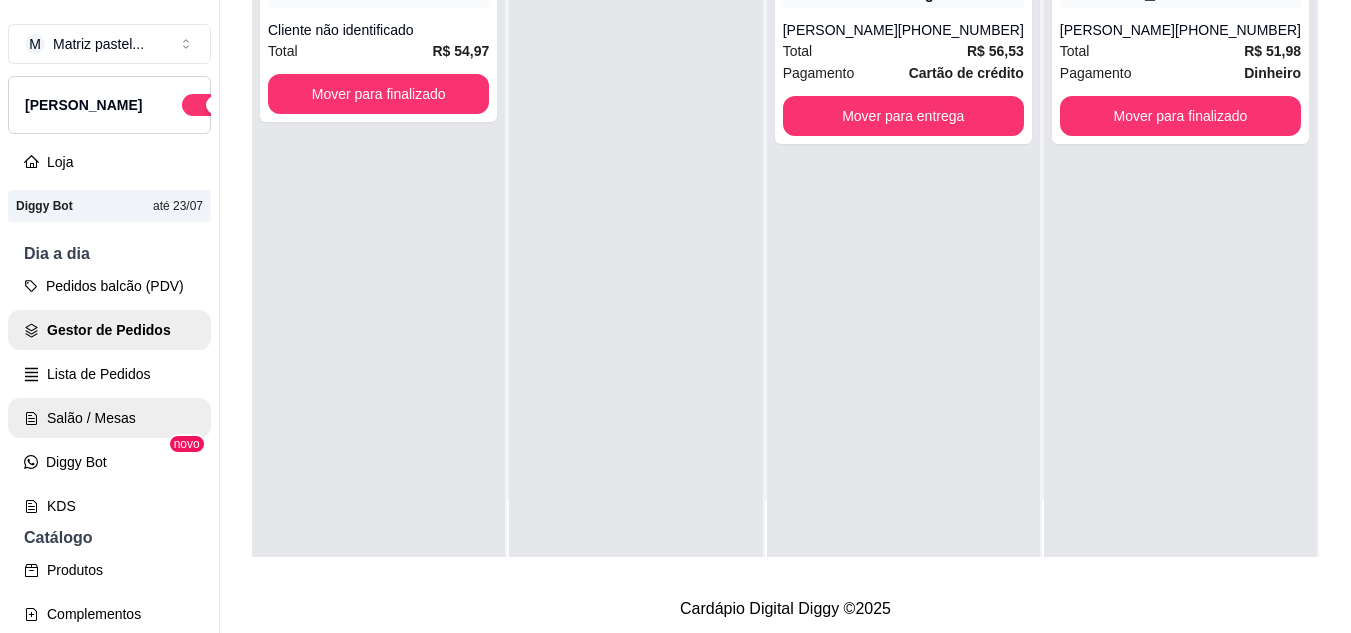 click on "Salão / Mesas" at bounding box center (109, 418) 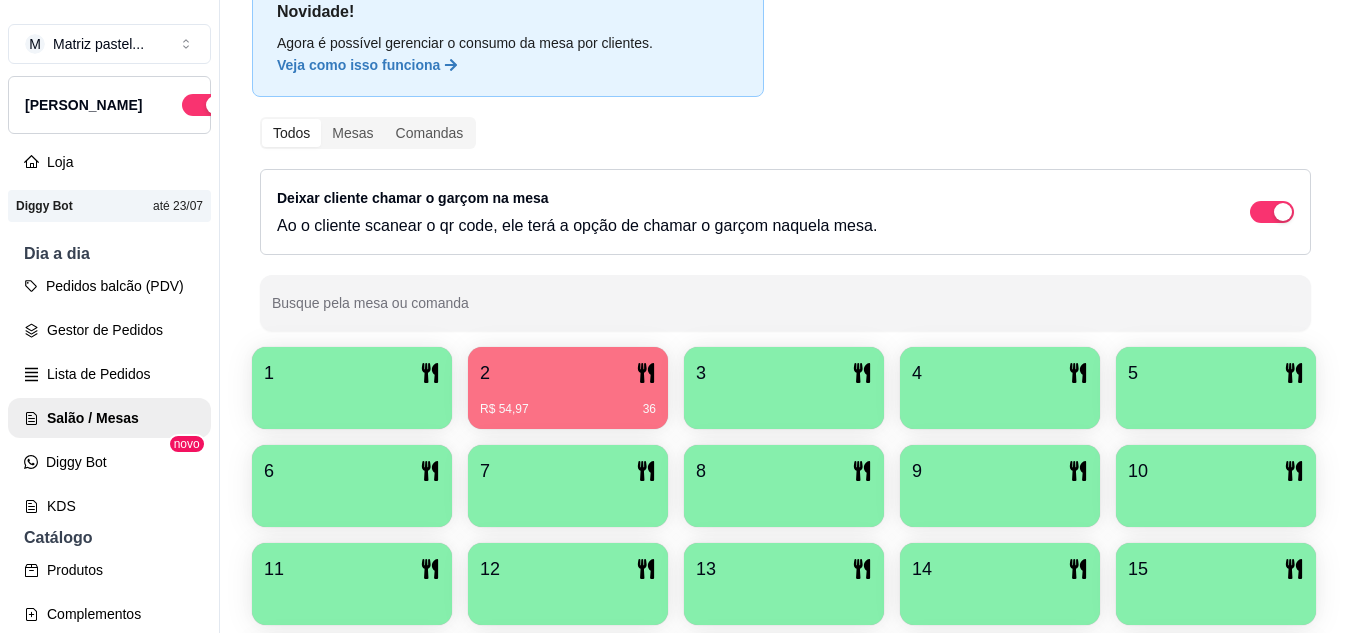 scroll, scrollTop: 271, scrollLeft: 0, axis: vertical 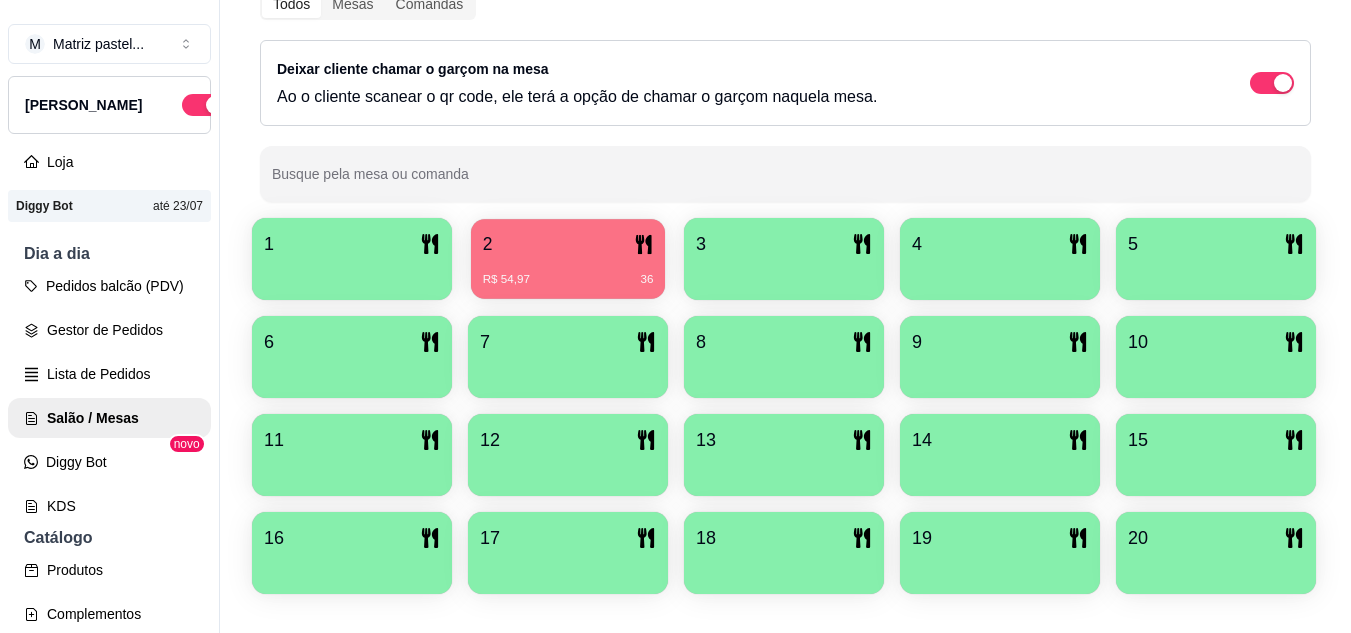 click on "R$ 54,97 36" at bounding box center [568, 280] 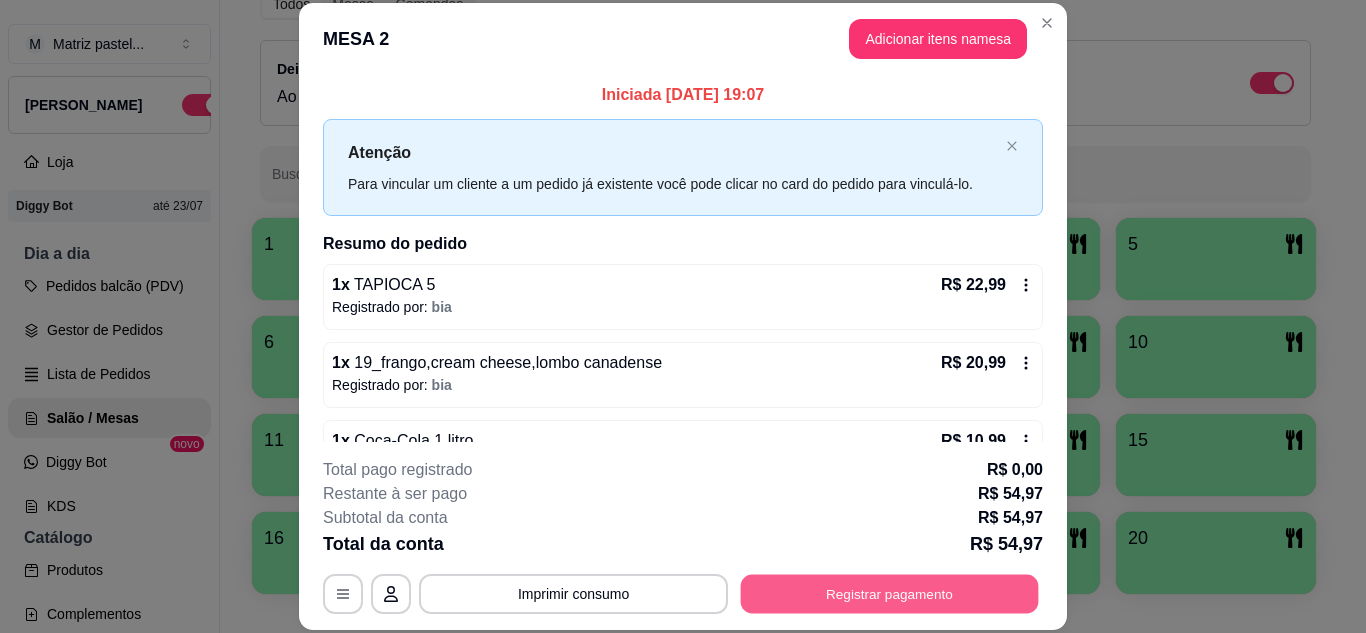 click on "Registrar pagamento" at bounding box center [890, 593] 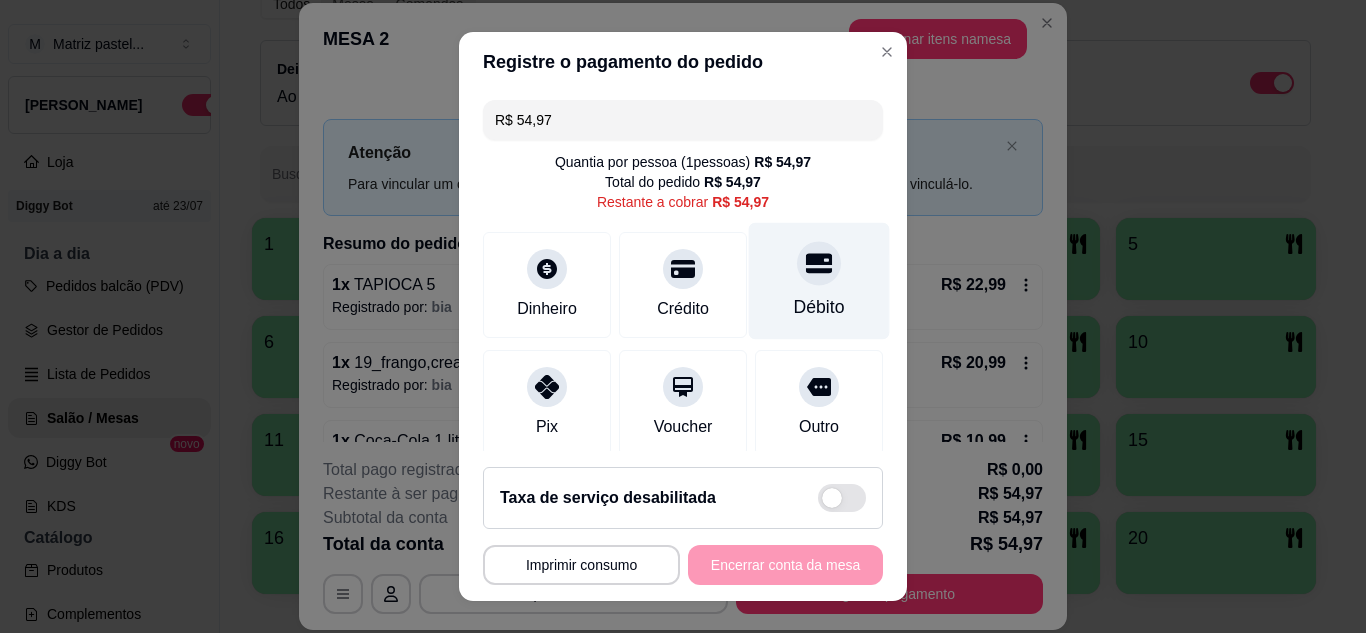 click 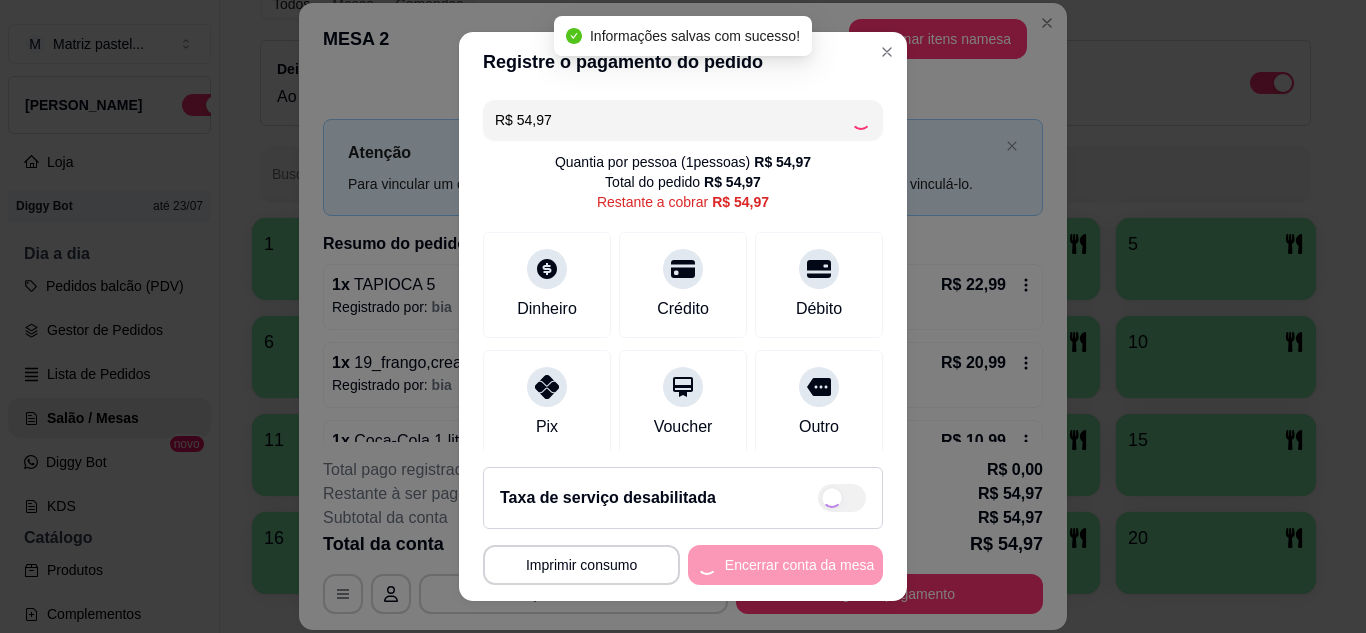 type on "R$ 0,00" 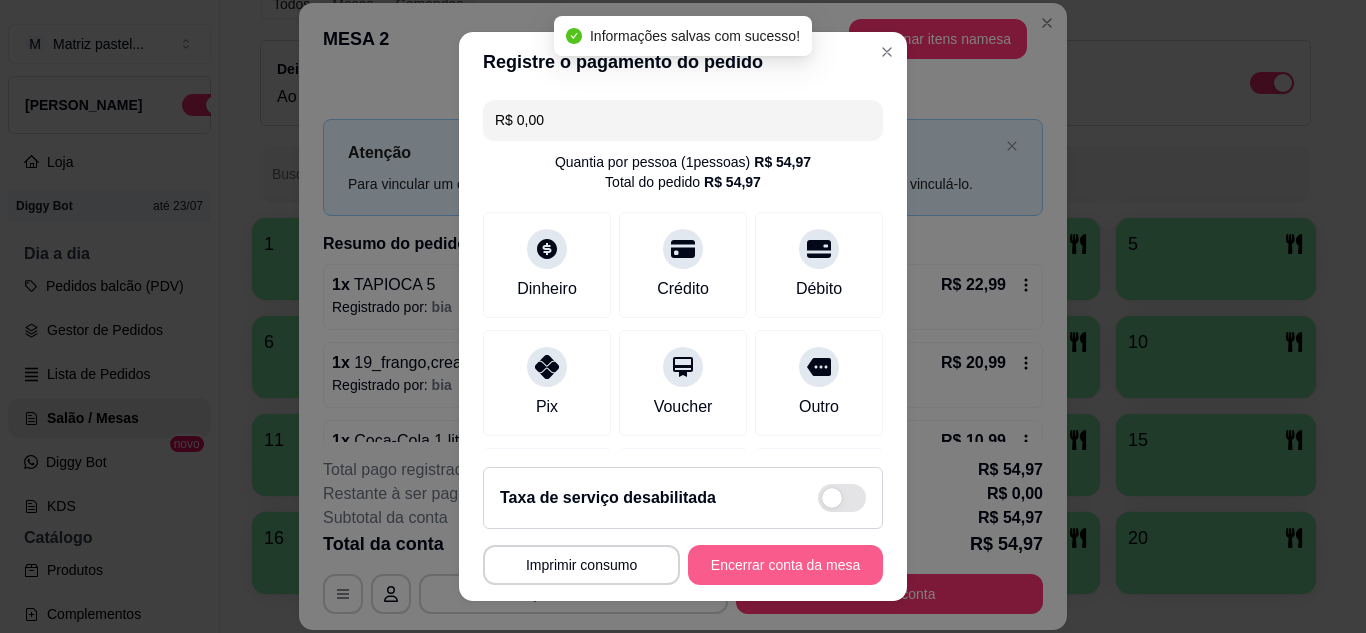 click on "Encerrar conta da mesa" at bounding box center (785, 565) 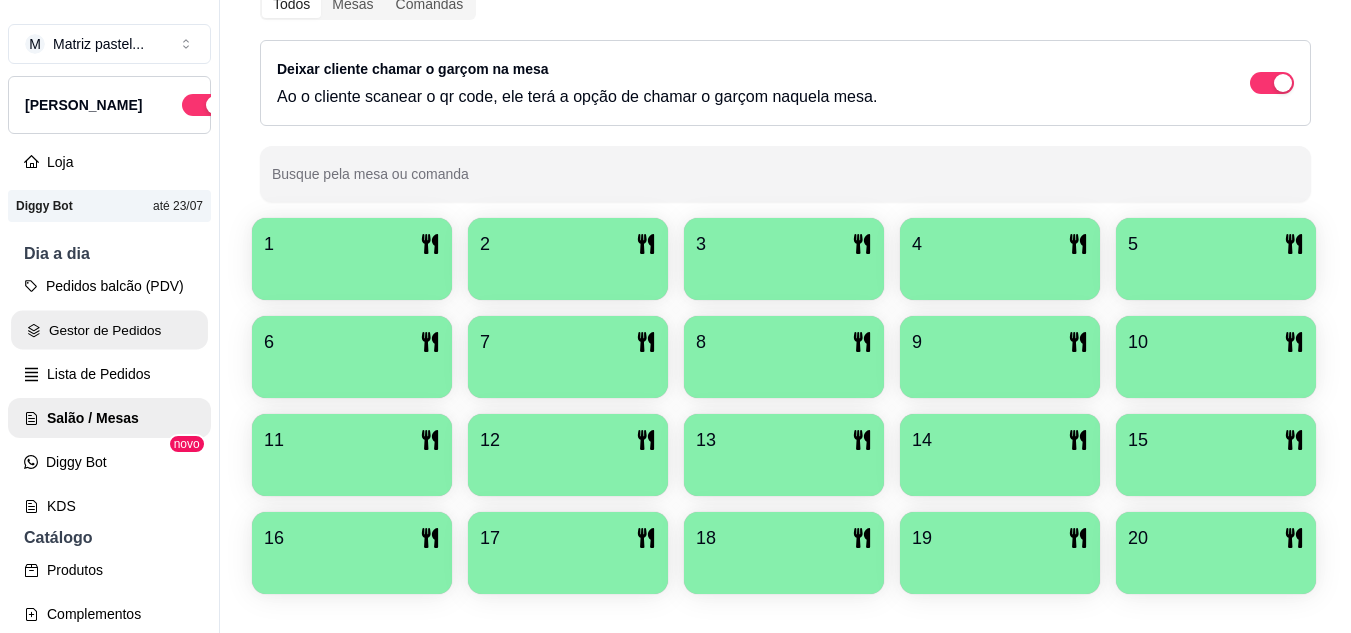click on "Gestor de Pedidos" at bounding box center (109, 330) 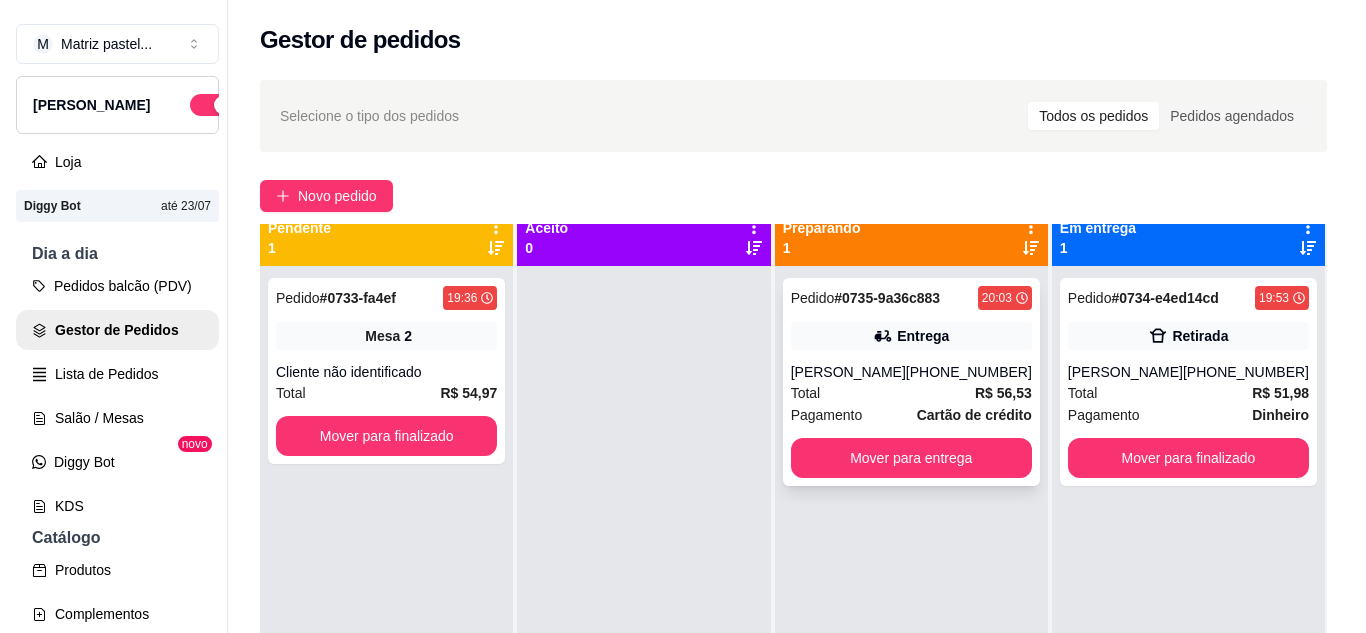 scroll, scrollTop: 56, scrollLeft: 0, axis: vertical 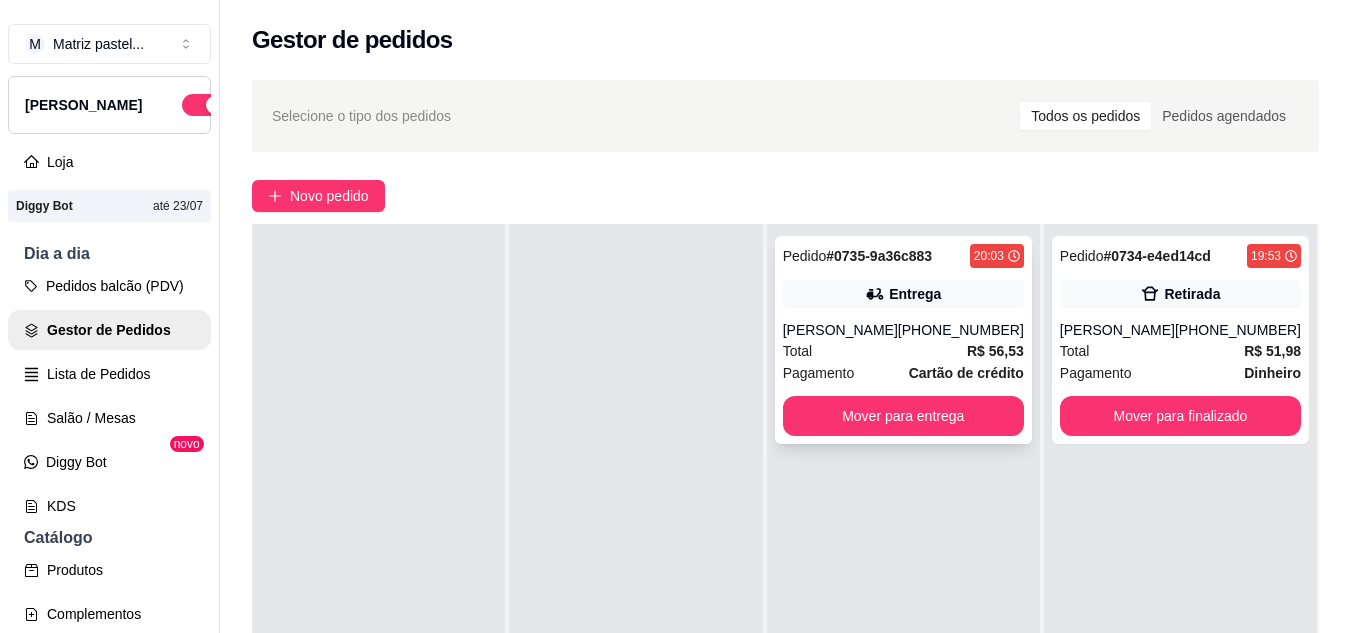 click 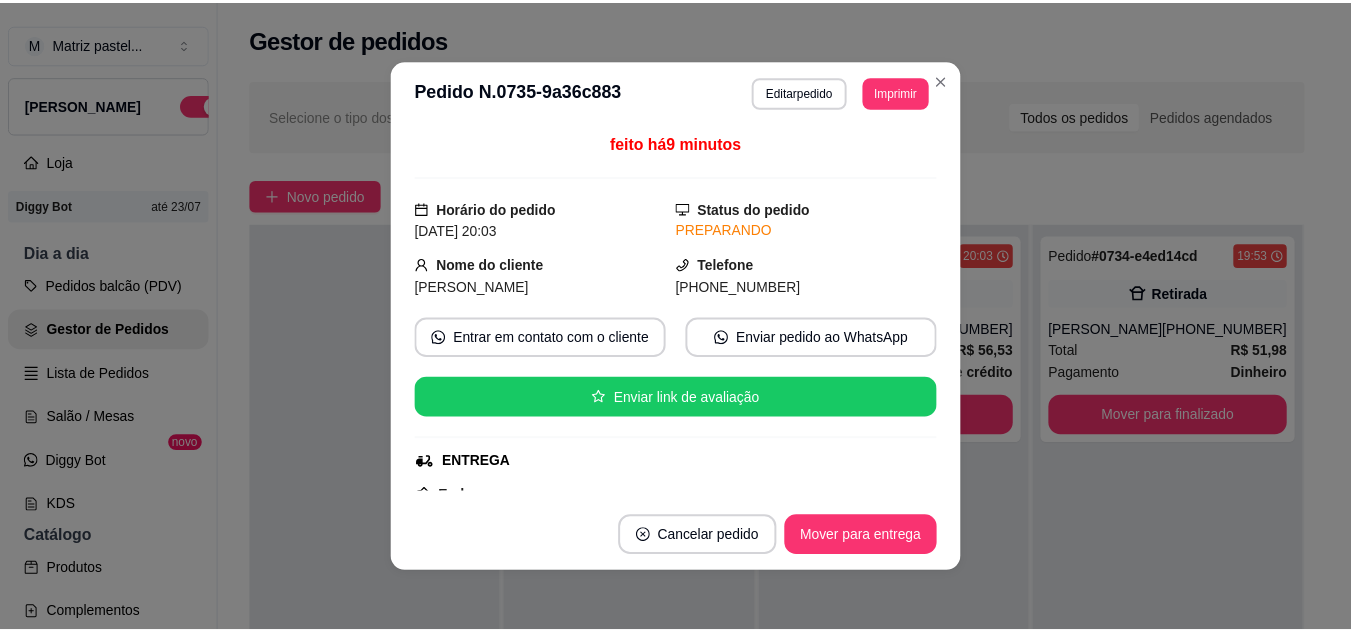 scroll, scrollTop: 200, scrollLeft: 0, axis: vertical 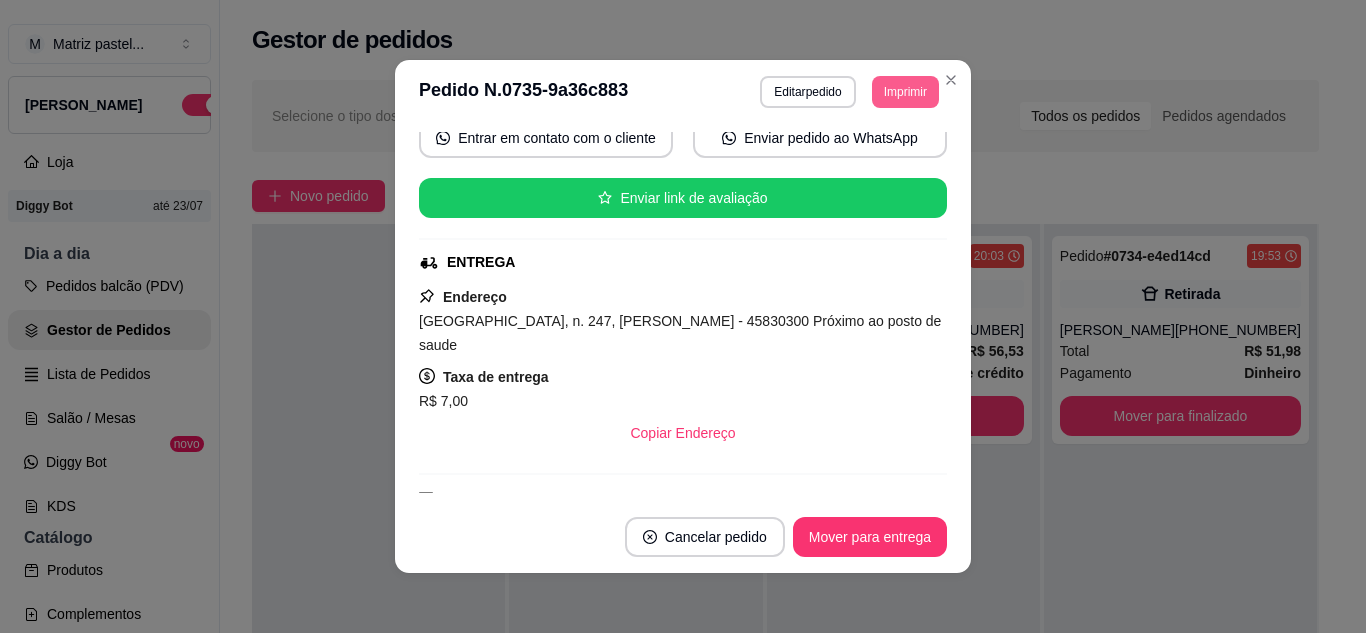 click on "Imprimir" at bounding box center [905, 92] 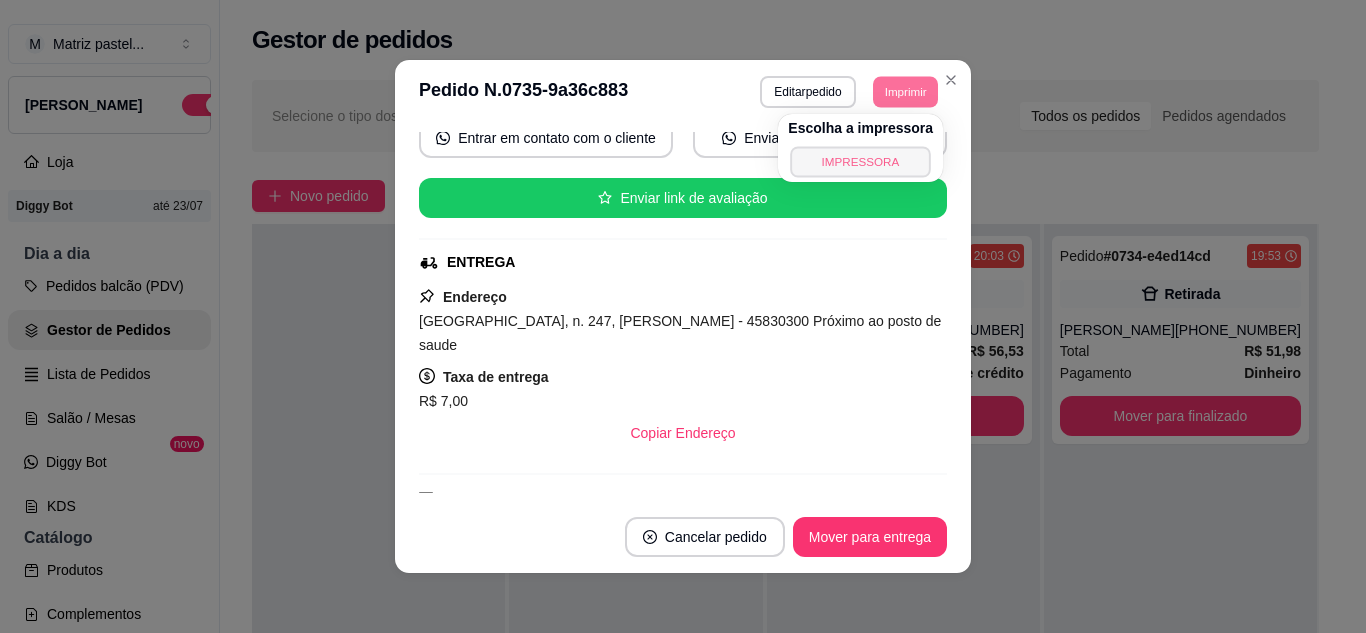 click on "IMPRESSORA" at bounding box center [861, 161] 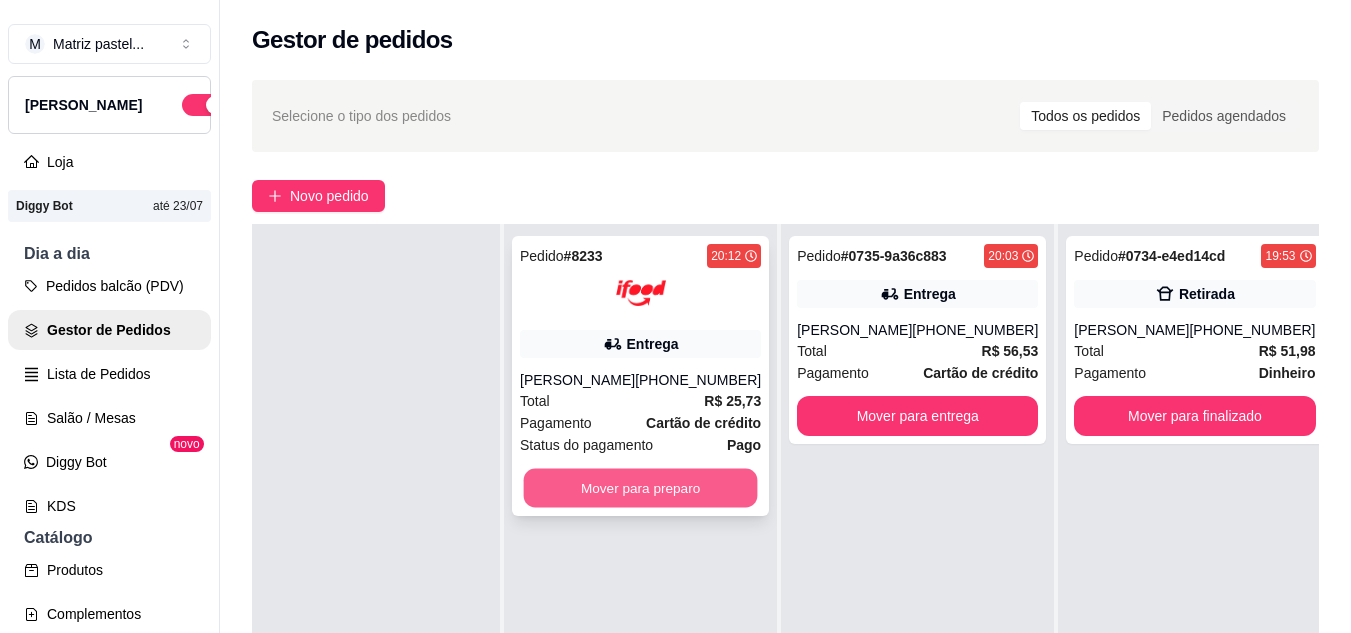 click on "Mover para preparo" at bounding box center (641, 488) 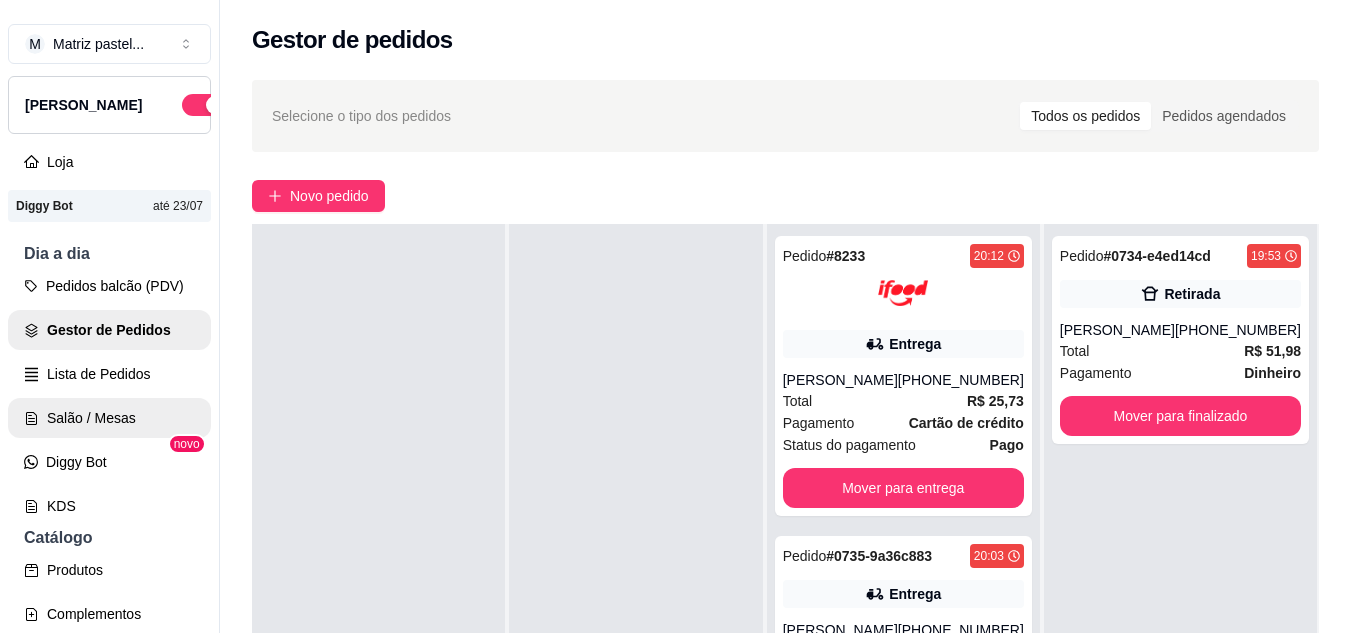 click on "Salão / Mesas" at bounding box center (109, 418) 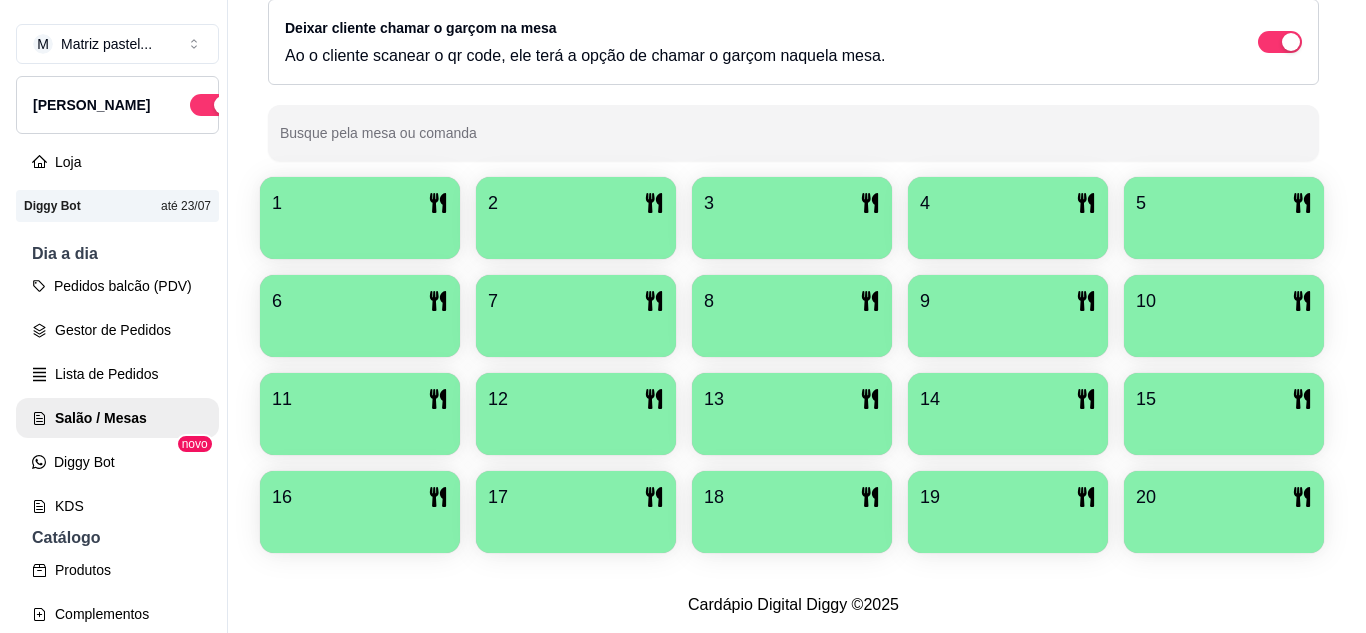 scroll, scrollTop: 425, scrollLeft: 0, axis: vertical 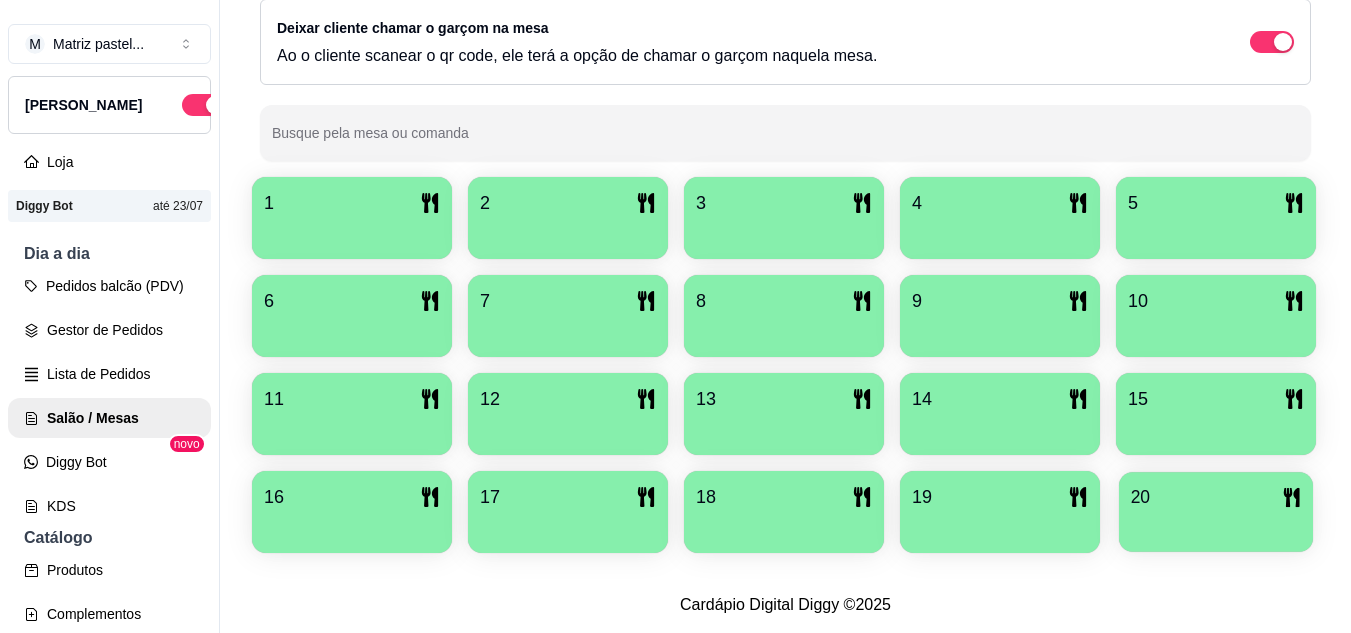 click on "20" at bounding box center (1216, 497) 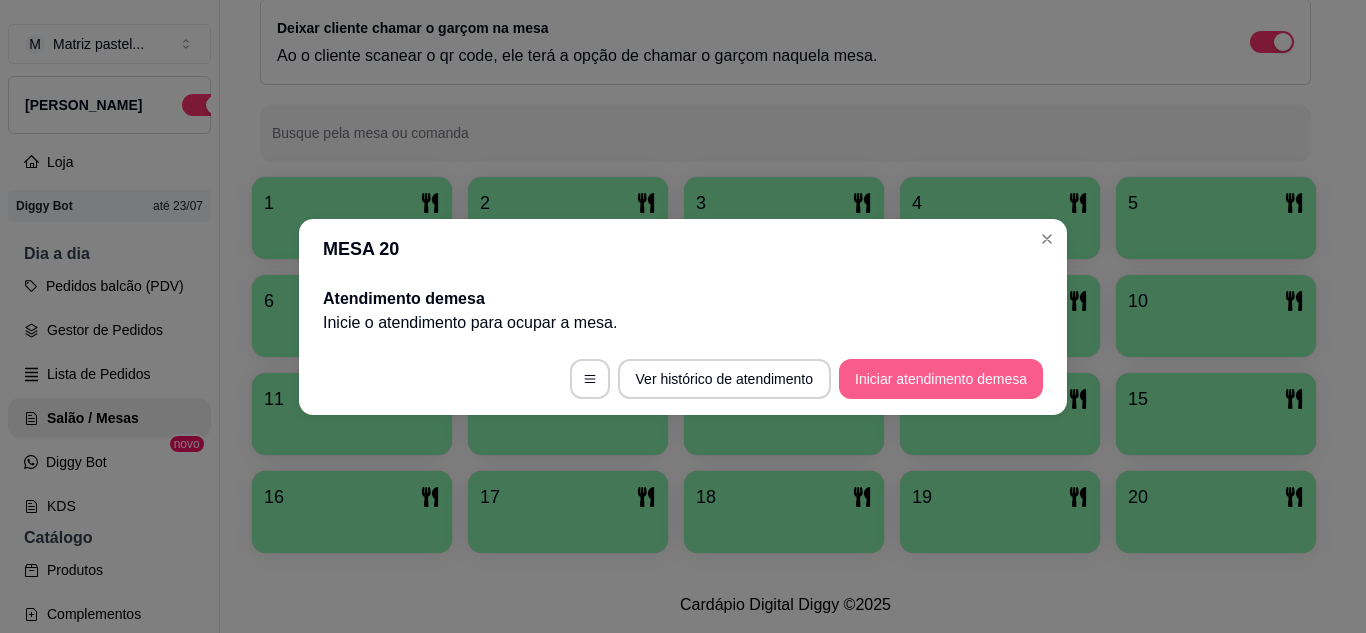 click on "Iniciar atendimento de  mesa" at bounding box center (941, 379) 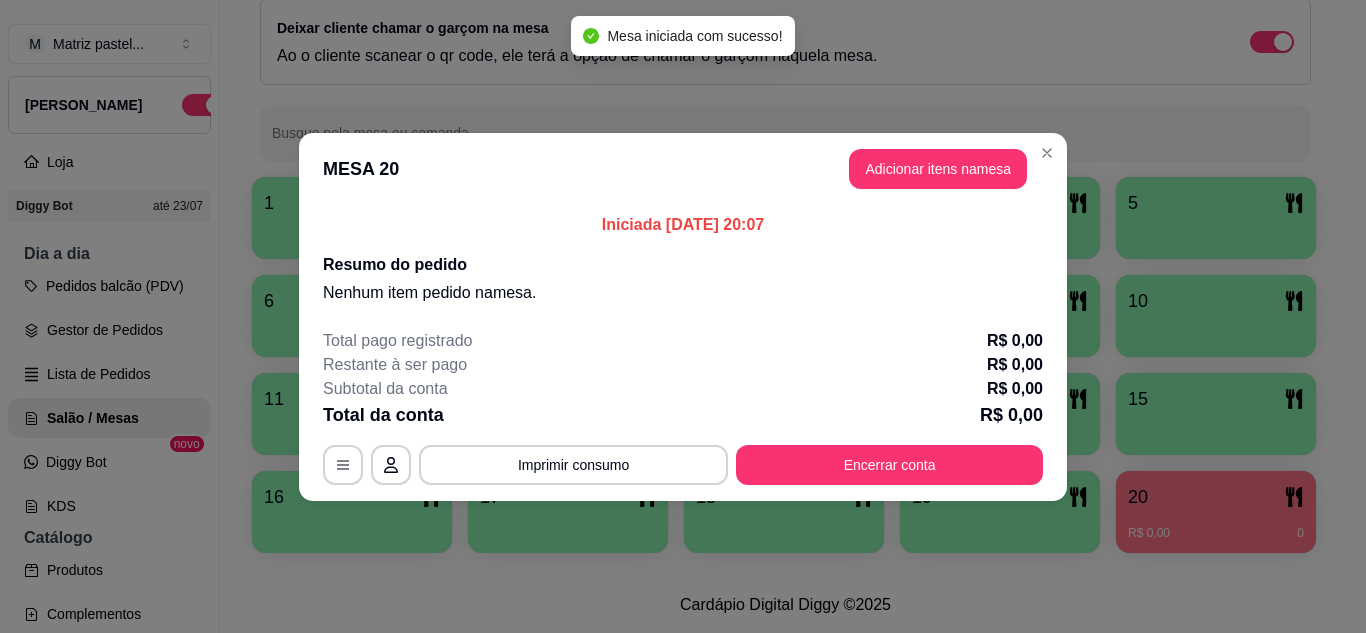 click on "Adicionar itens na  mesa" at bounding box center [938, 169] 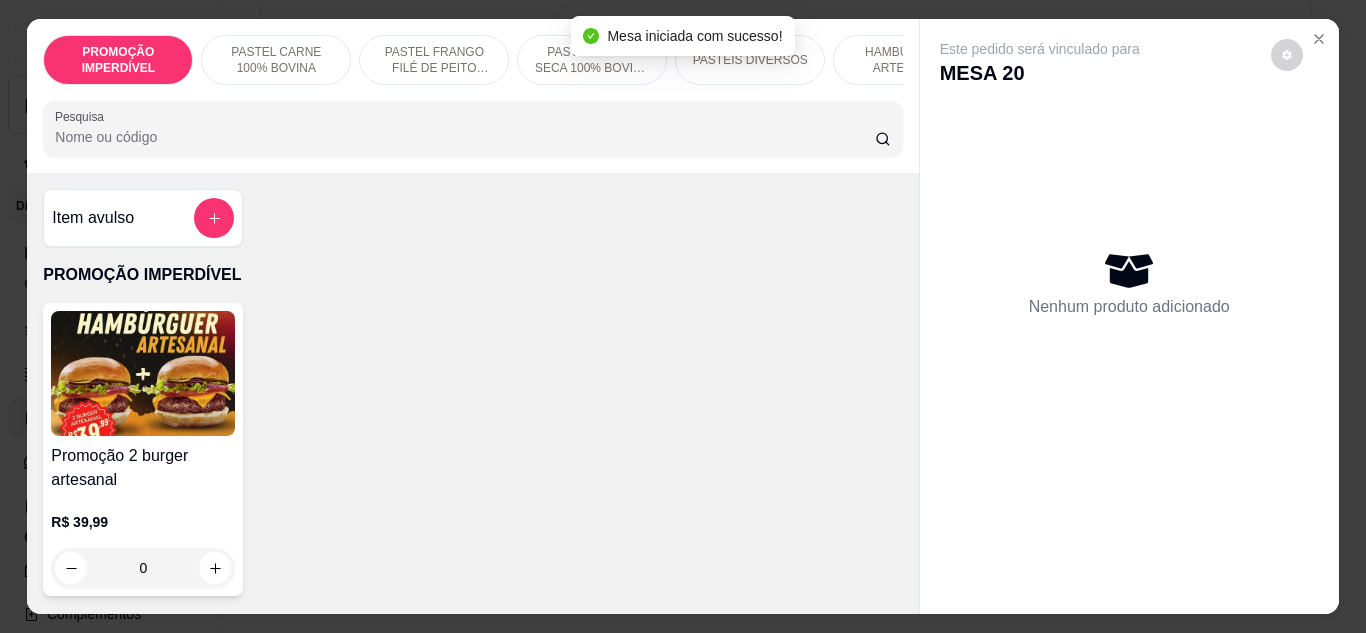 click on "Pesquisa" at bounding box center (465, 137) 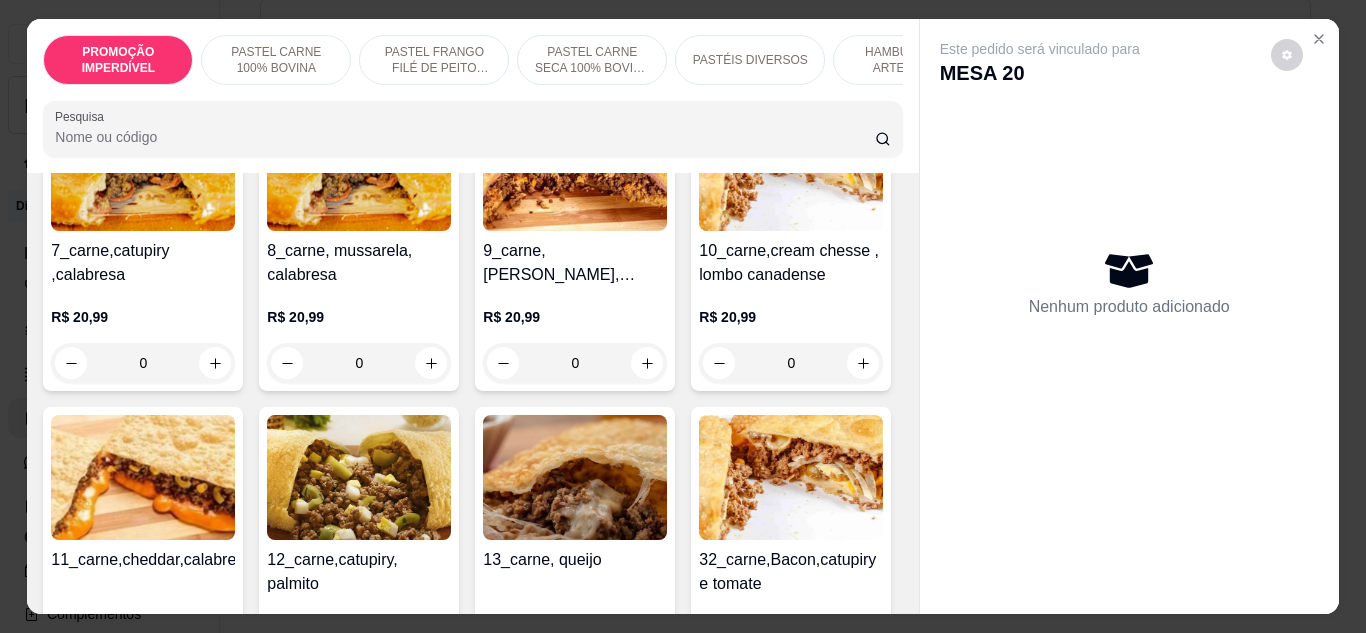 scroll, scrollTop: 900, scrollLeft: 0, axis: vertical 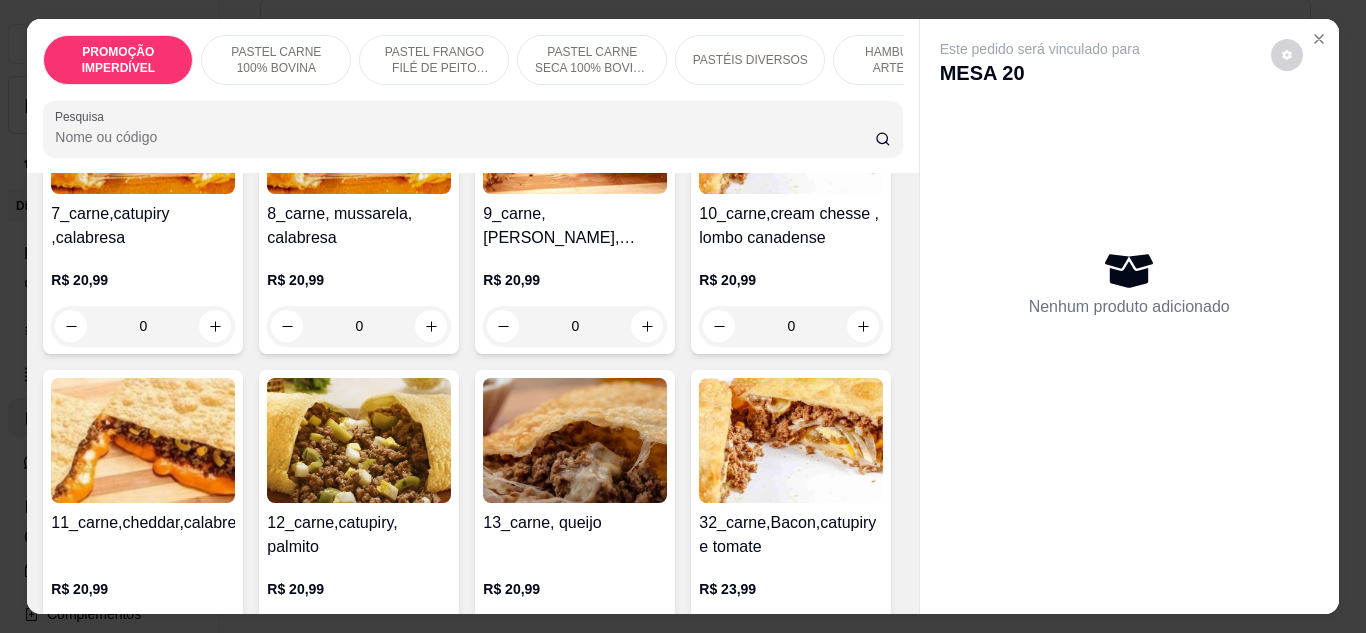 click on "0" at bounding box center [359, 326] 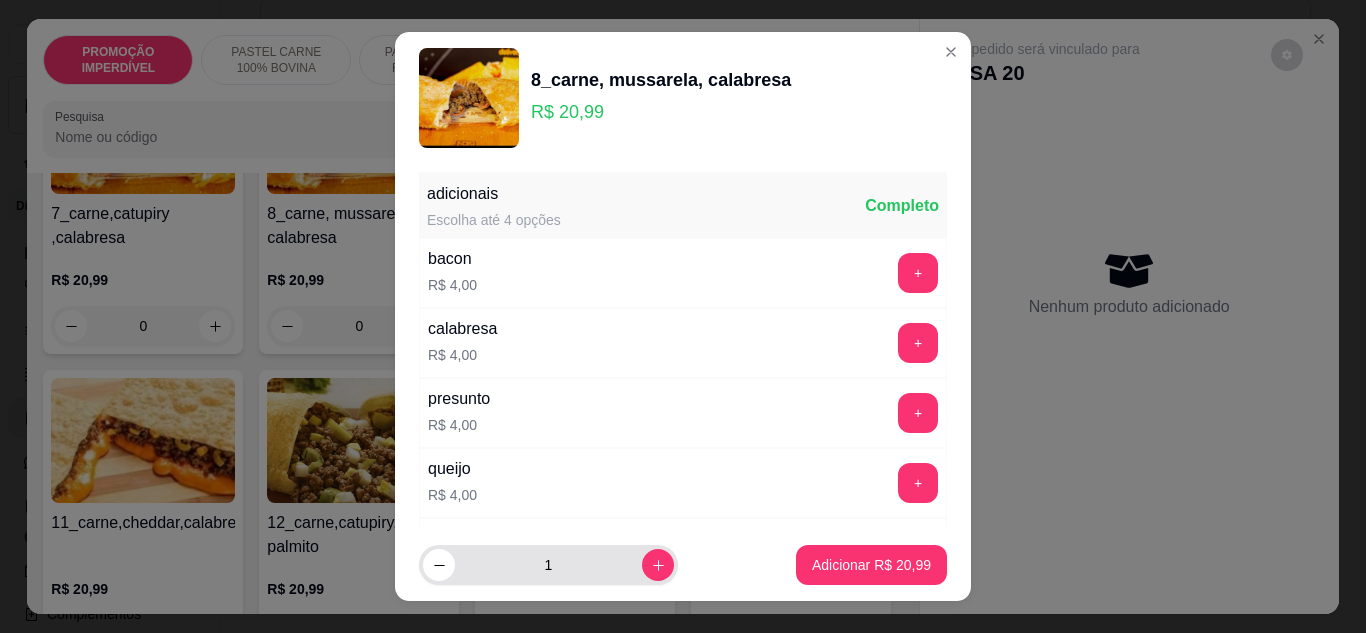 click on "1" at bounding box center (548, 565) 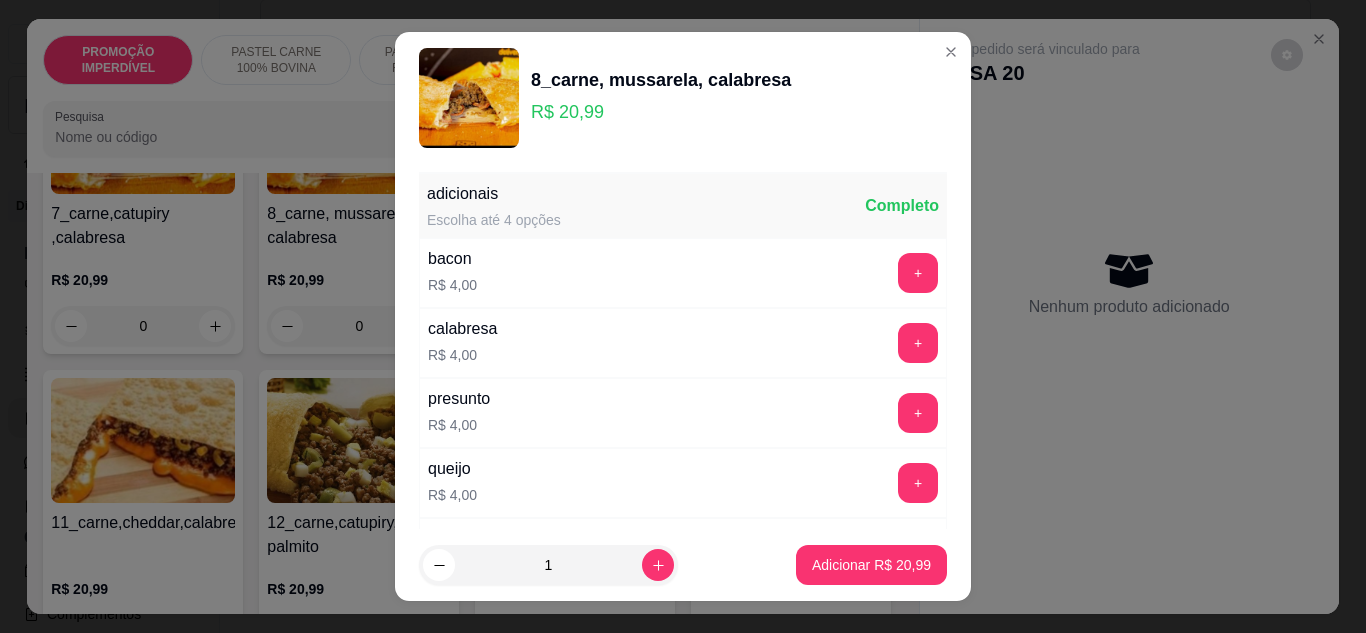 click on "1" at bounding box center (548, 565) 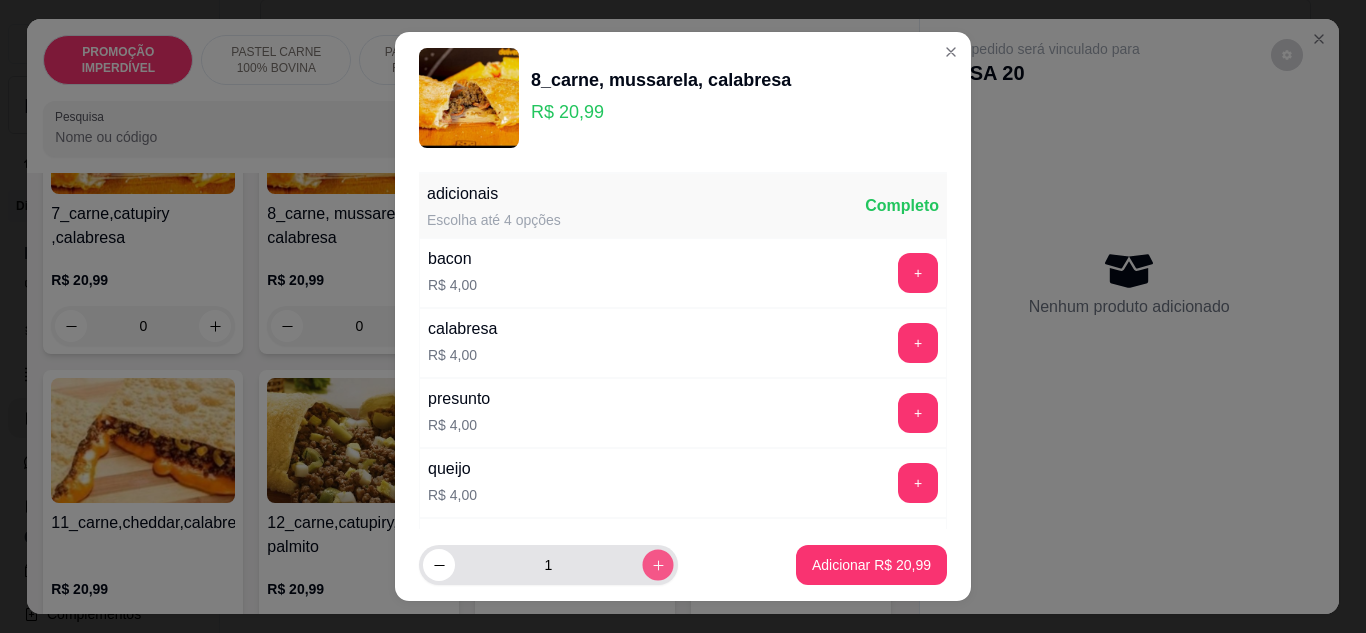 click 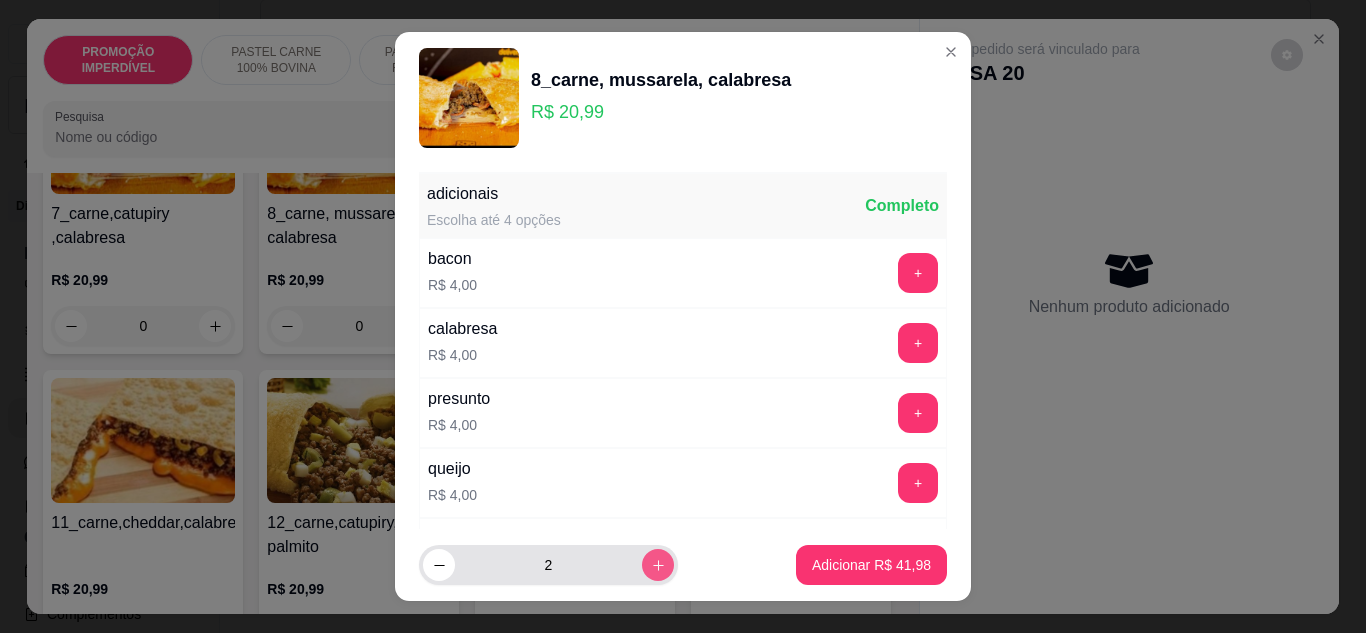 click 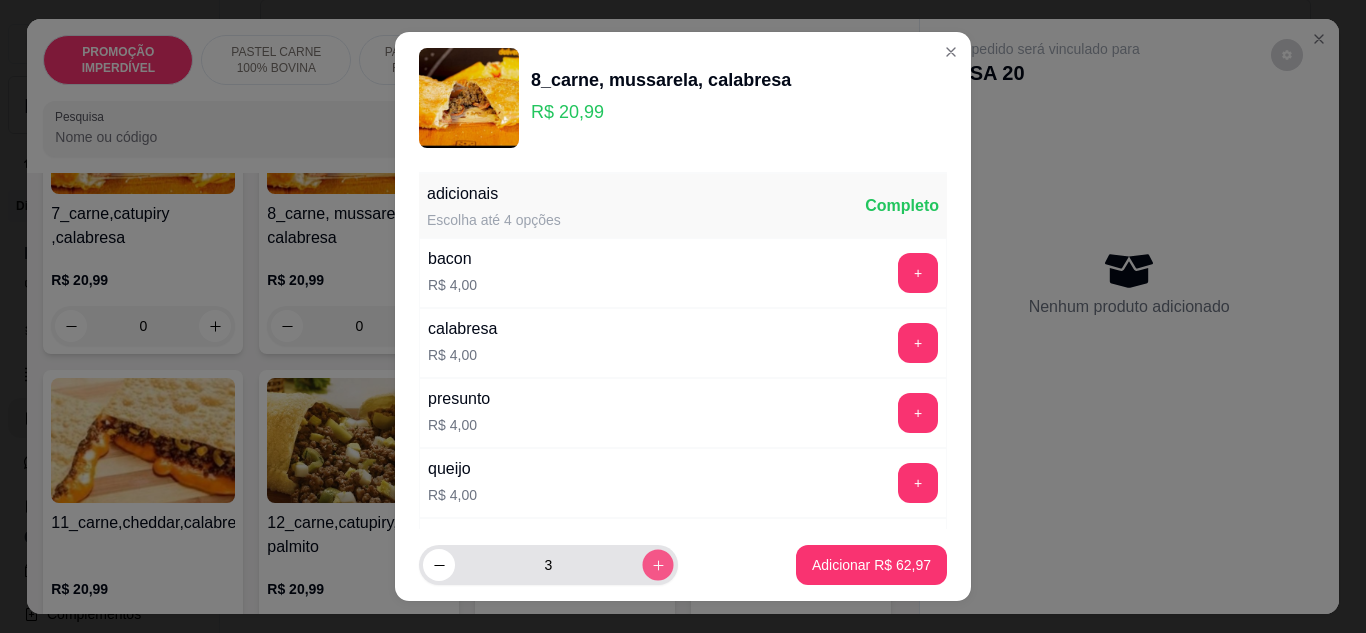 click 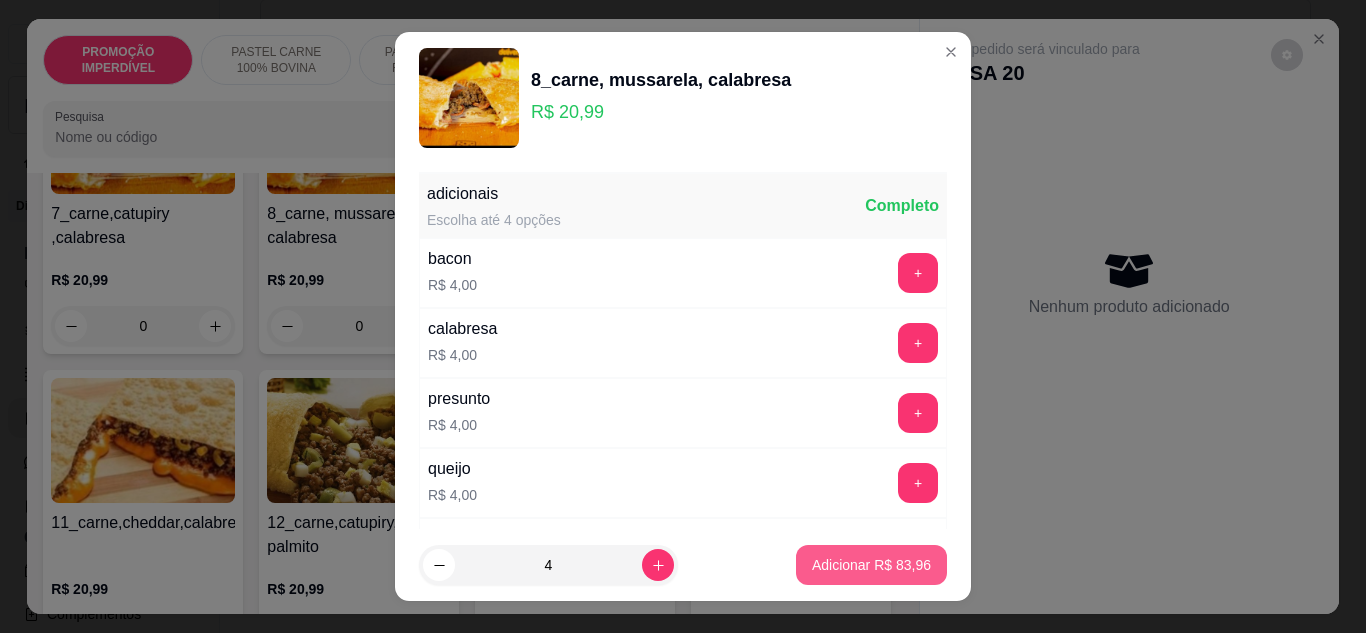 click on "Adicionar   R$ 83,96" at bounding box center [871, 565] 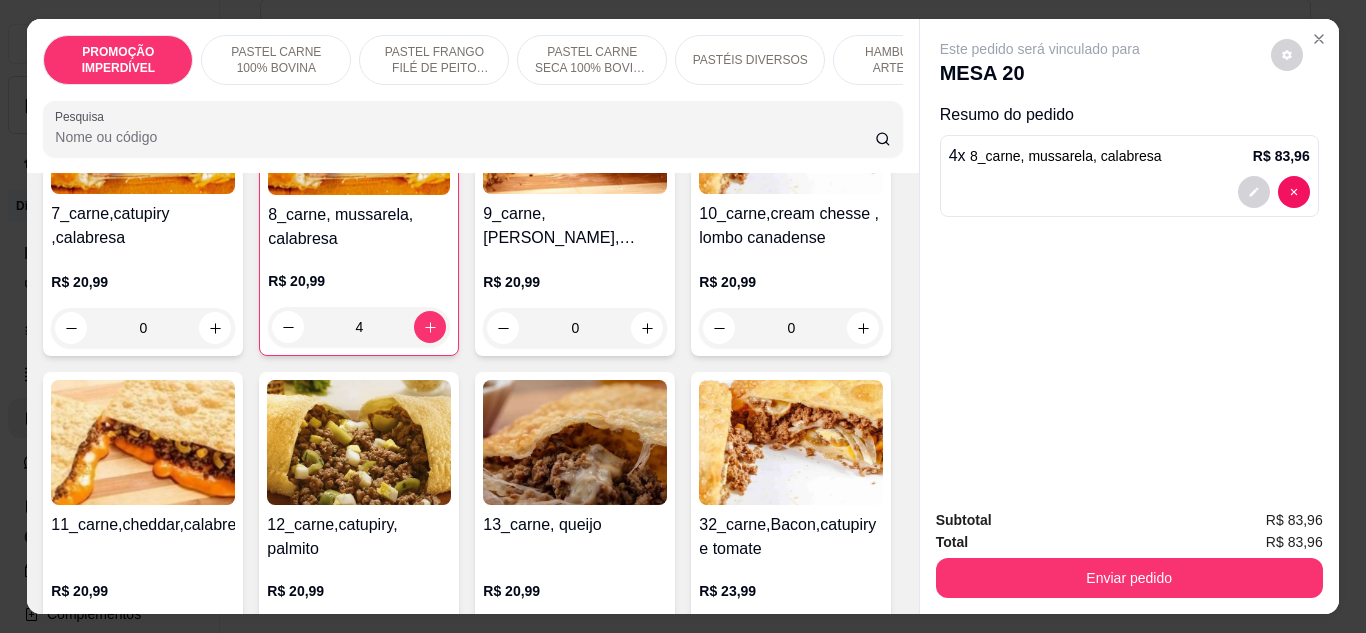 click on "Pesquisa" at bounding box center (465, 137) 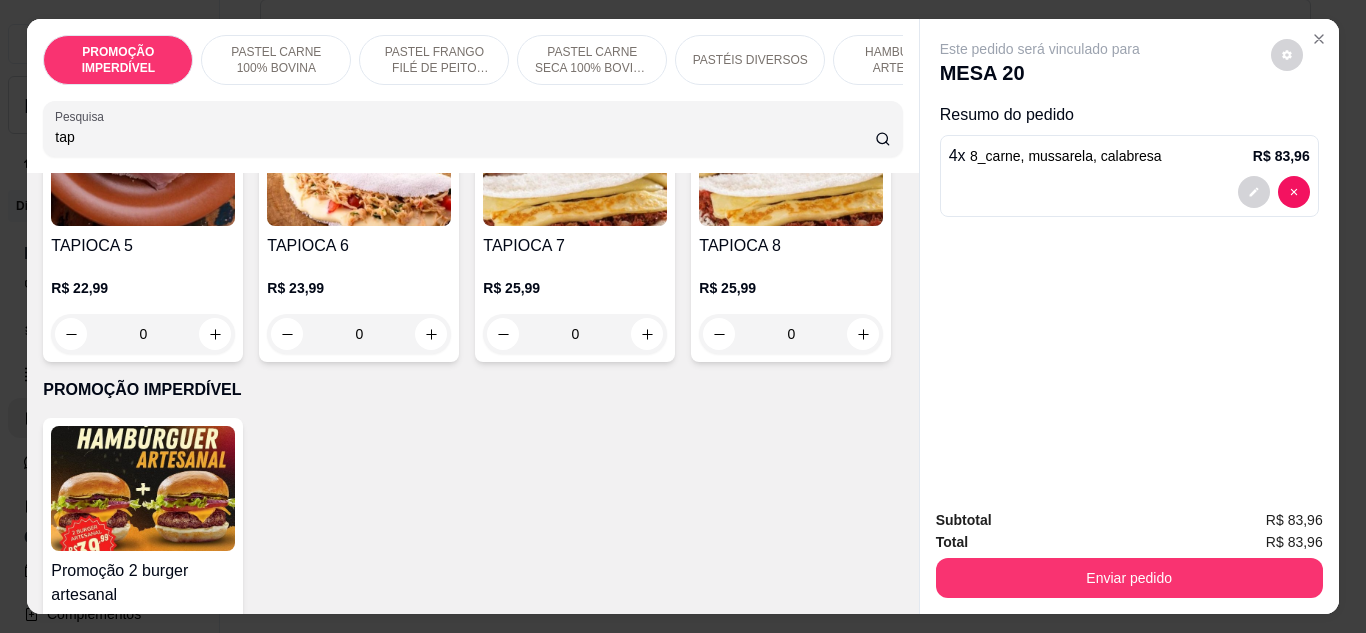 scroll, scrollTop: 595, scrollLeft: 0, axis: vertical 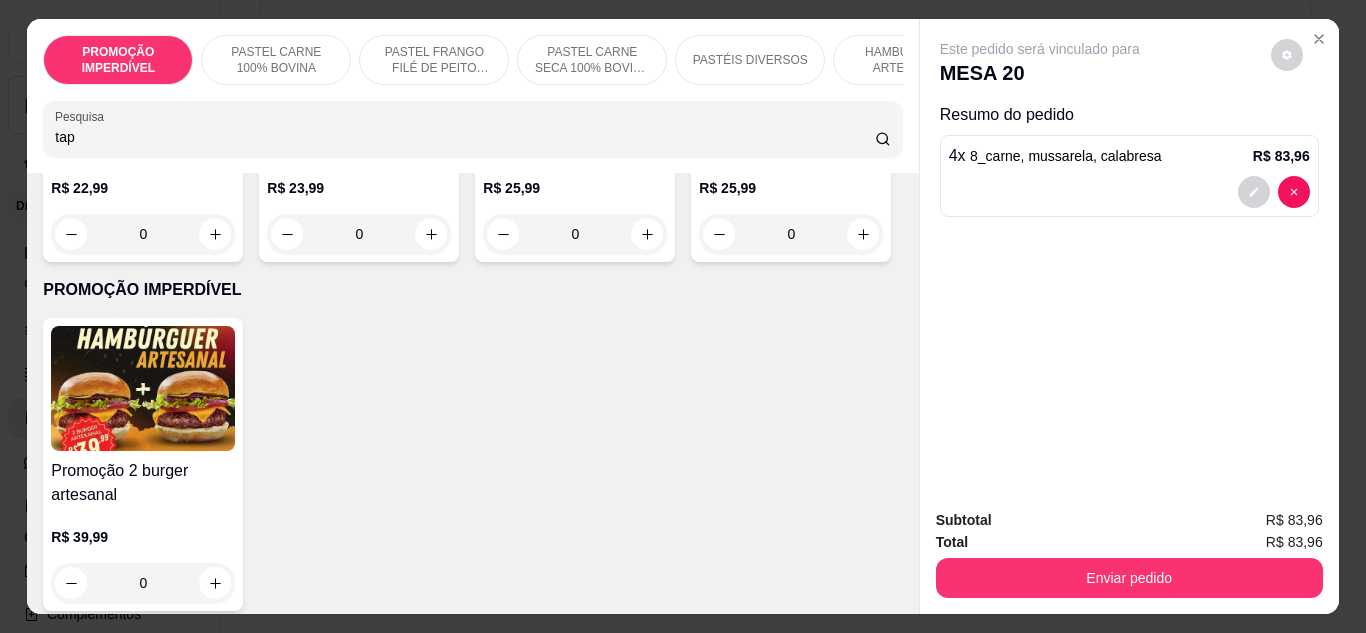 type on "tap" 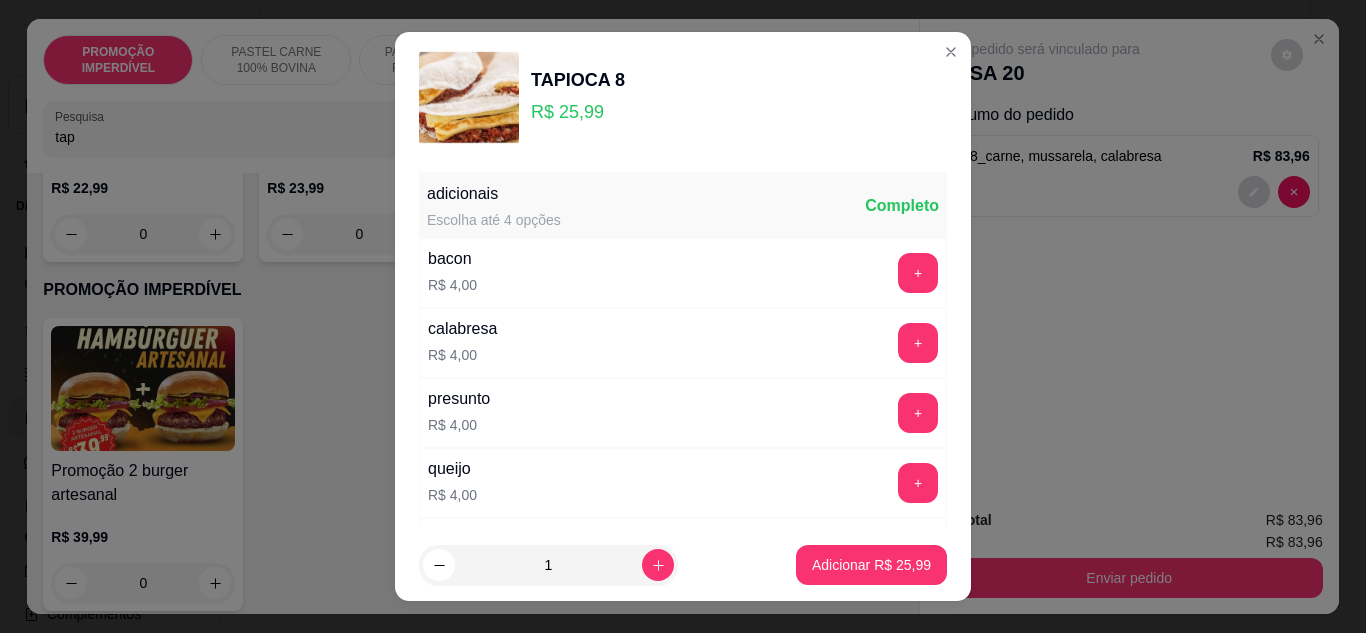 click on "1 Adicionar   R$ 25,99" at bounding box center (683, 565) 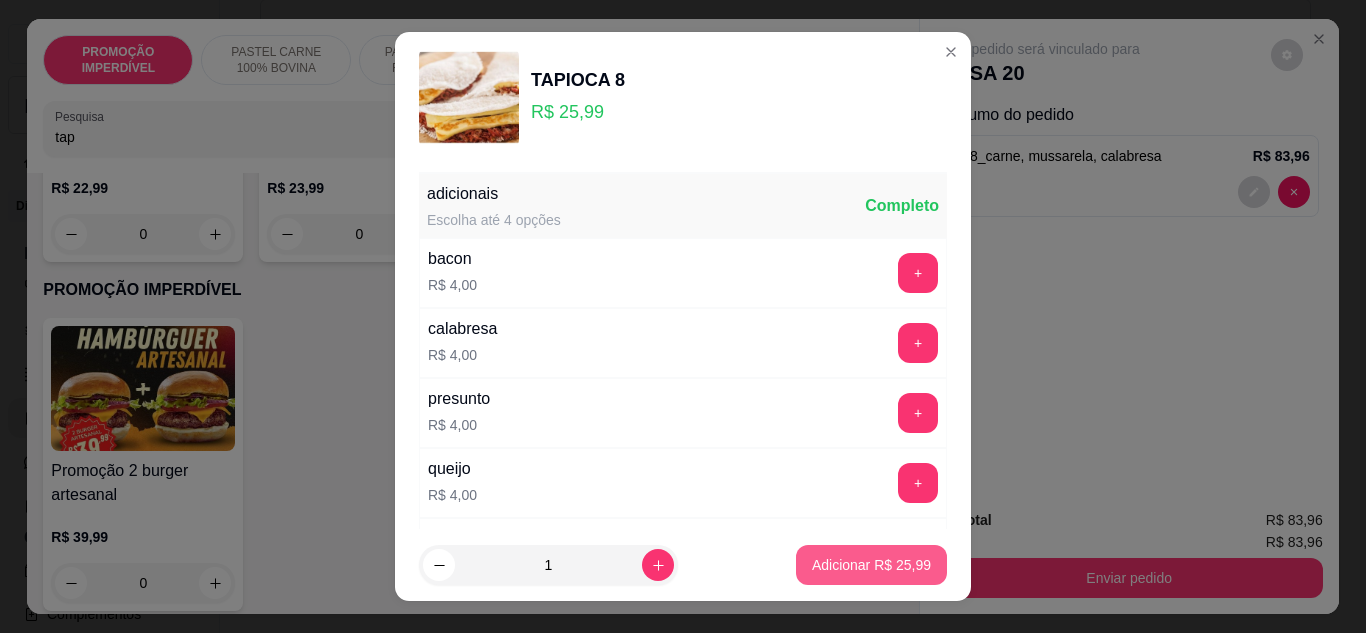 click on "Adicionar   R$ 25,99" at bounding box center [871, 565] 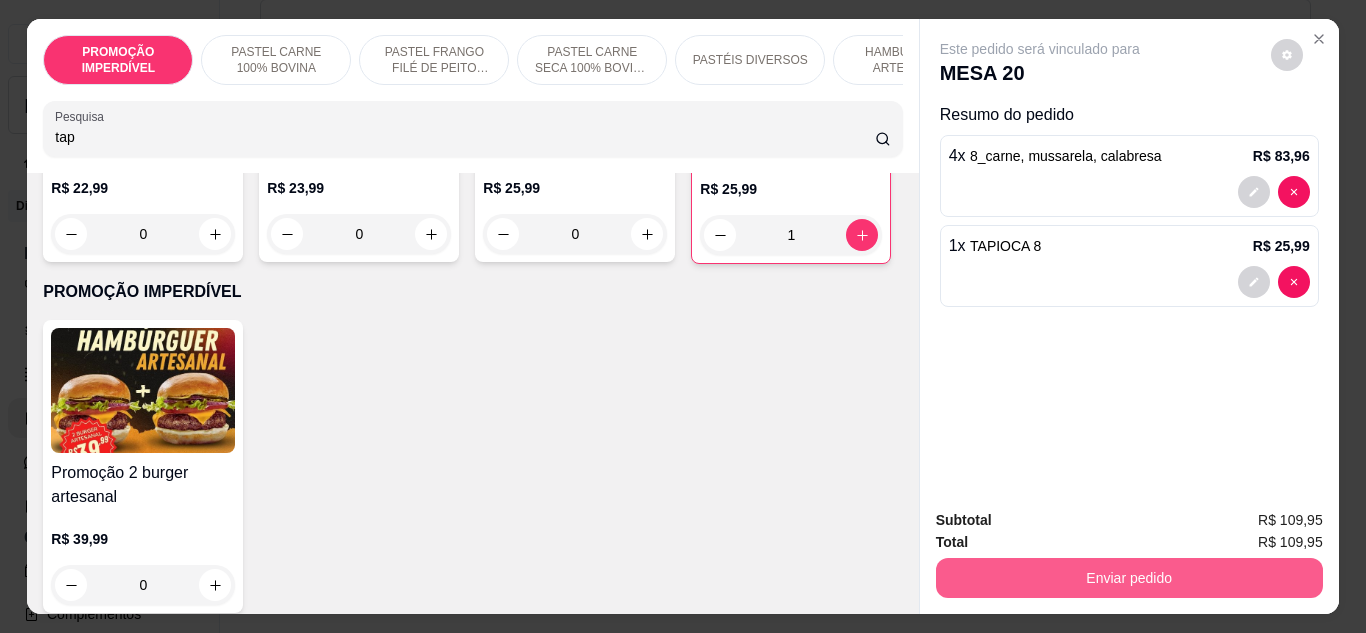 click on "Enviar pedido" at bounding box center [1129, 578] 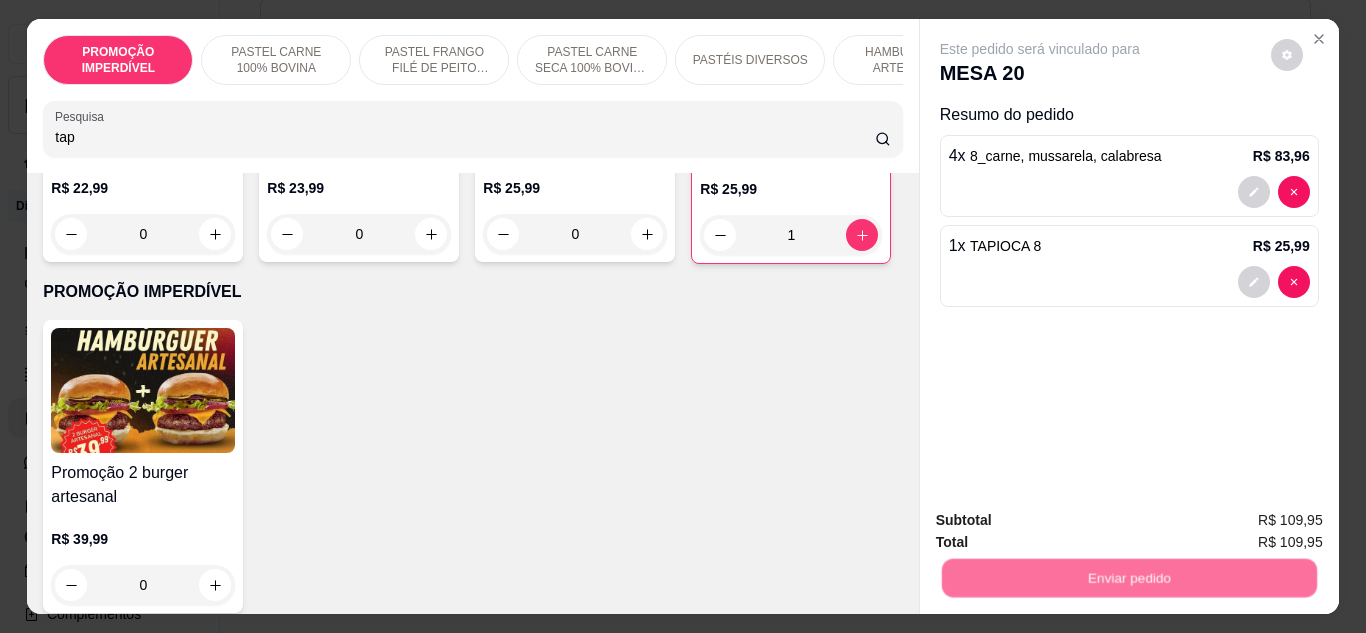 click on "Não registrar e enviar pedido" at bounding box center [1063, 522] 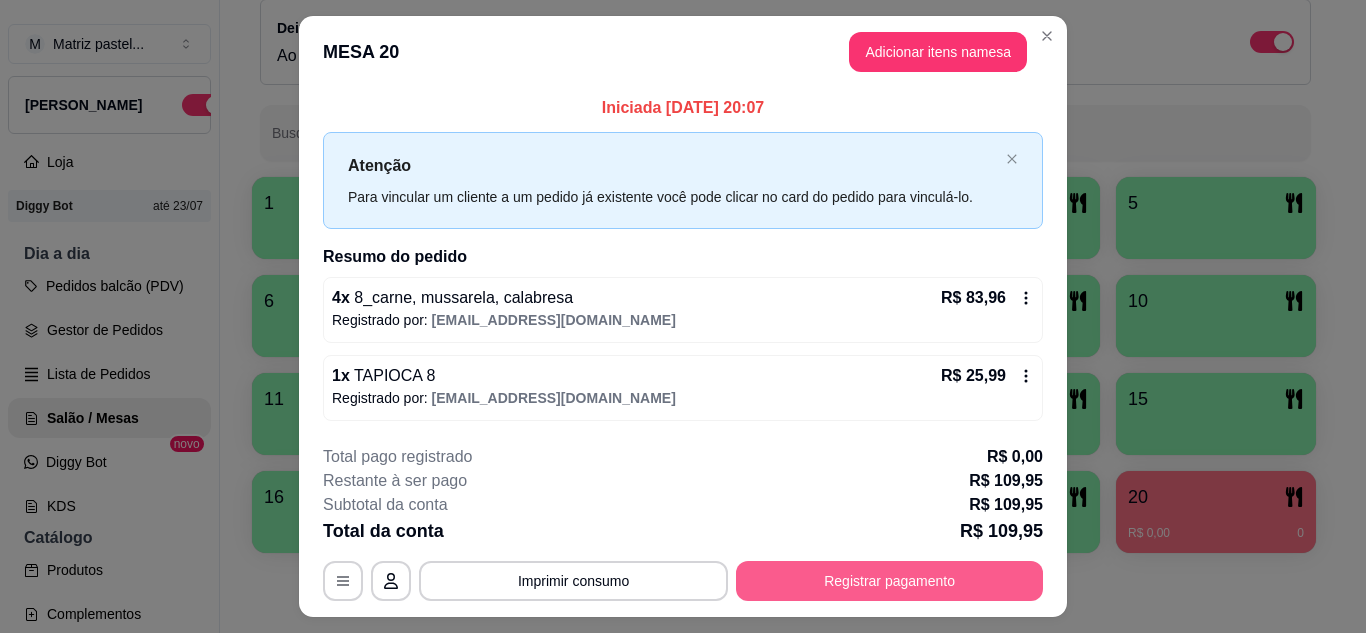 click on "Registrar pagamento" at bounding box center (889, 581) 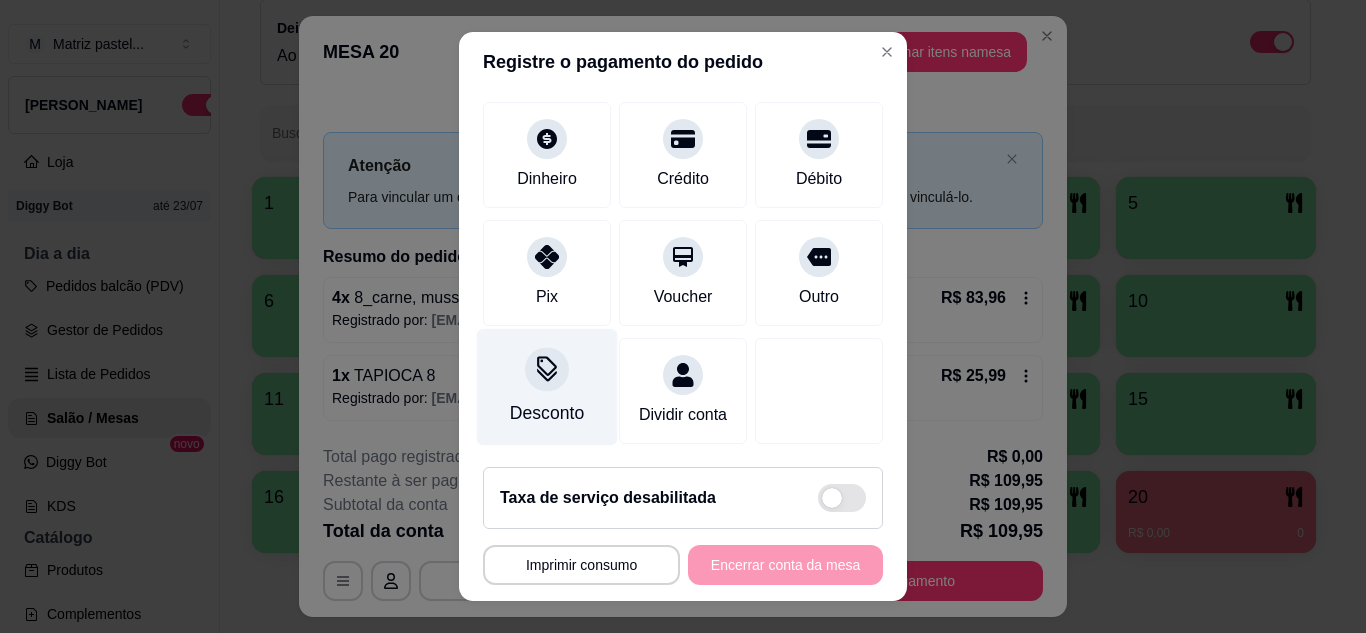 scroll, scrollTop: 154, scrollLeft: 0, axis: vertical 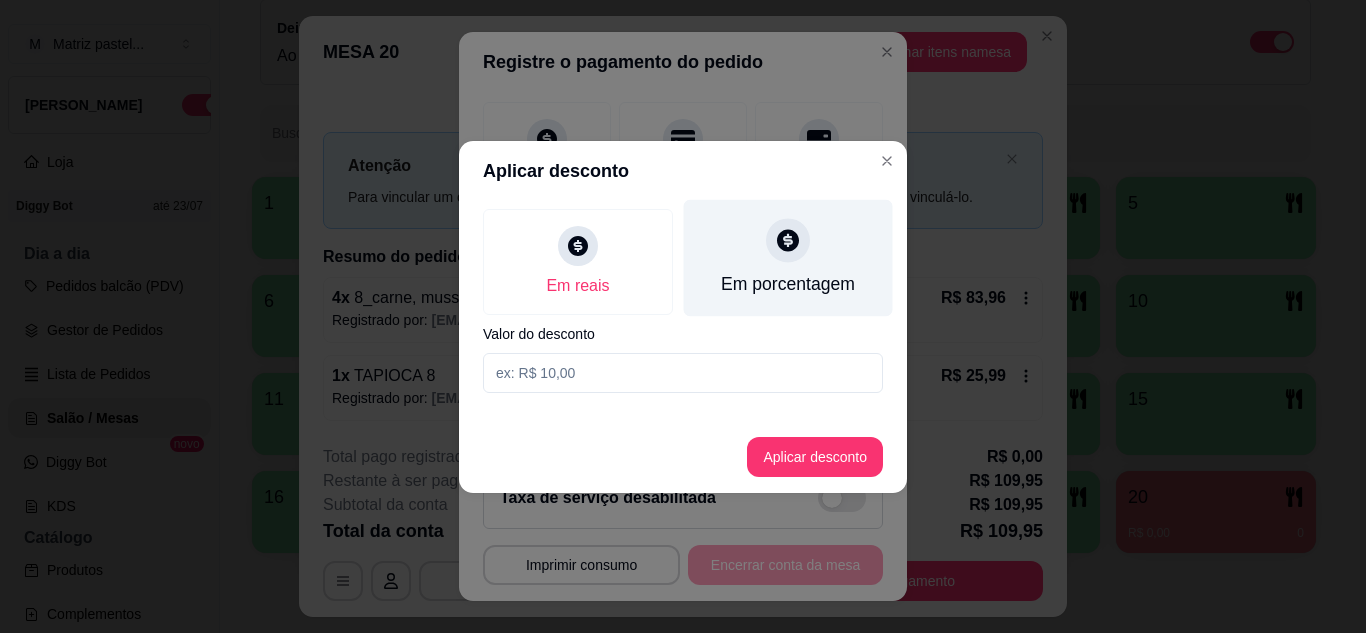 click on "Em porcentagem" at bounding box center (788, 284) 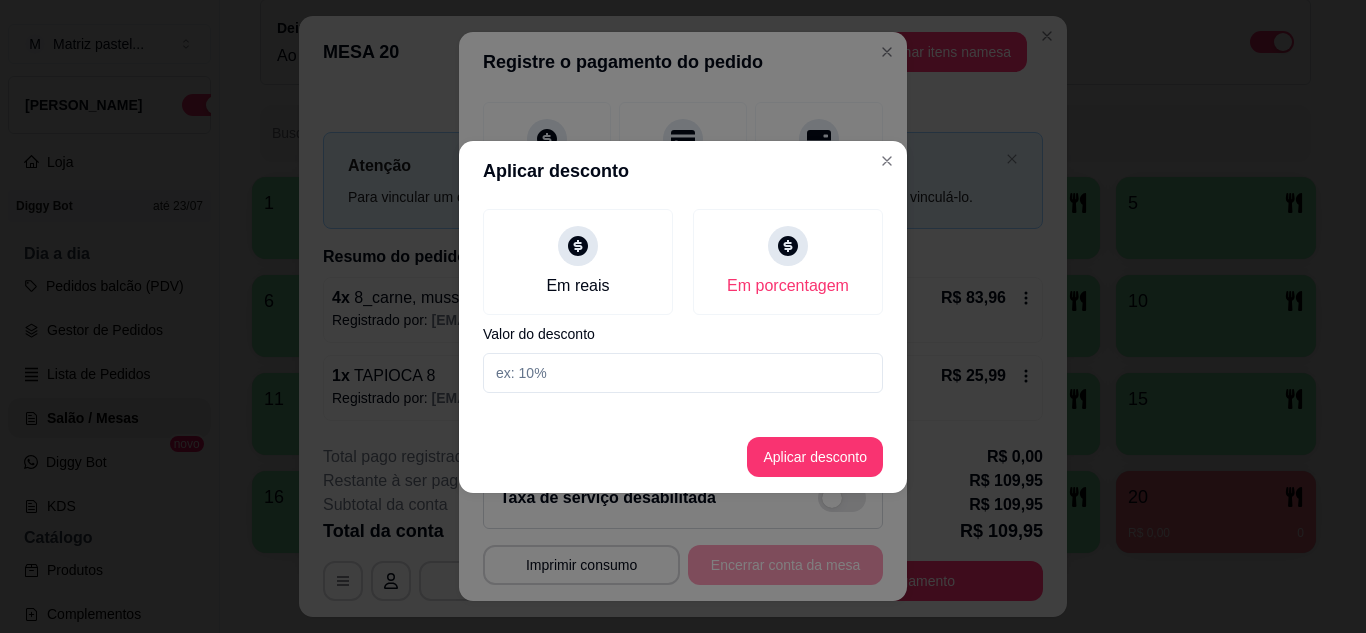 click on "Em reais Em porcentagem Valor do desconto" at bounding box center (683, 301) 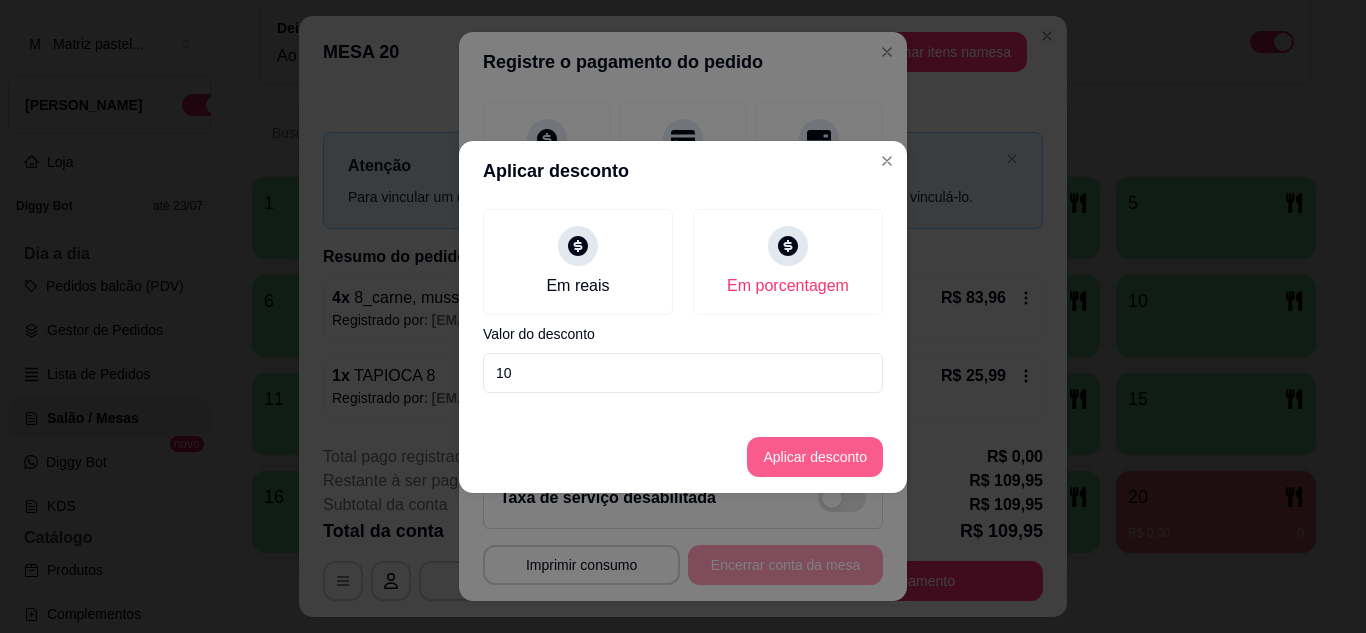 type on "10" 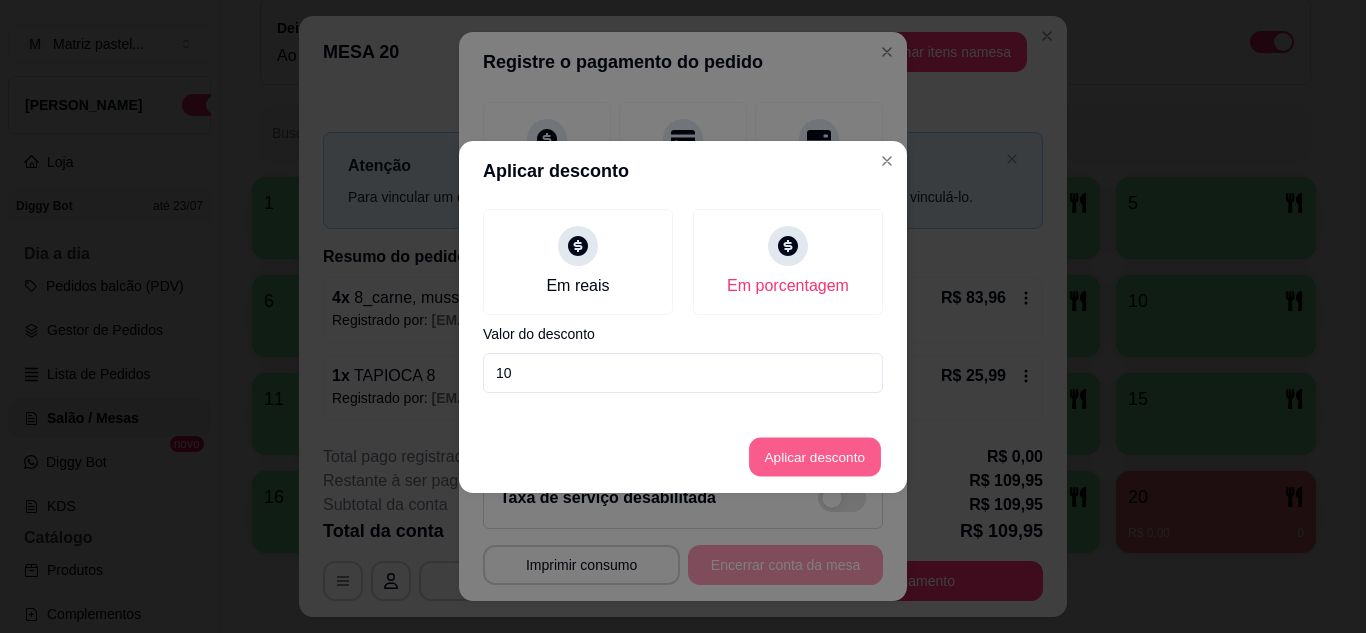 click on "Aplicar desconto" at bounding box center [815, 456] 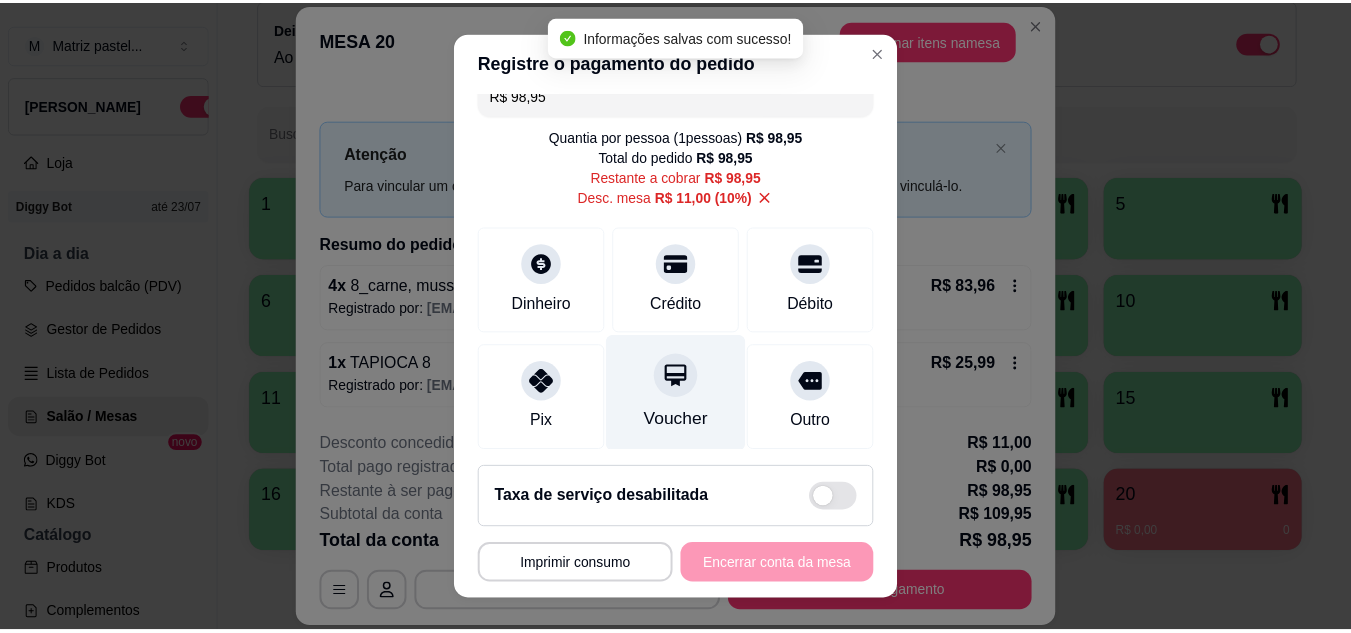 scroll, scrollTop: 0, scrollLeft: 0, axis: both 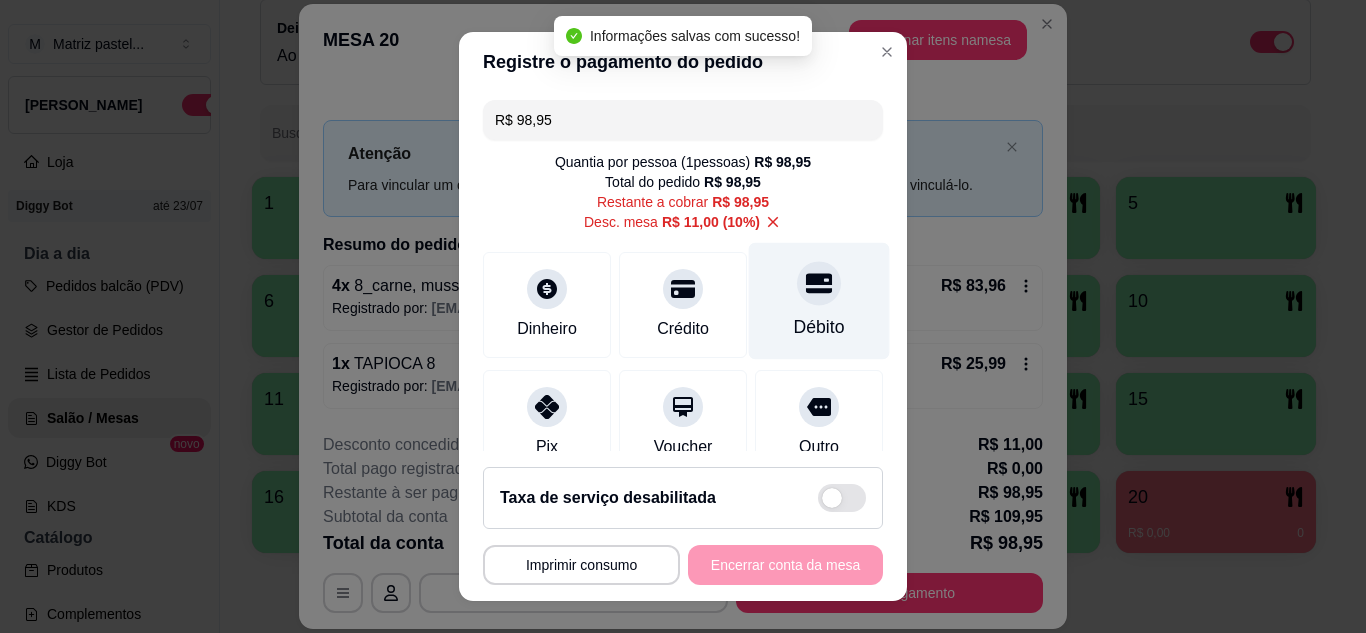 click on "Débito" at bounding box center (819, 300) 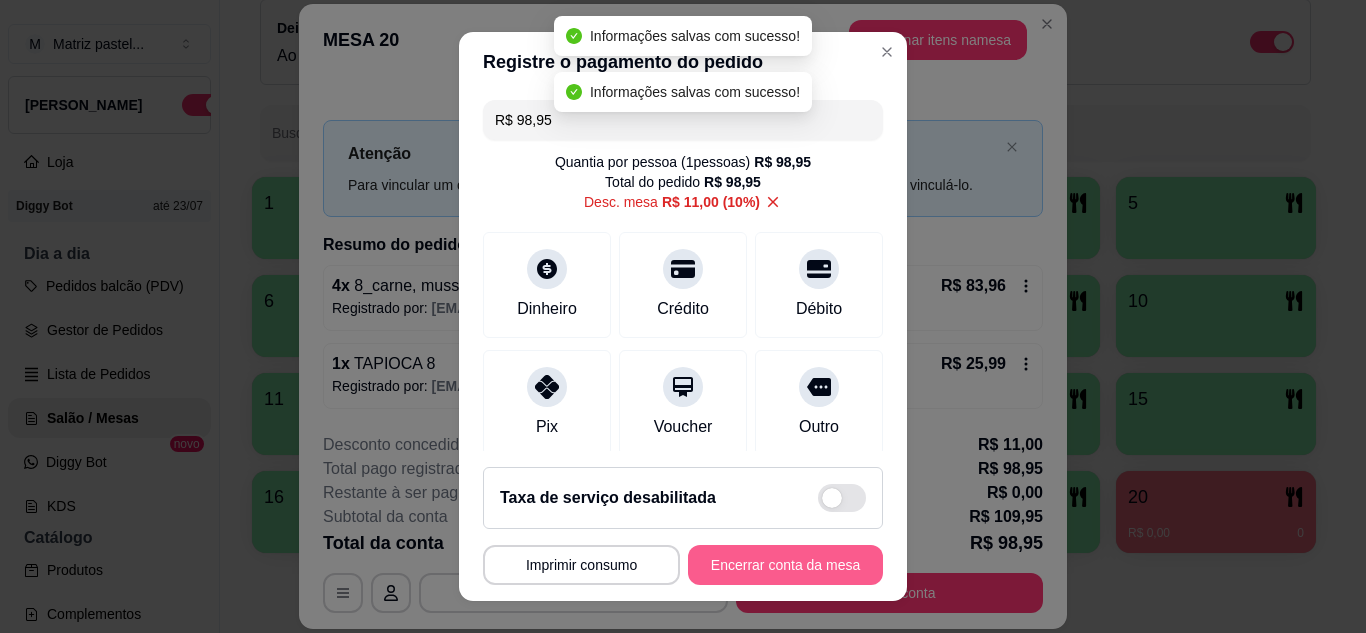 type on "R$ 0,00" 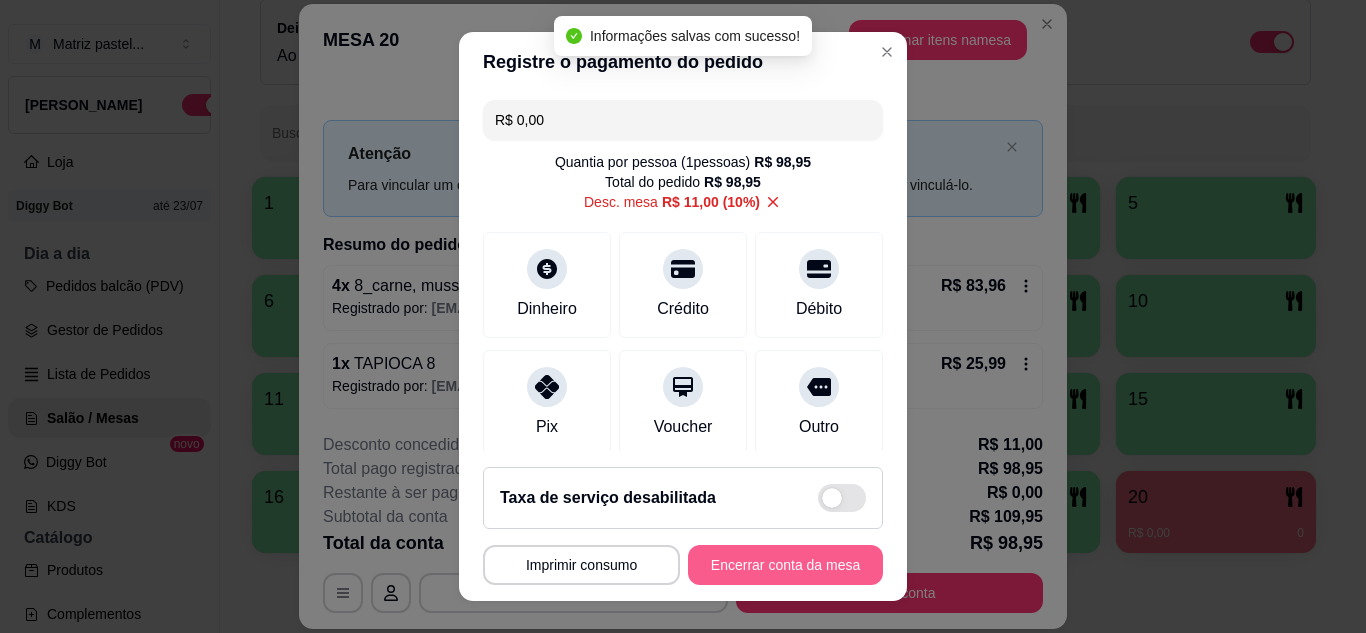click on "Encerrar conta da mesa" at bounding box center [785, 565] 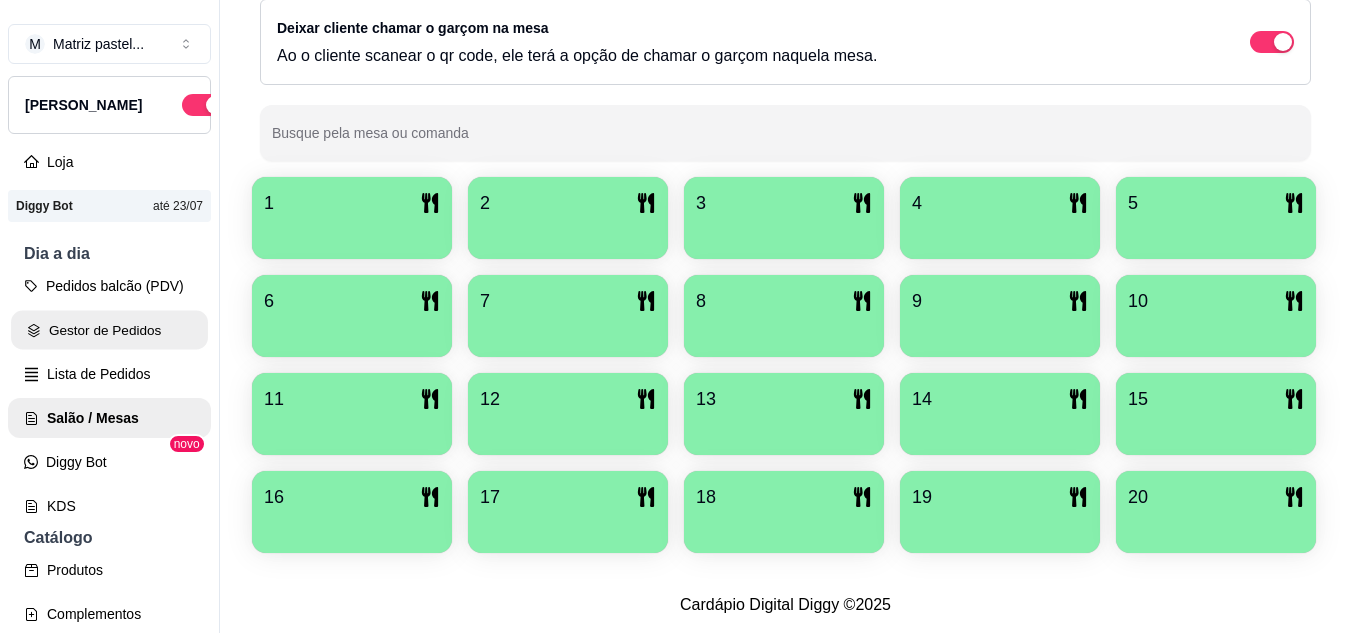 click on "Gestor de Pedidos" at bounding box center [109, 330] 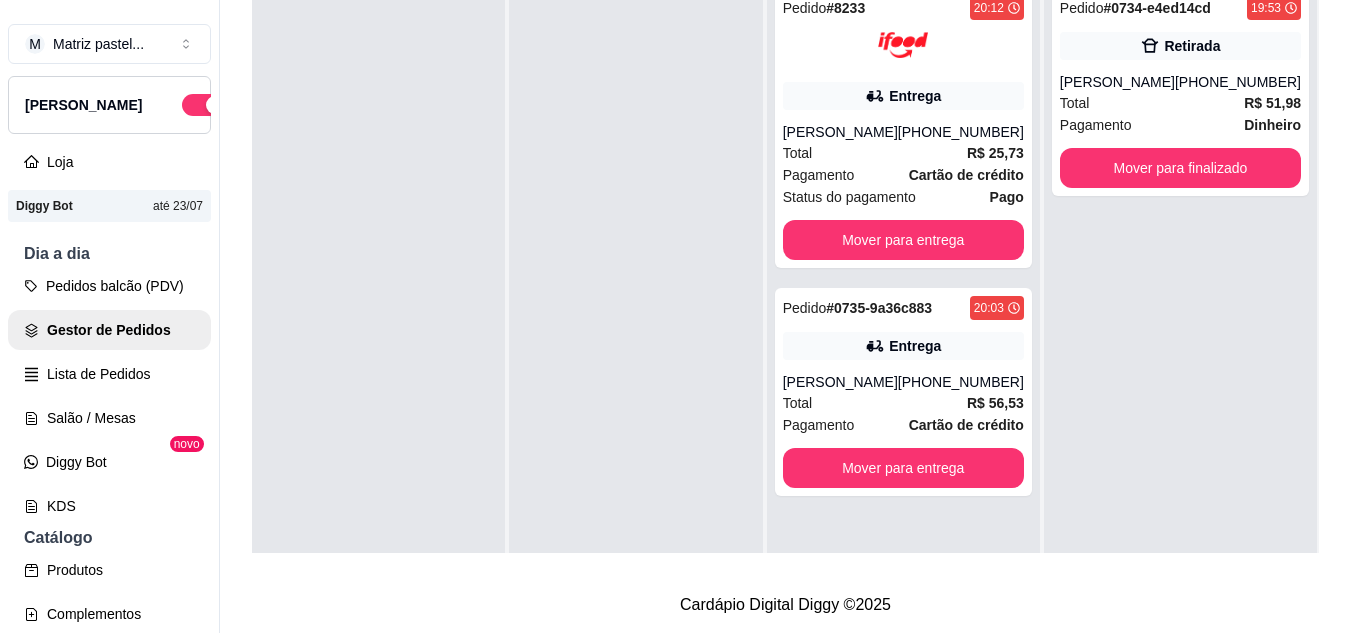 scroll, scrollTop: 0, scrollLeft: 0, axis: both 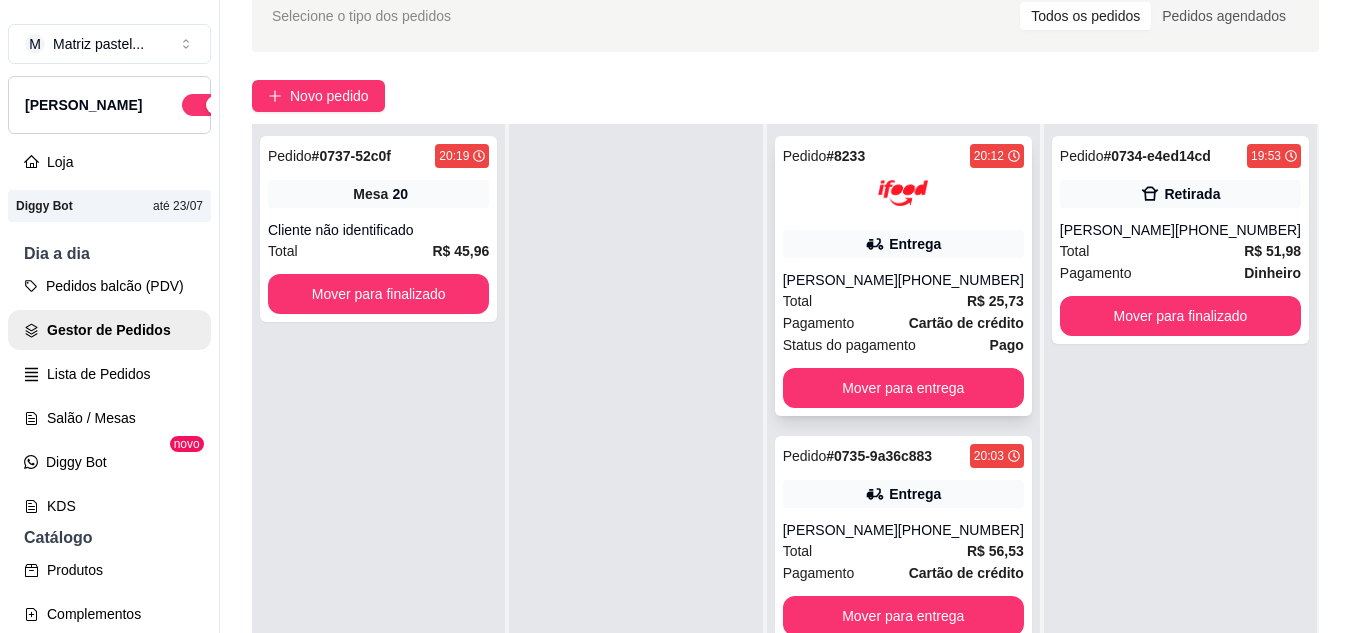 click on "[PERSON_NAME]" at bounding box center [840, 280] 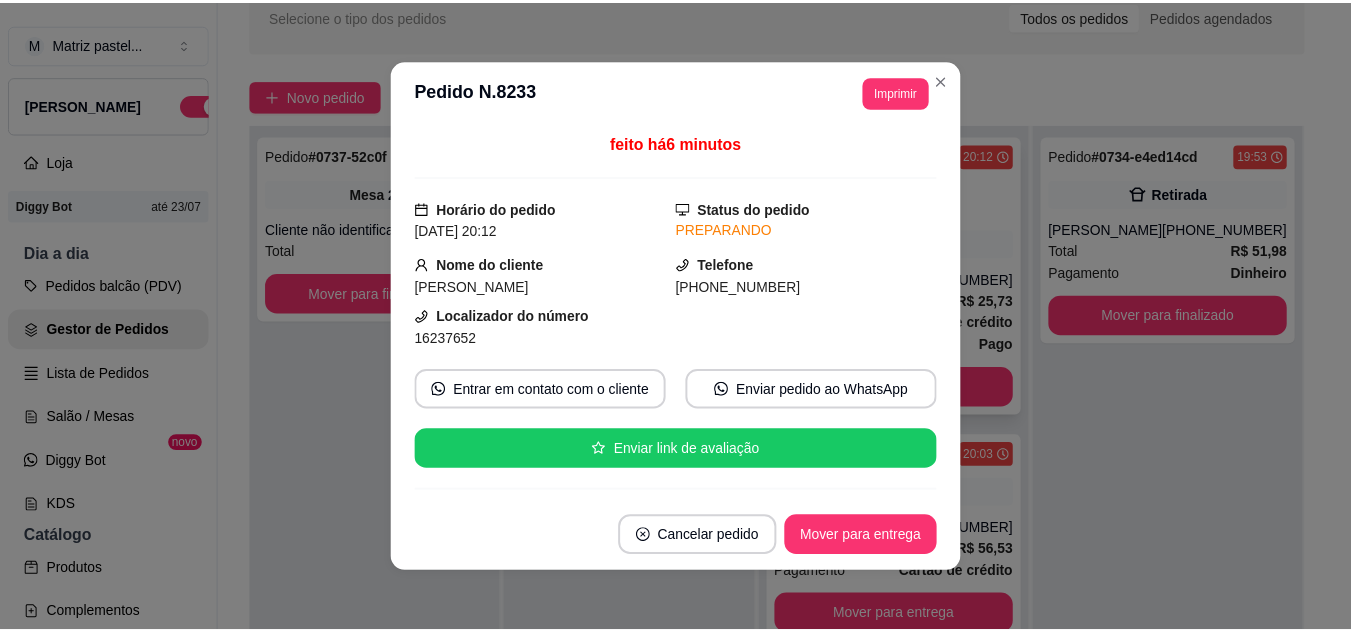 scroll, scrollTop: 100, scrollLeft: 0, axis: vertical 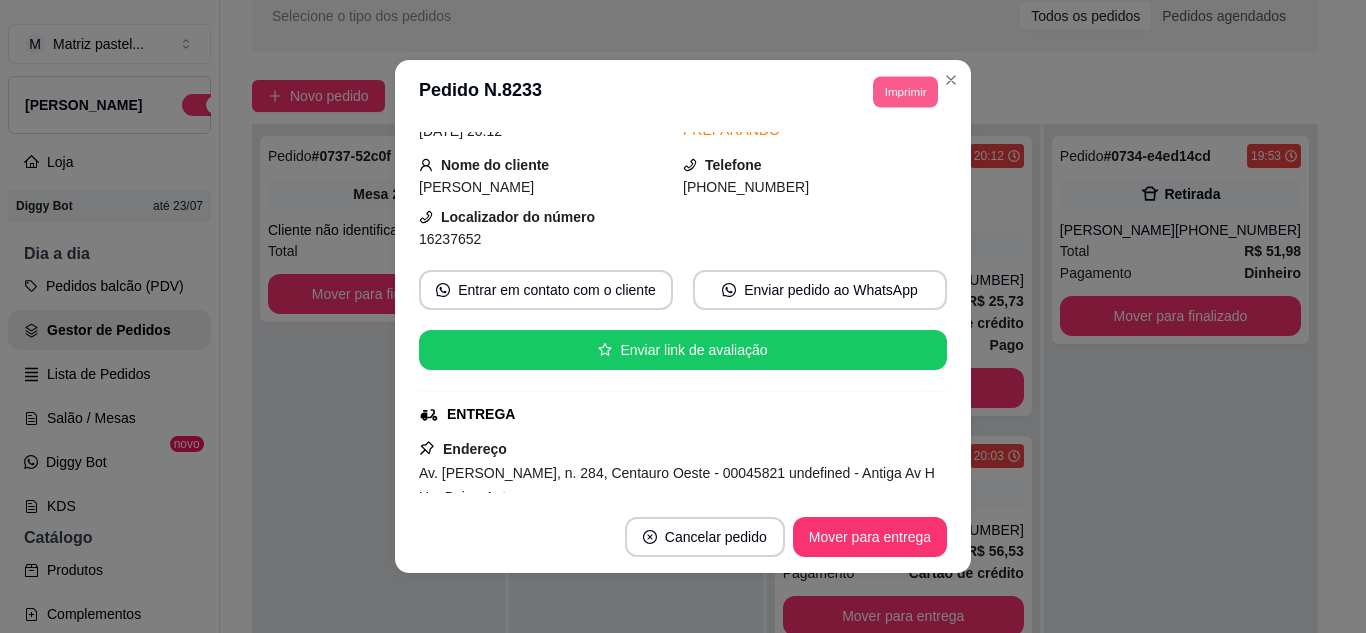 click on "Imprimir" at bounding box center [905, 91] 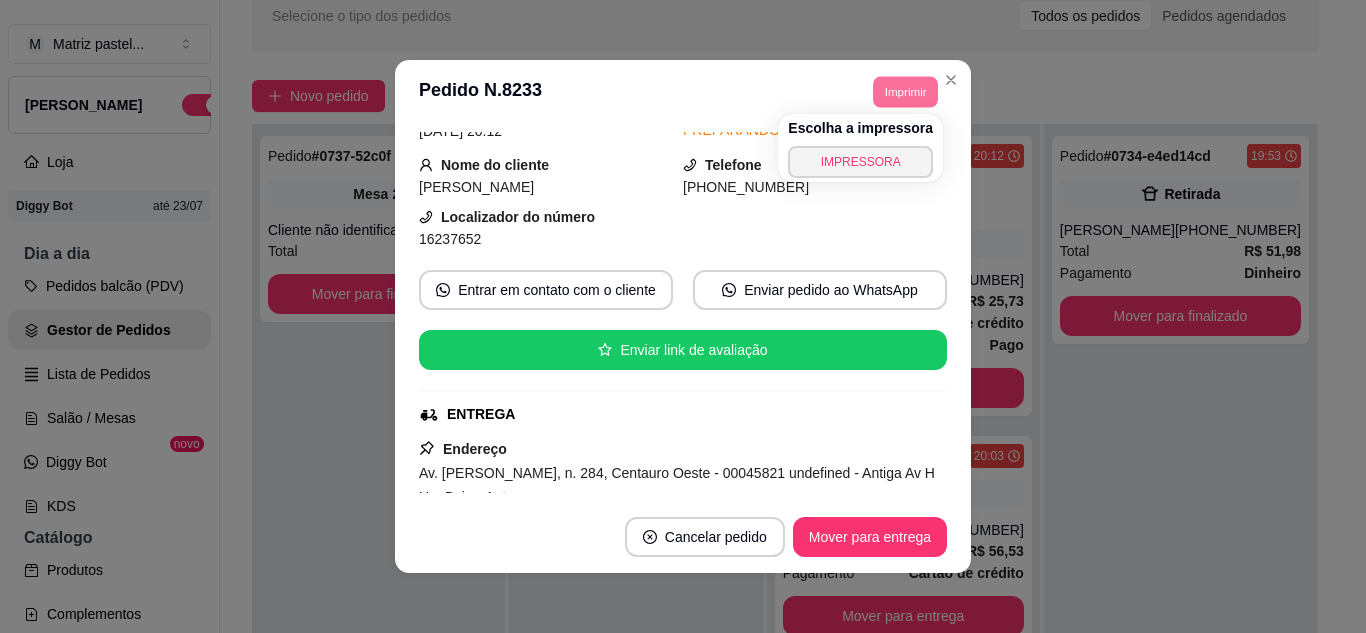 click on "Escolha a impressora IMPRESSORA" at bounding box center [860, 148] 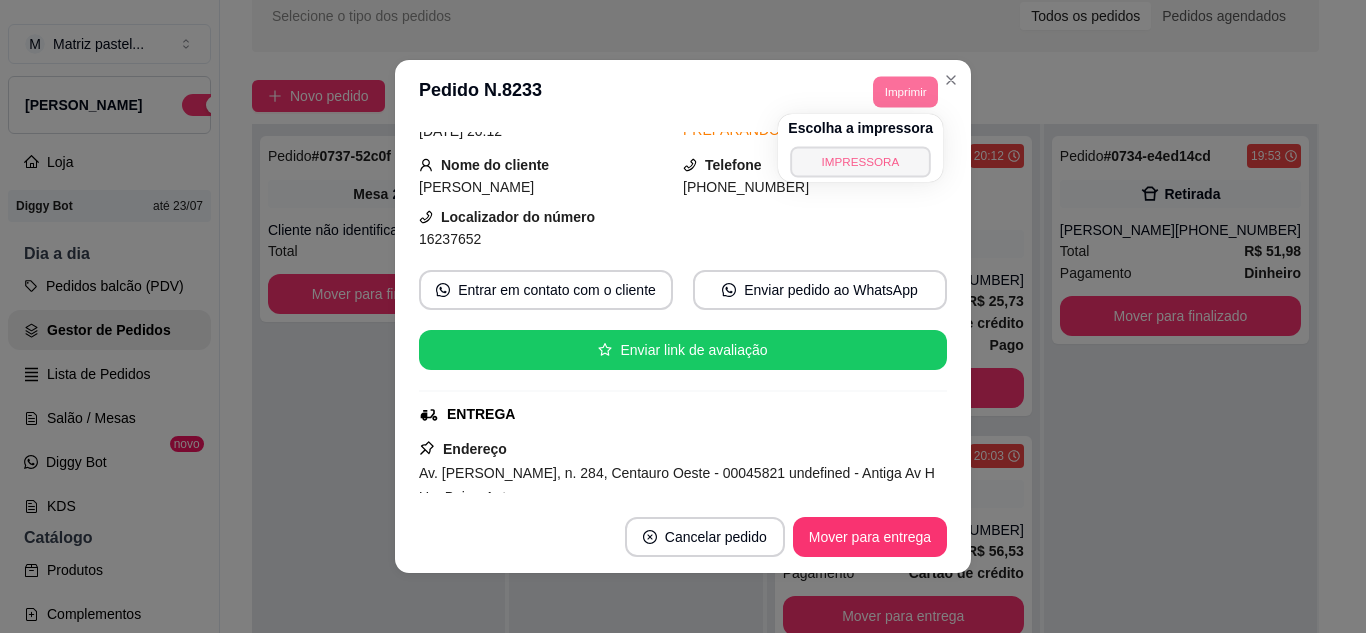 click on "IMPRESSORA" at bounding box center [861, 161] 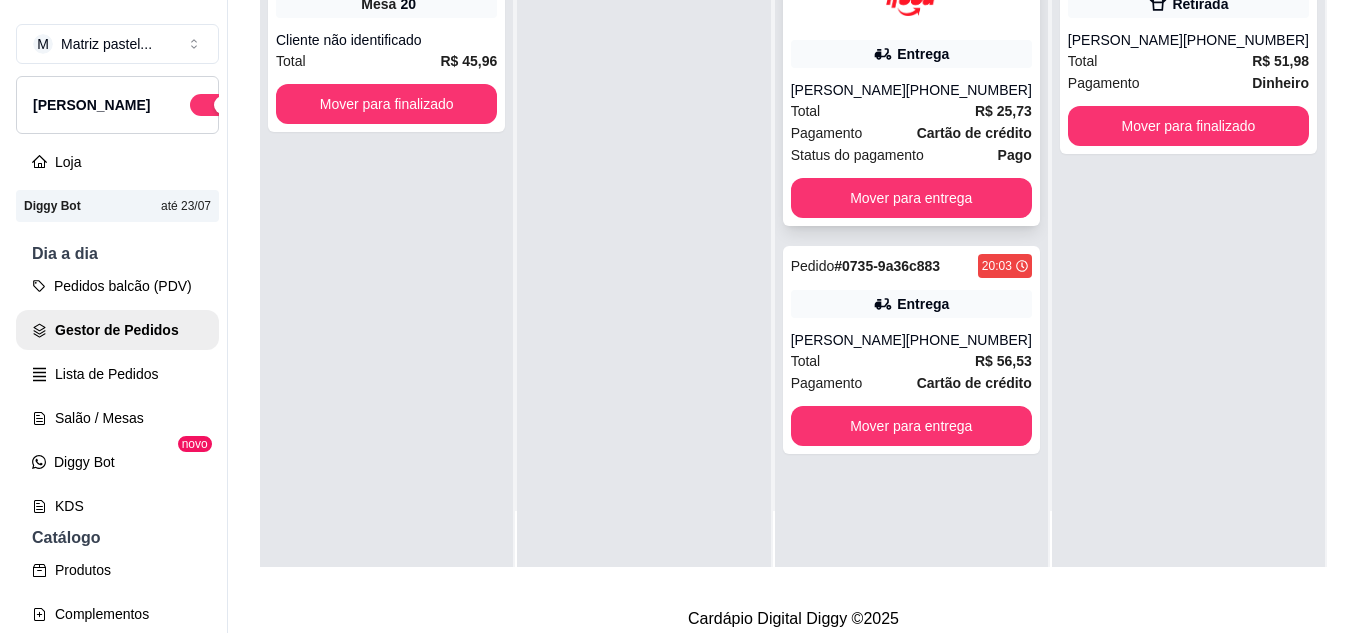scroll, scrollTop: 319, scrollLeft: 0, axis: vertical 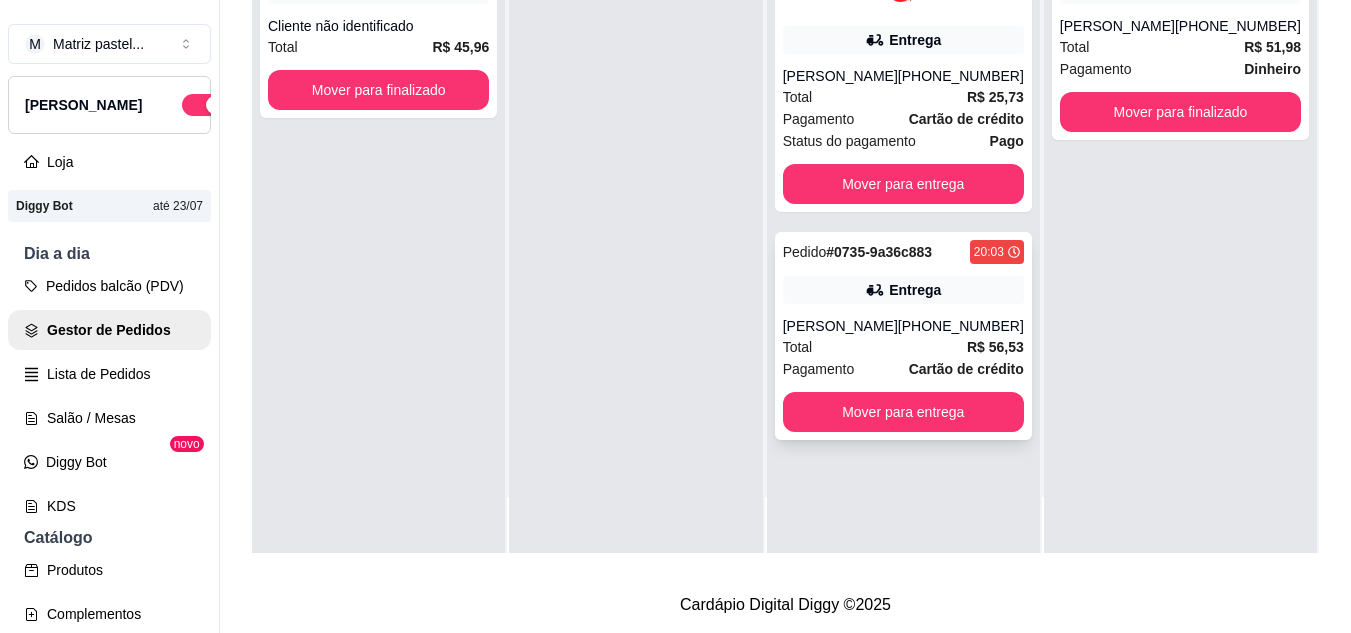 click on "Entrega" at bounding box center [915, 290] 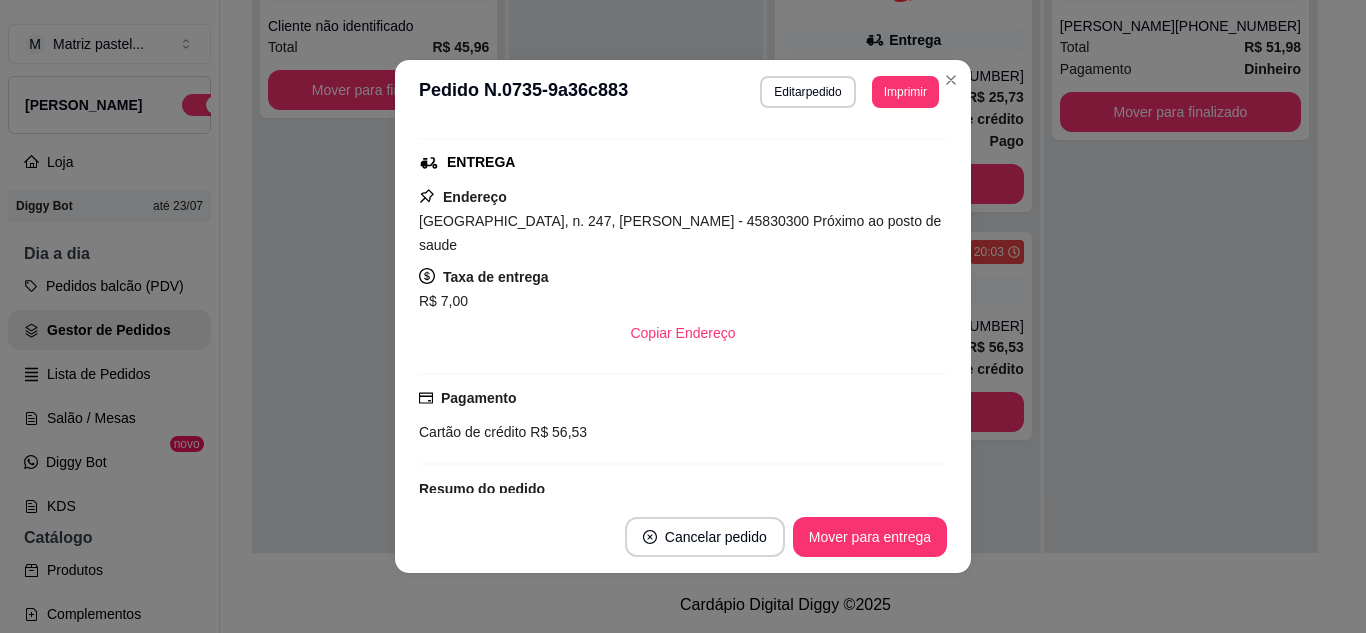 scroll, scrollTop: 486, scrollLeft: 0, axis: vertical 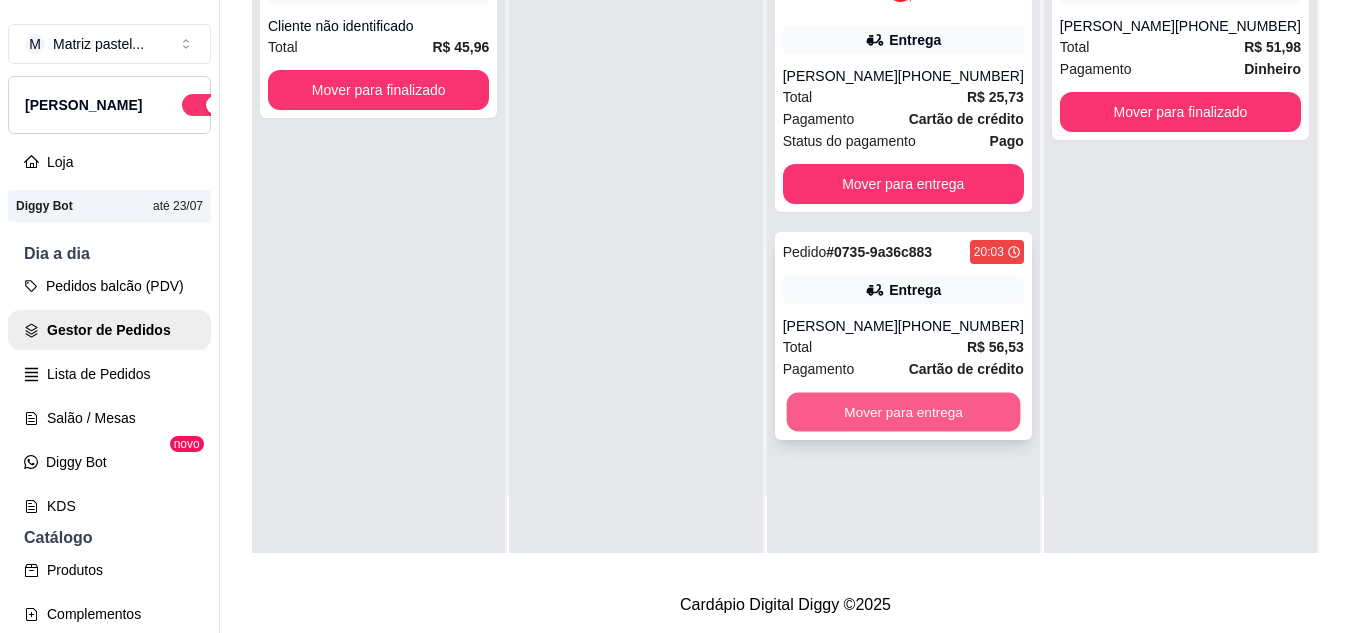 click on "Mover para entrega" at bounding box center (903, 412) 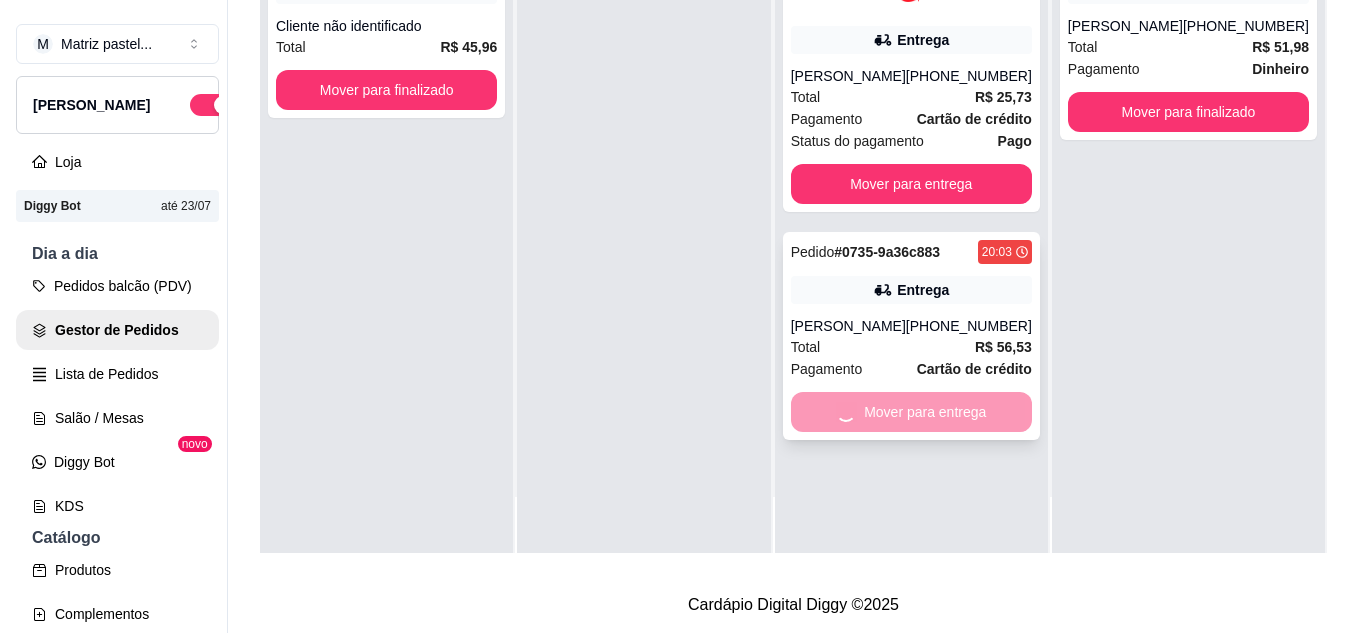 scroll, scrollTop: 0, scrollLeft: 0, axis: both 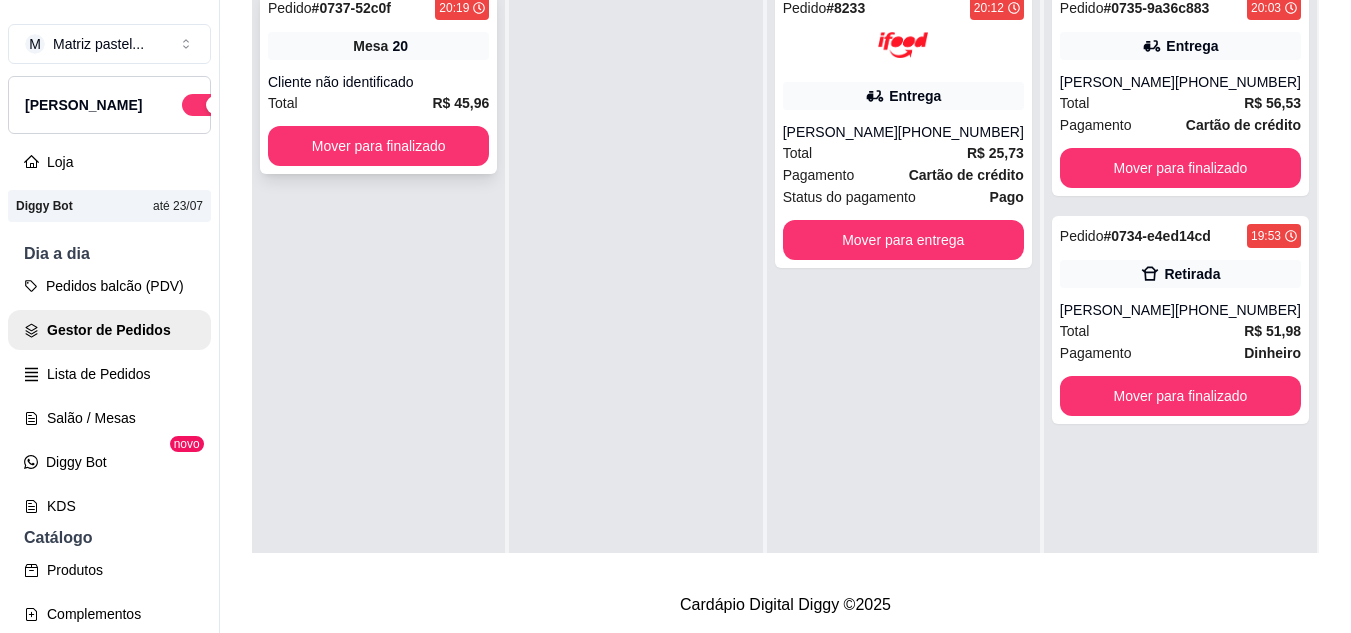 click on "Cliente não identificado" at bounding box center [378, 82] 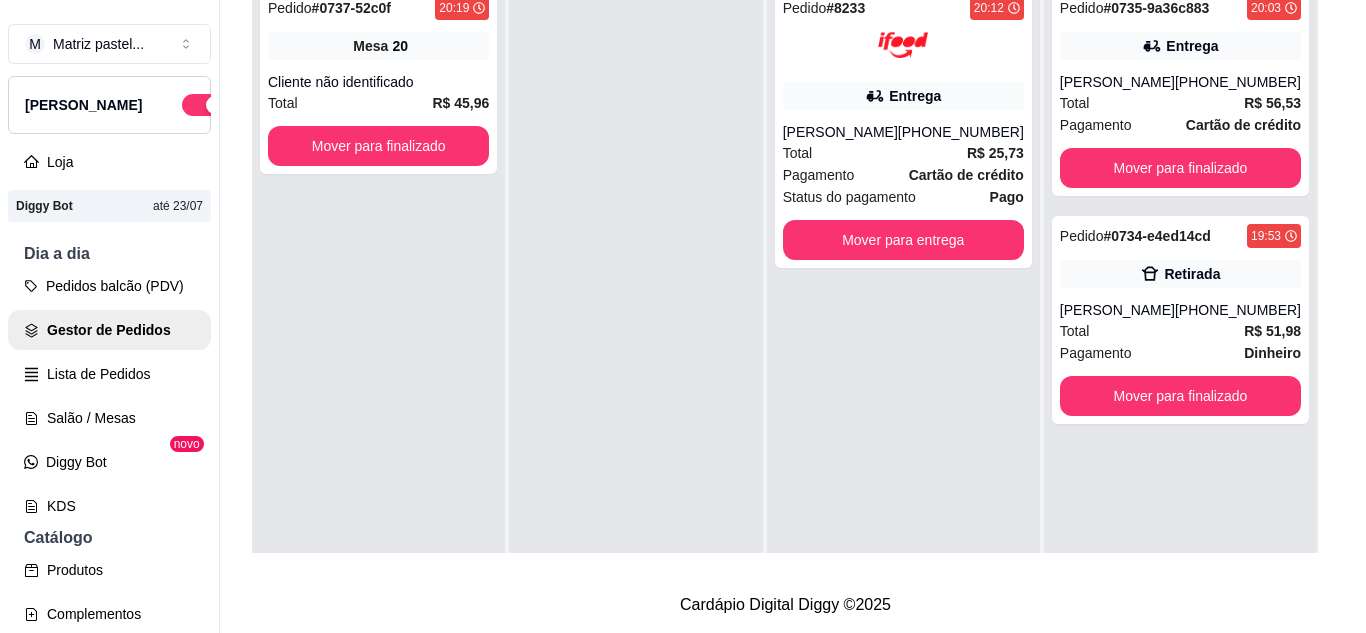 scroll, scrollTop: 4, scrollLeft: 0, axis: vertical 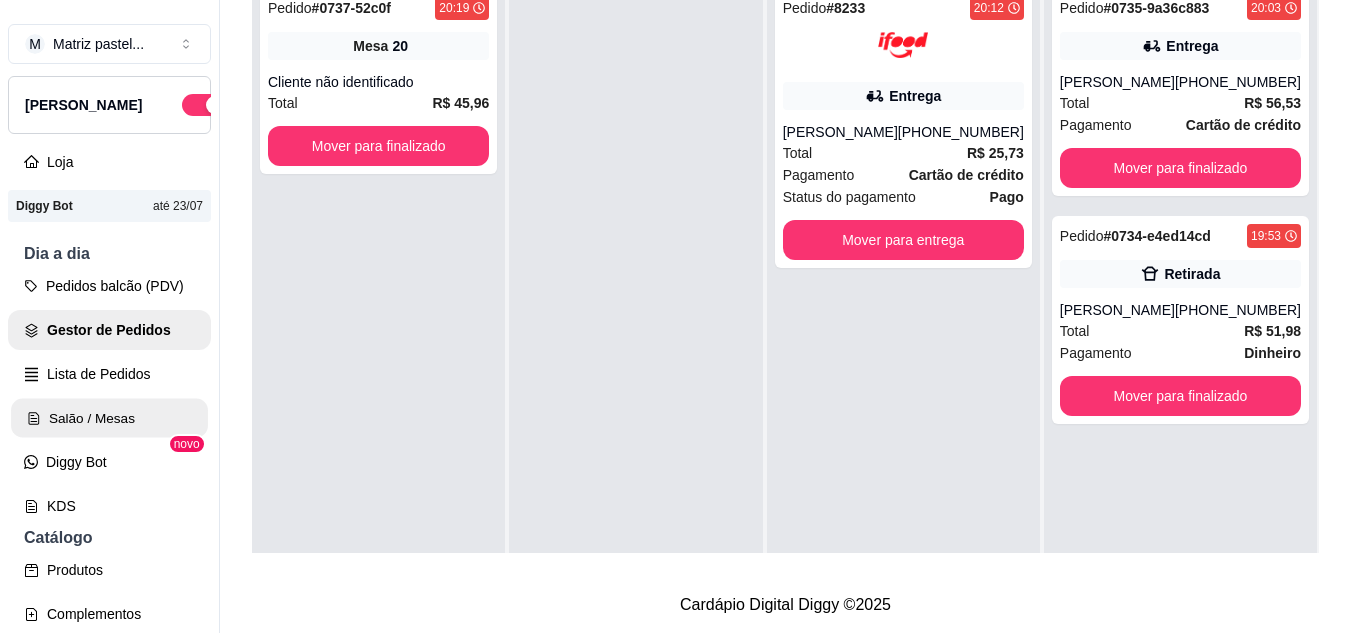 click on "Salão / Mesas" at bounding box center [109, 418] 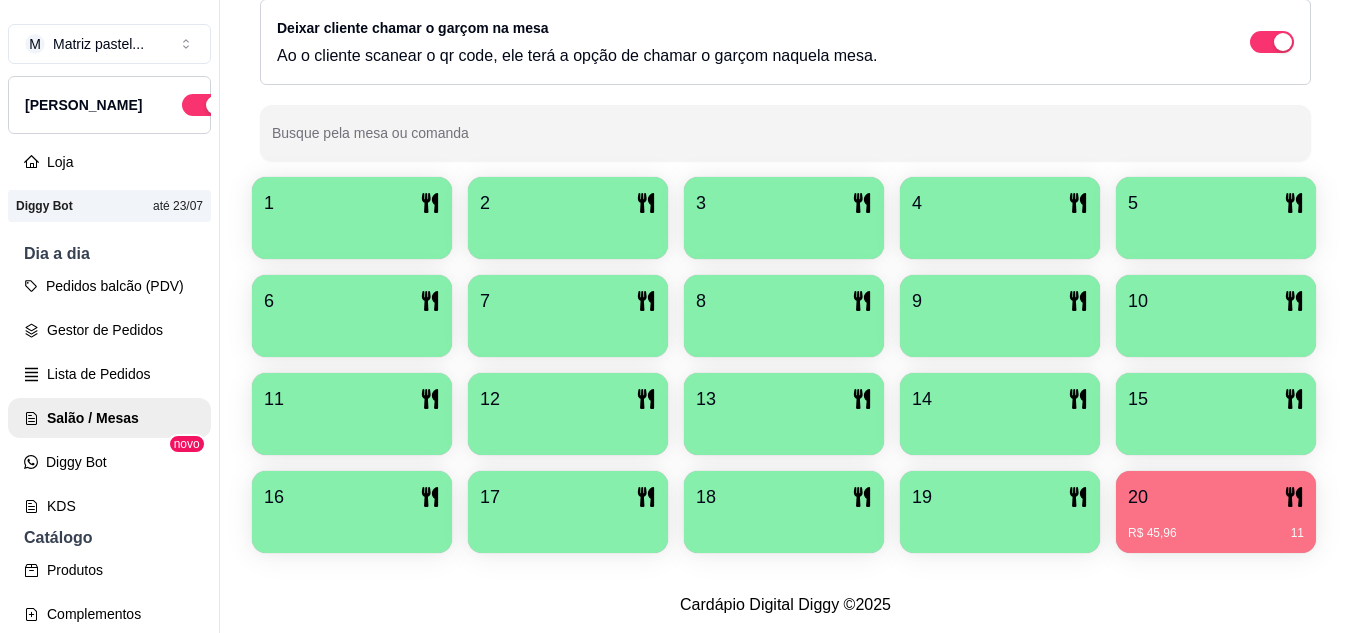 scroll, scrollTop: 425, scrollLeft: 0, axis: vertical 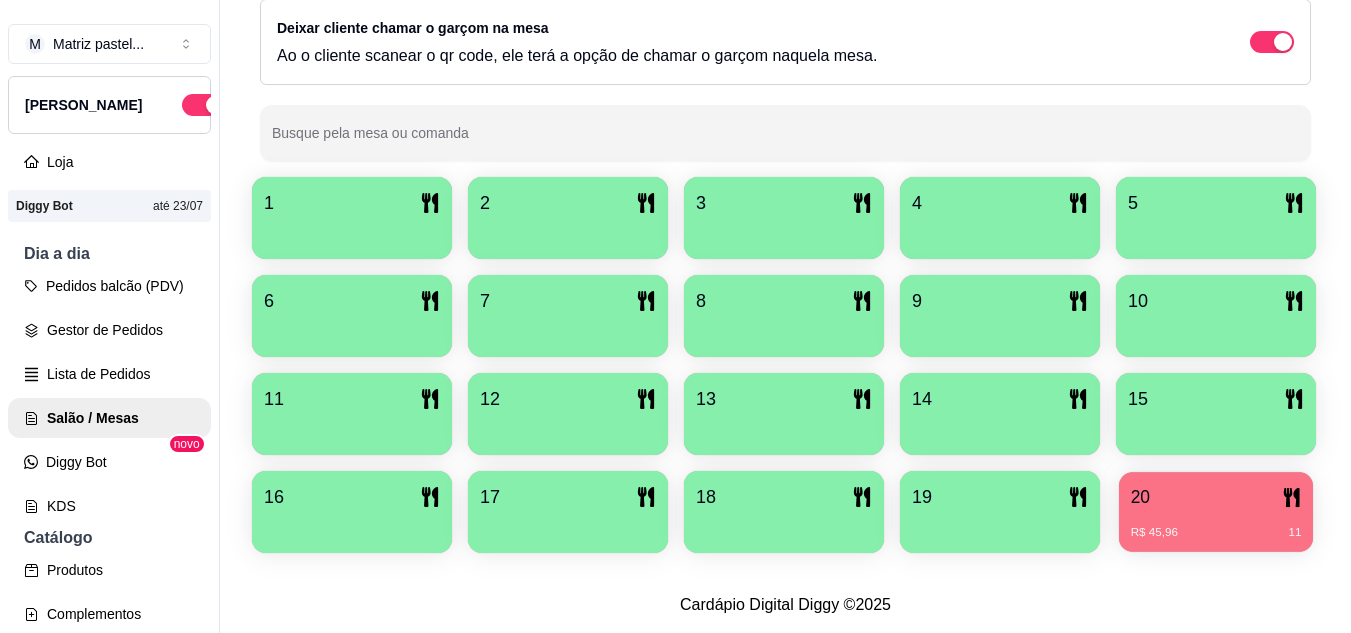 click on "R$ 45,96" at bounding box center [1154, 533] 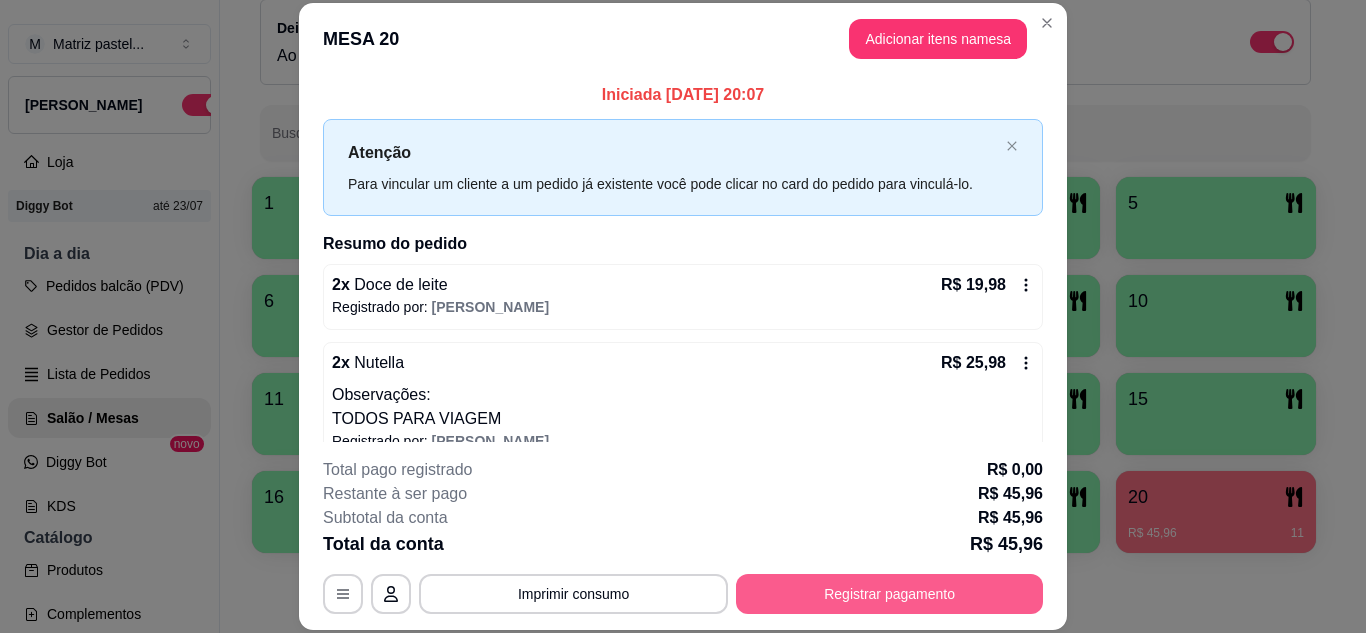 click on "Registrar pagamento" at bounding box center [889, 594] 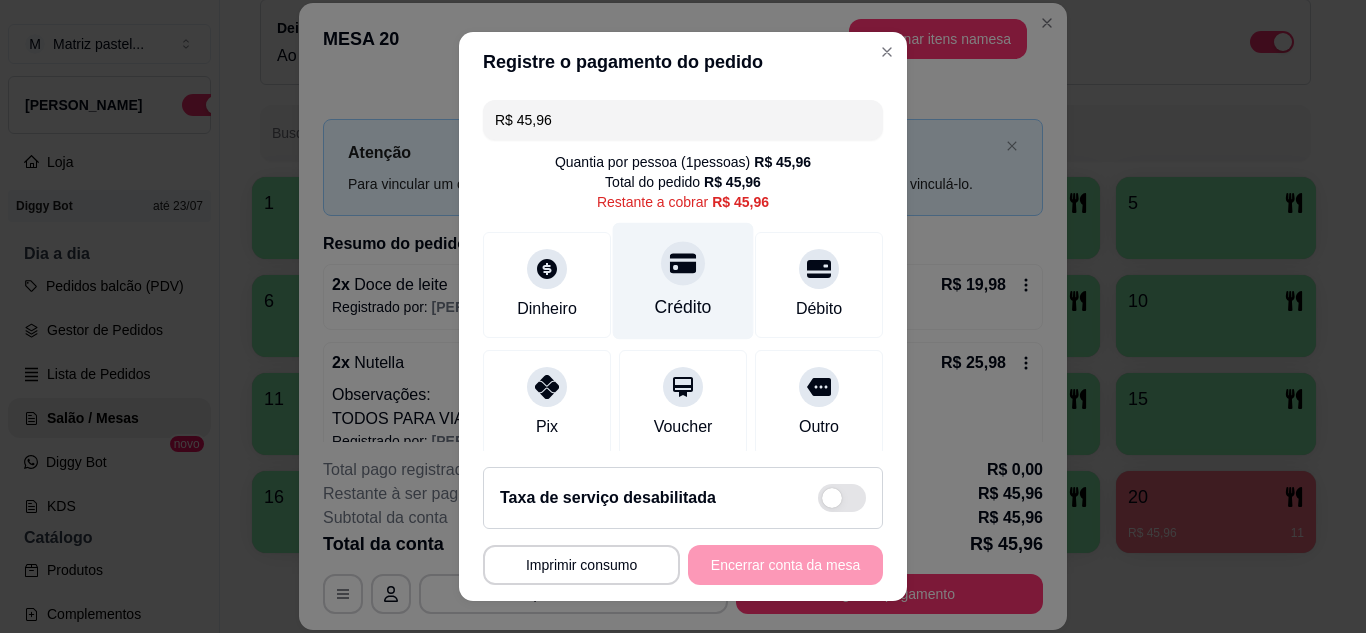 click on "Crédito" at bounding box center (683, 280) 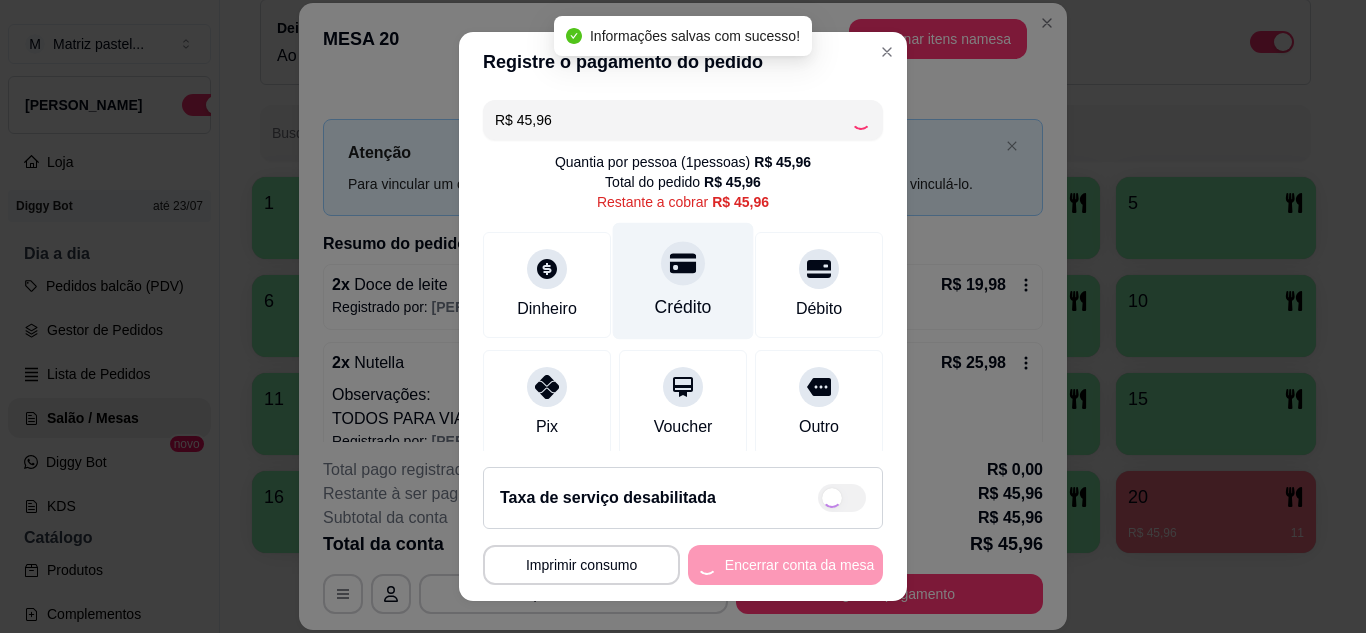 type on "R$ 0,00" 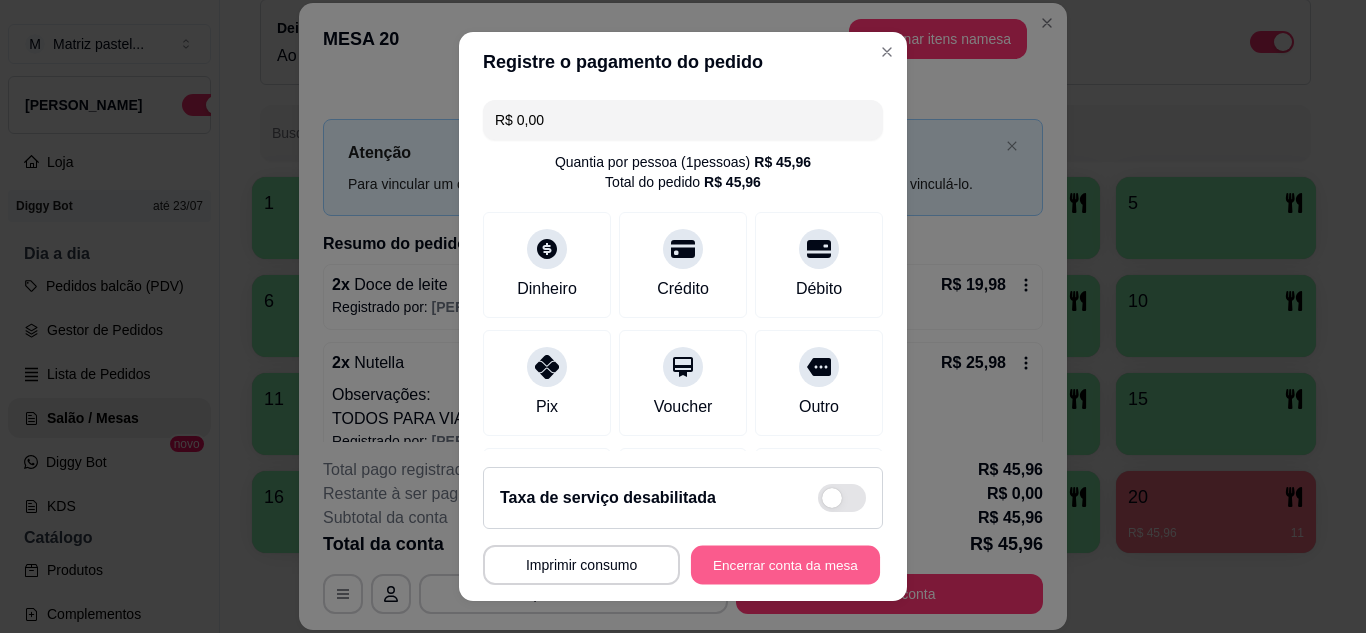 click on "Encerrar conta da mesa" at bounding box center (785, 565) 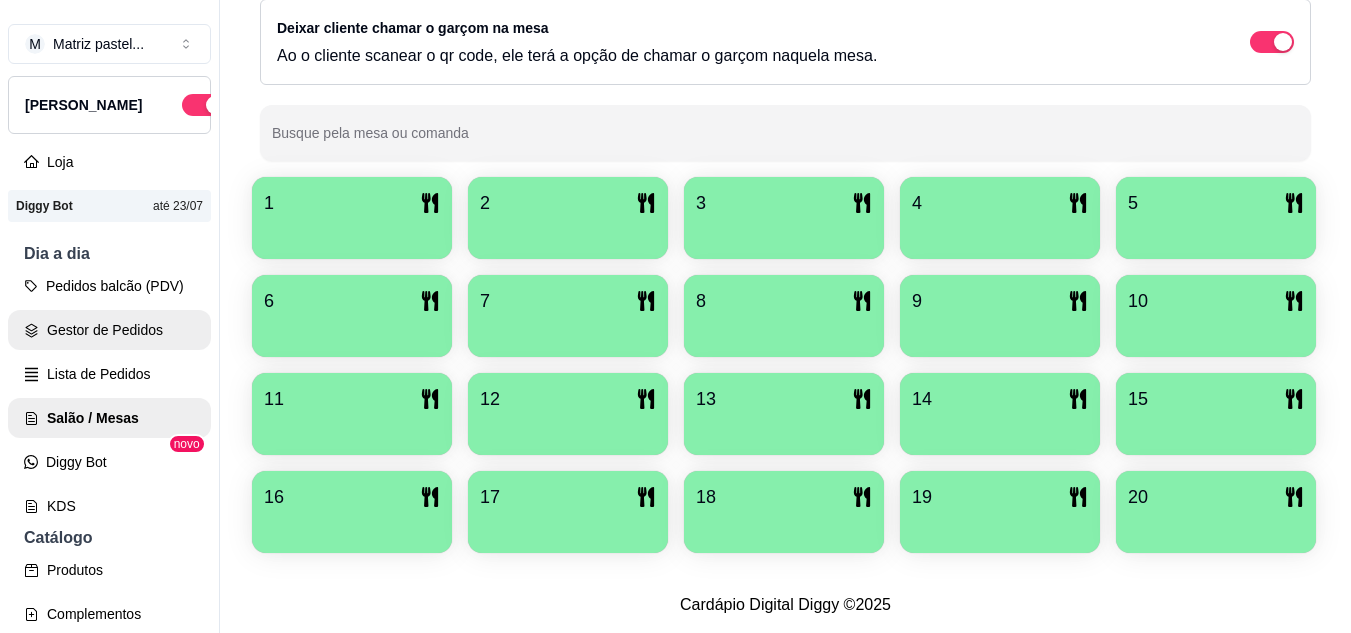 click on "Gestor de Pedidos" at bounding box center [109, 330] 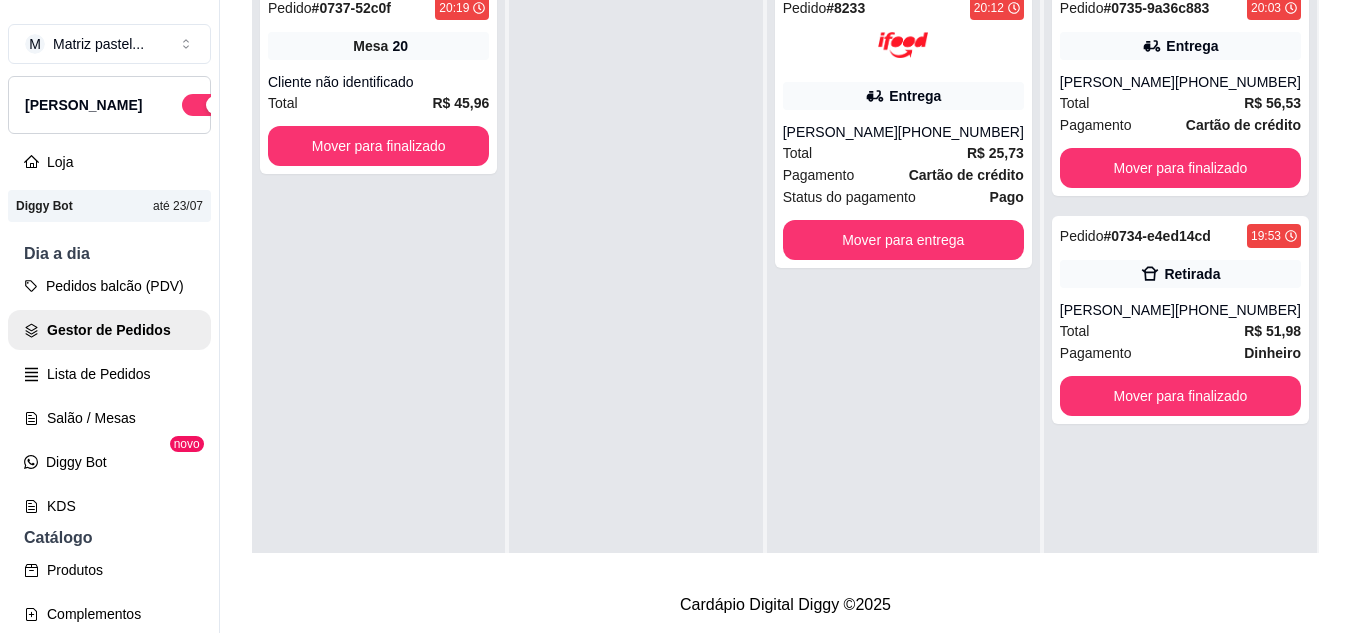scroll, scrollTop: 0, scrollLeft: 0, axis: both 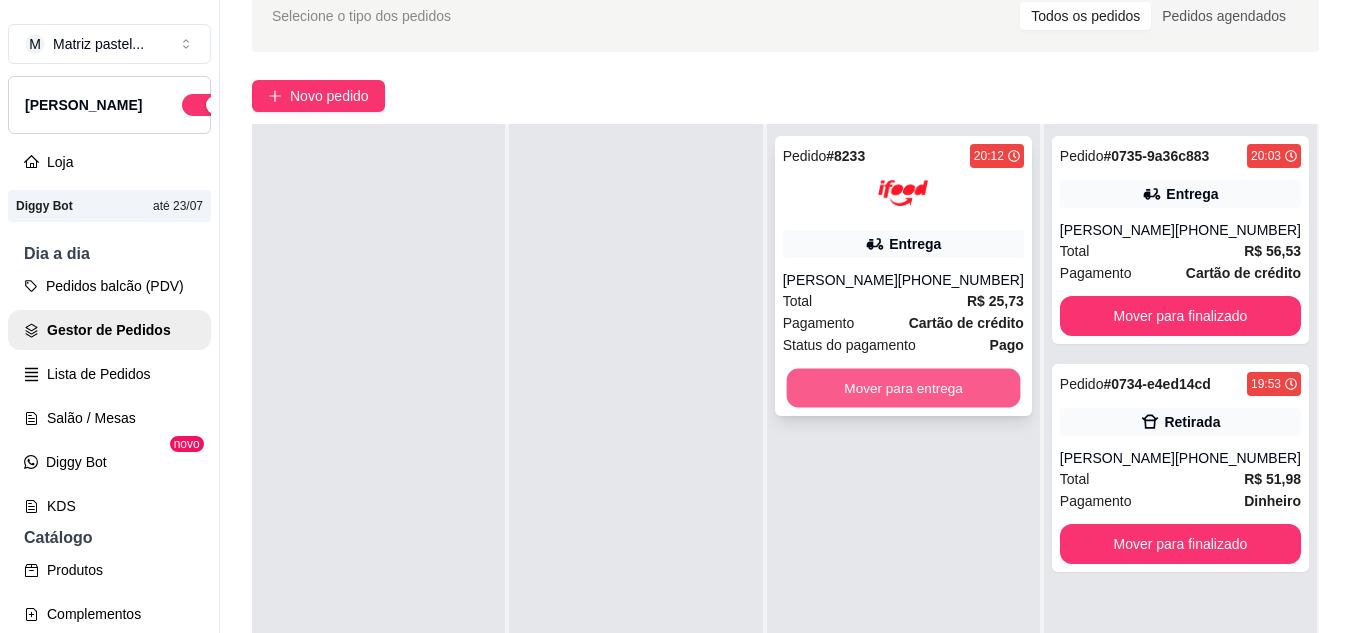 click on "Mover para entrega" at bounding box center (903, 388) 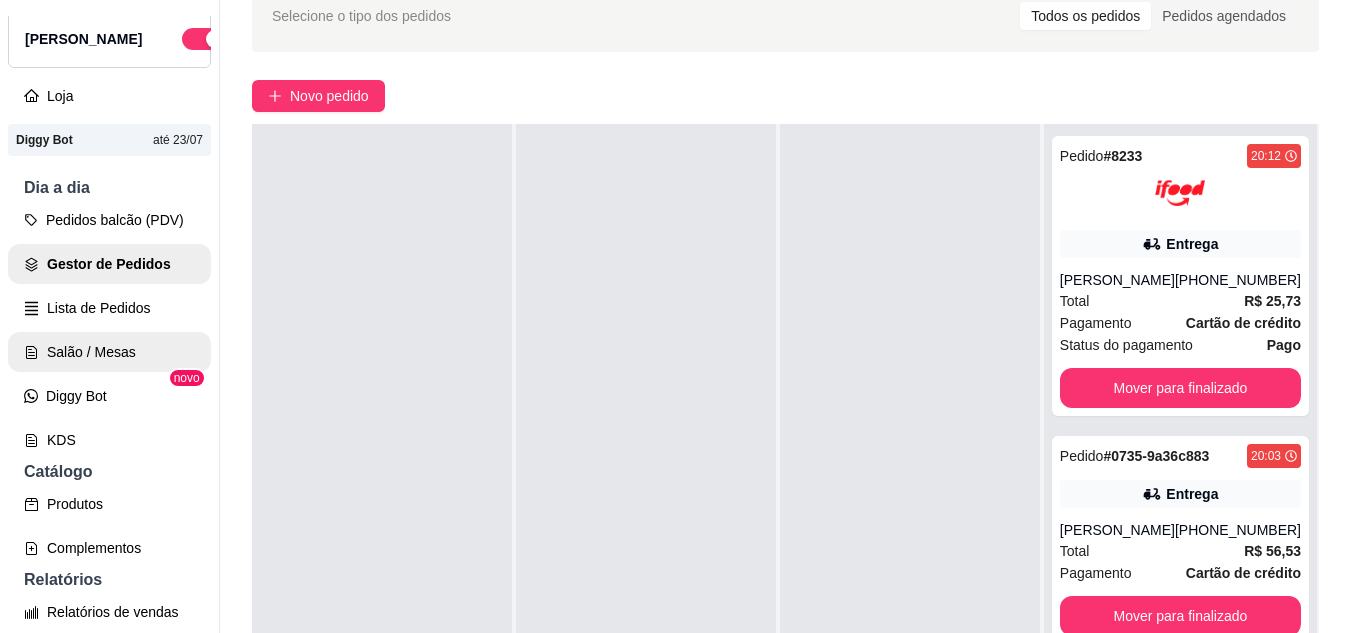 scroll, scrollTop: 100, scrollLeft: 0, axis: vertical 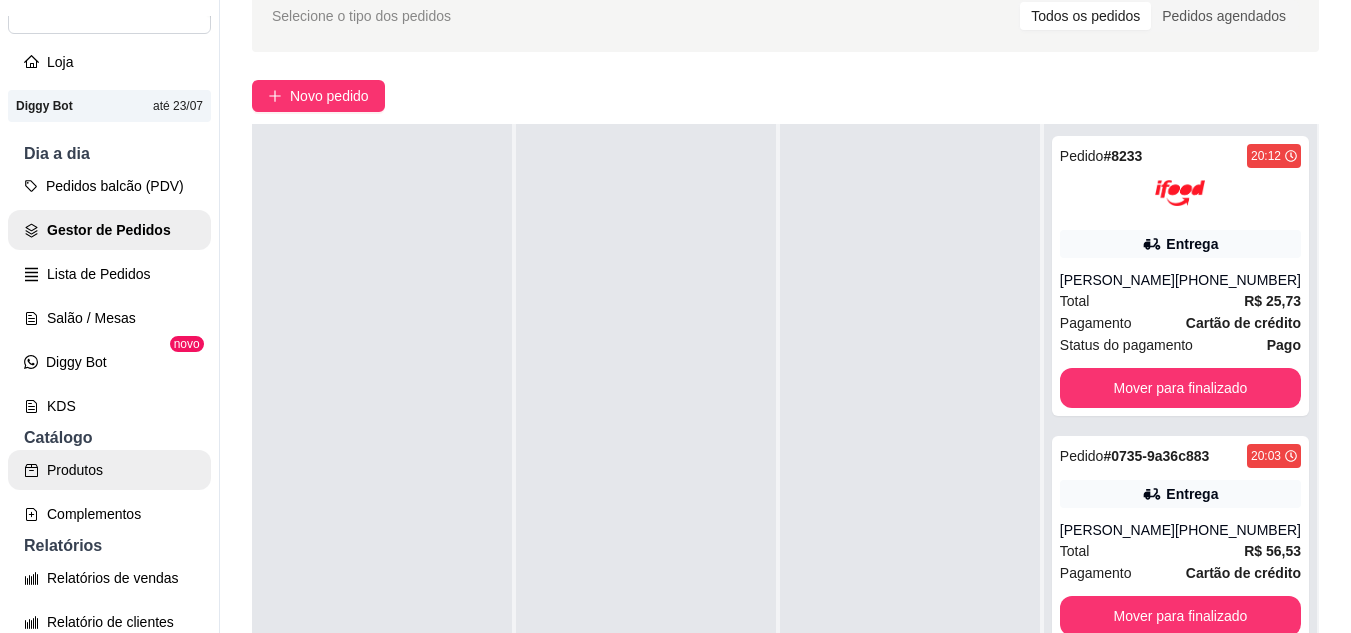 click on "Produtos" at bounding box center (109, 470) 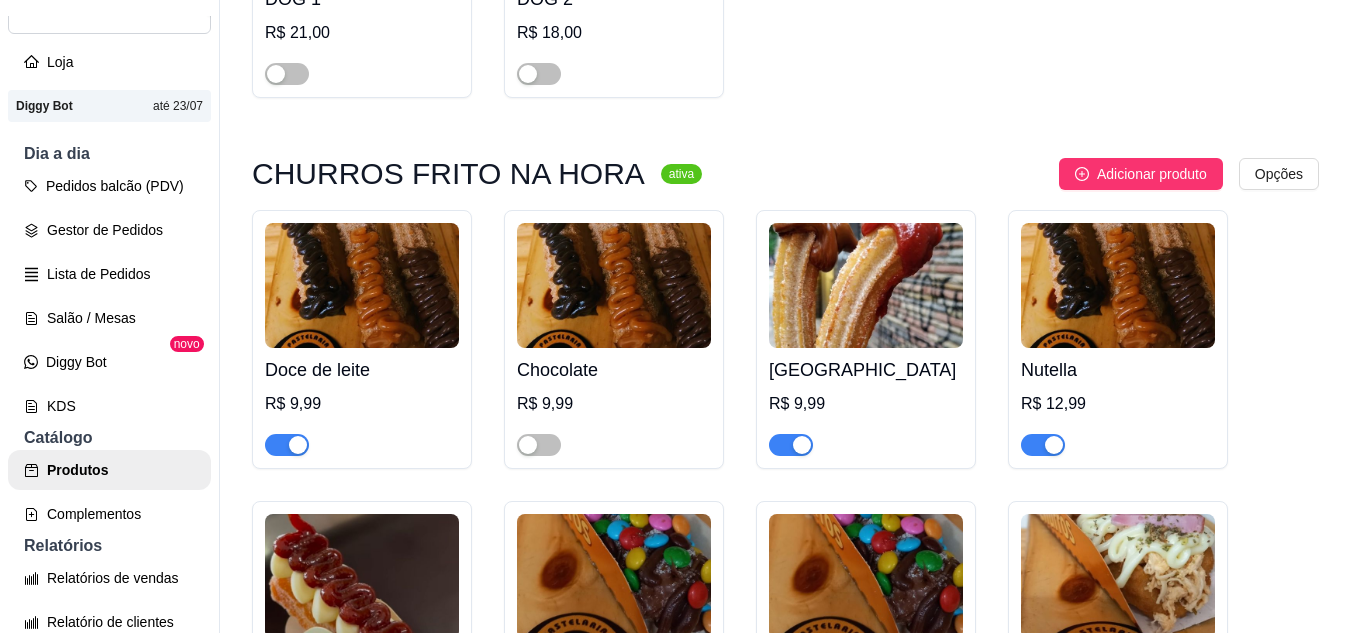 scroll, scrollTop: 8500, scrollLeft: 0, axis: vertical 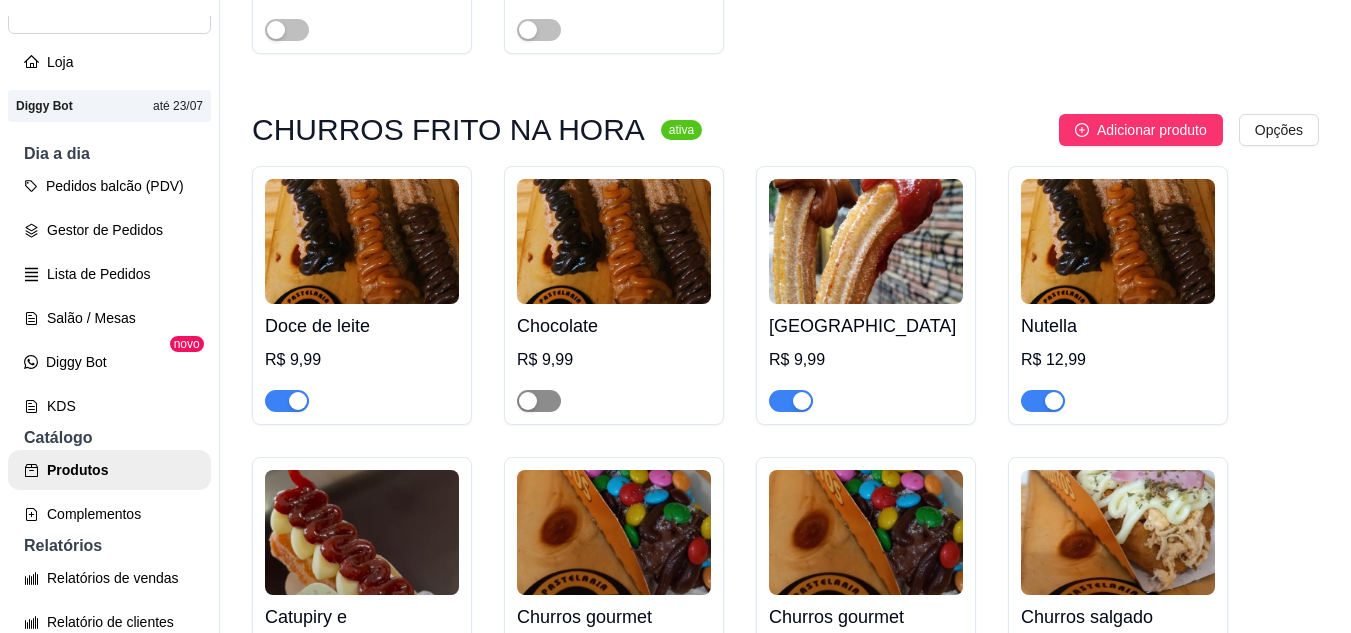 click at bounding box center (539, 401) 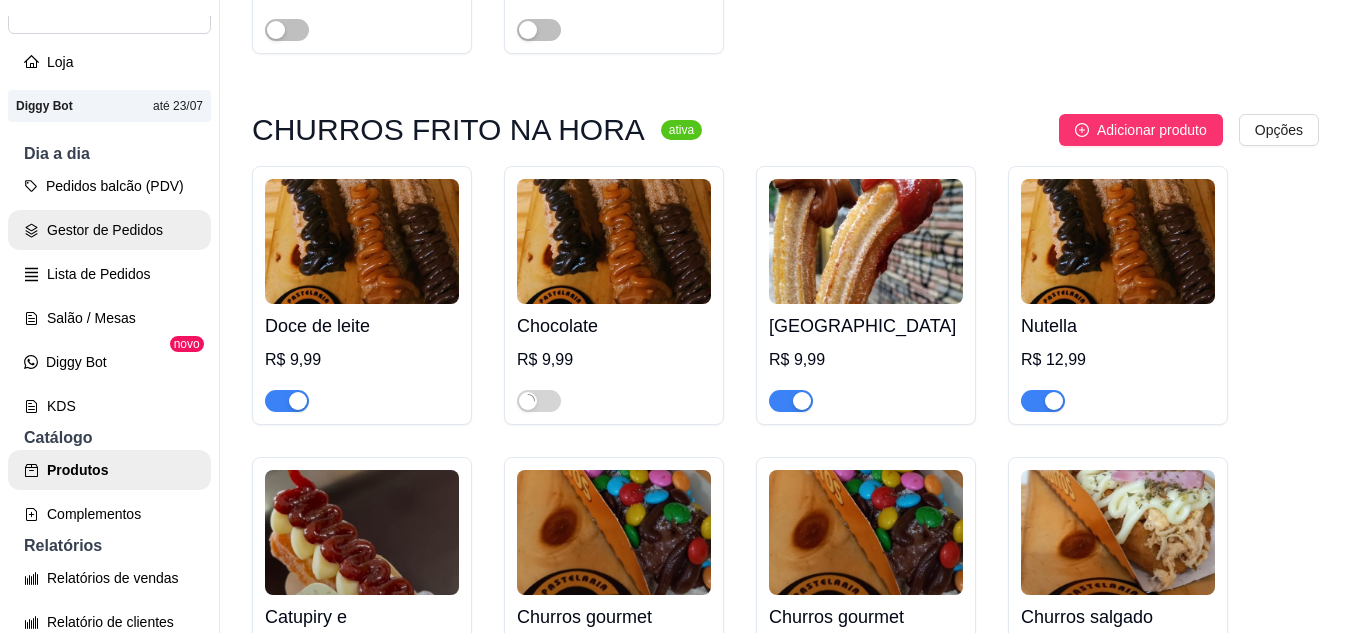 click on "Gestor de Pedidos" at bounding box center [109, 230] 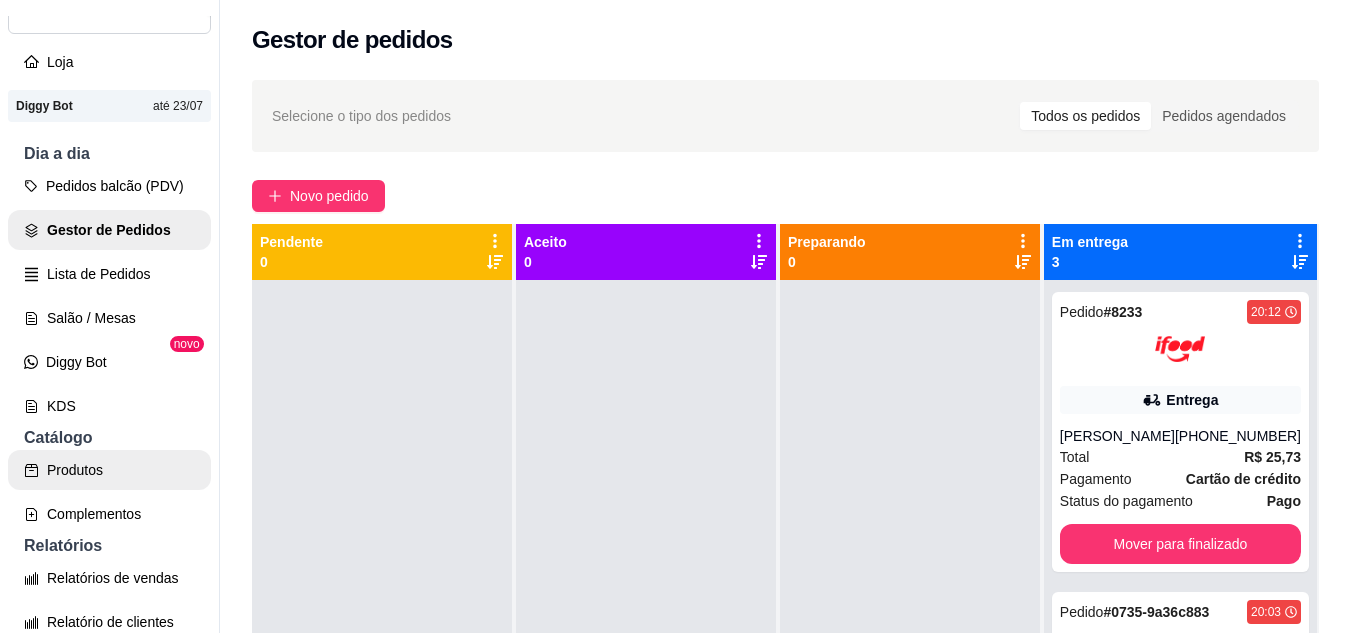 click on "Produtos" at bounding box center [109, 470] 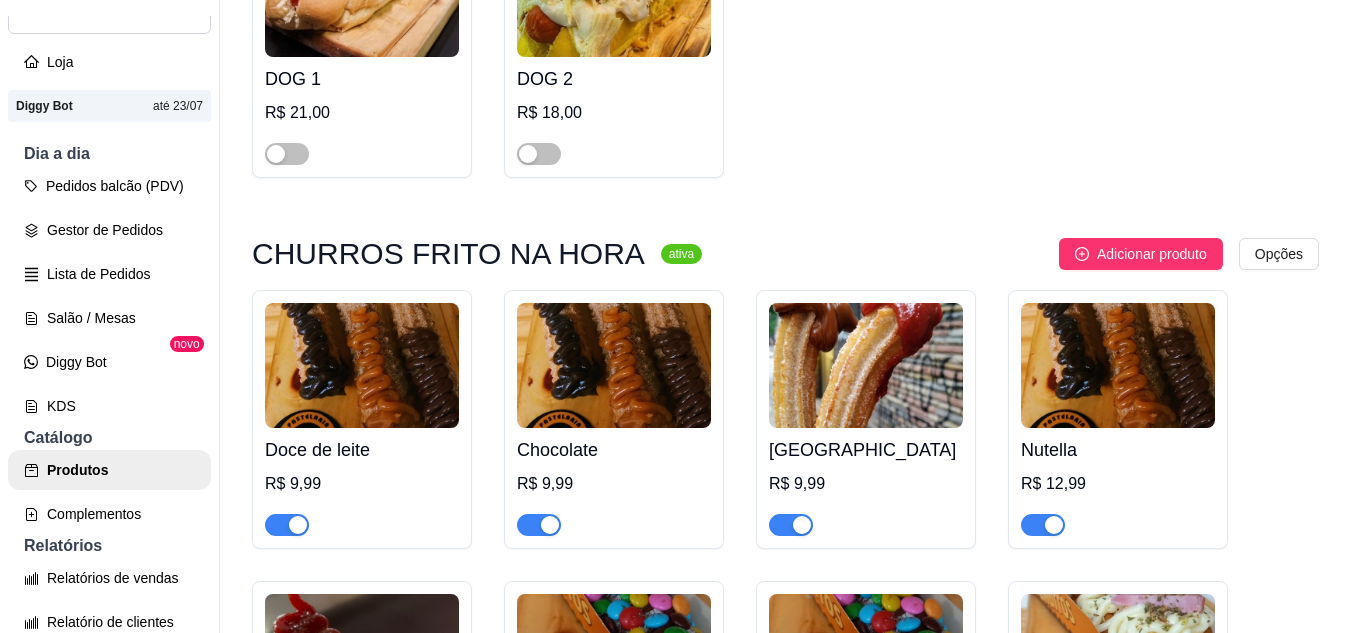 scroll, scrollTop: 8100, scrollLeft: 0, axis: vertical 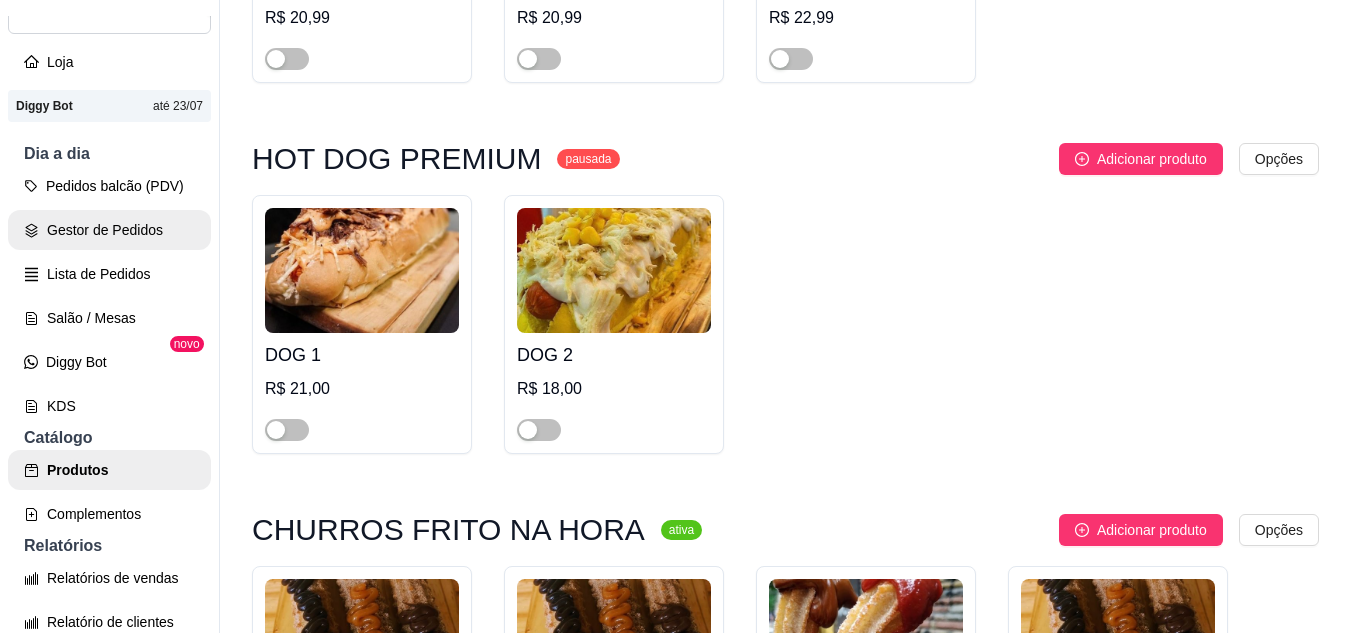 click on "Gestor de Pedidos" at bounding box center [109, 230] 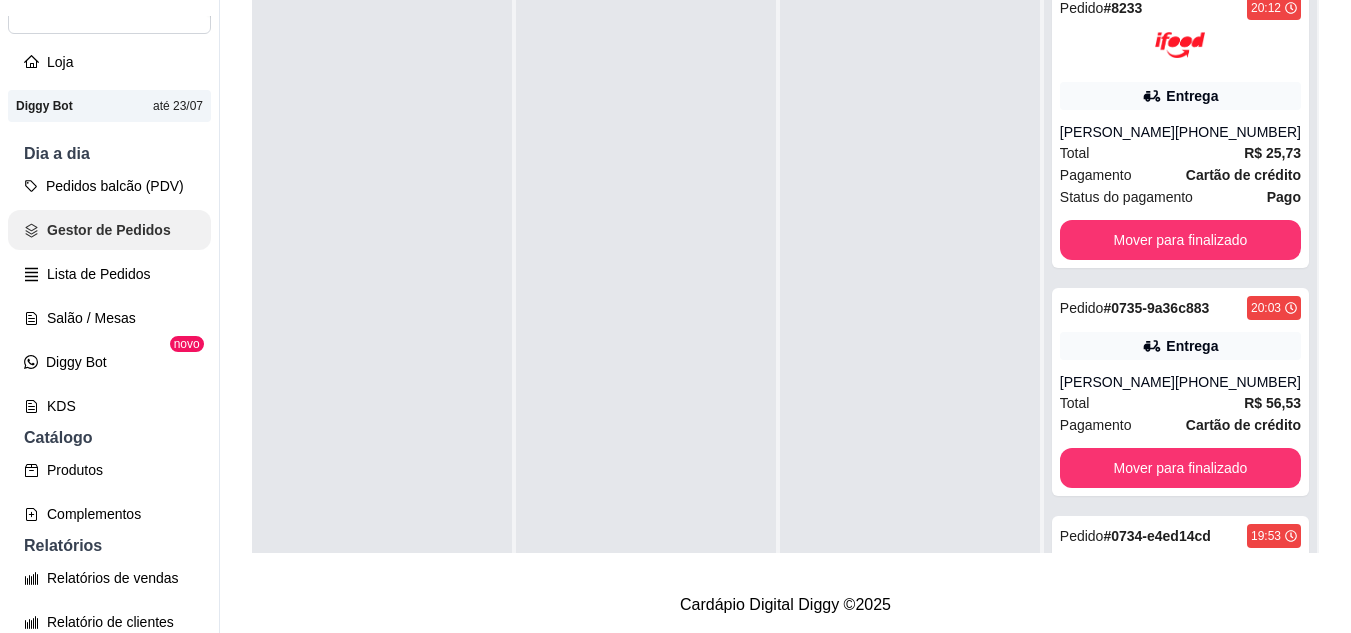 scroll, scrollTop: 0, scrollLeft: 0, axis: both 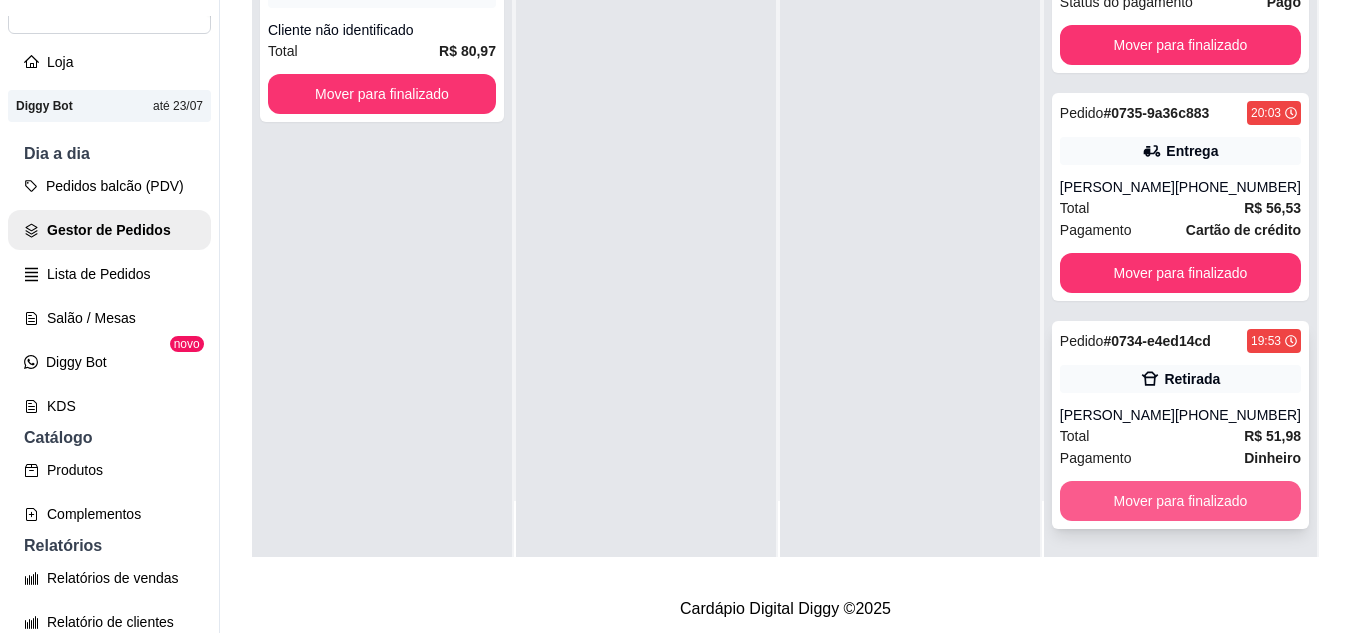 click on "Mover para finalizado" at bounding box center (1180, 501) 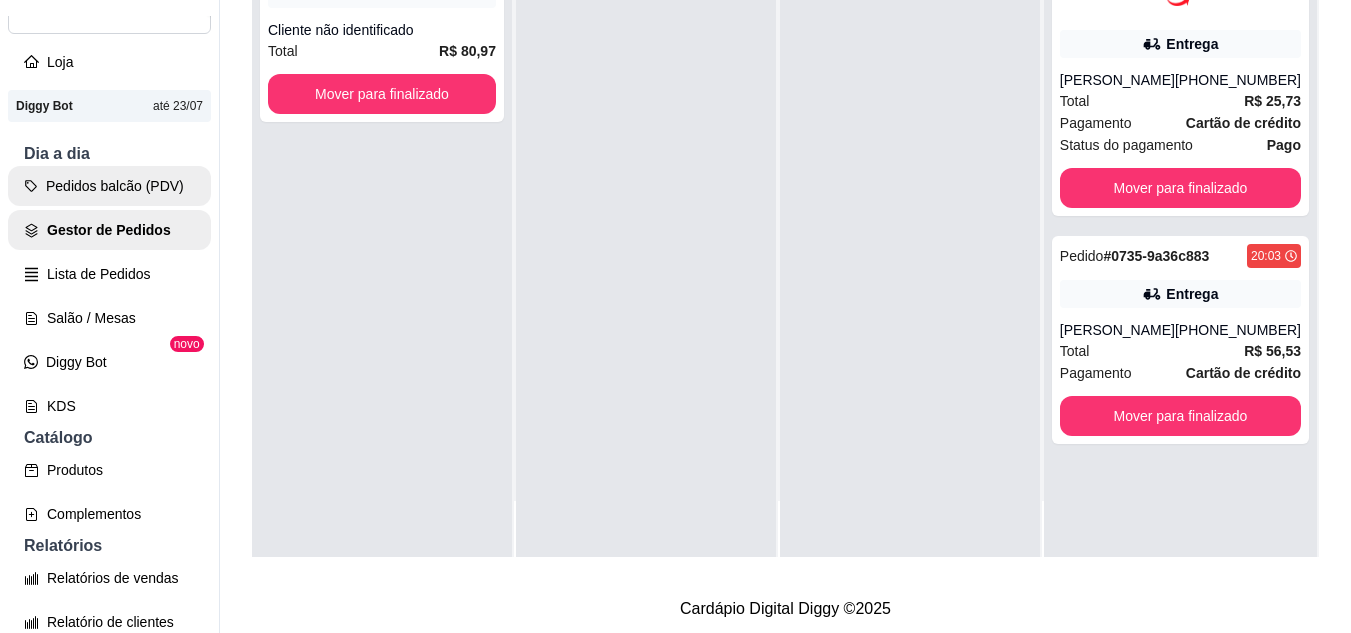 scroll, scrollTop: 0, scrollLeft: 0, axis: both 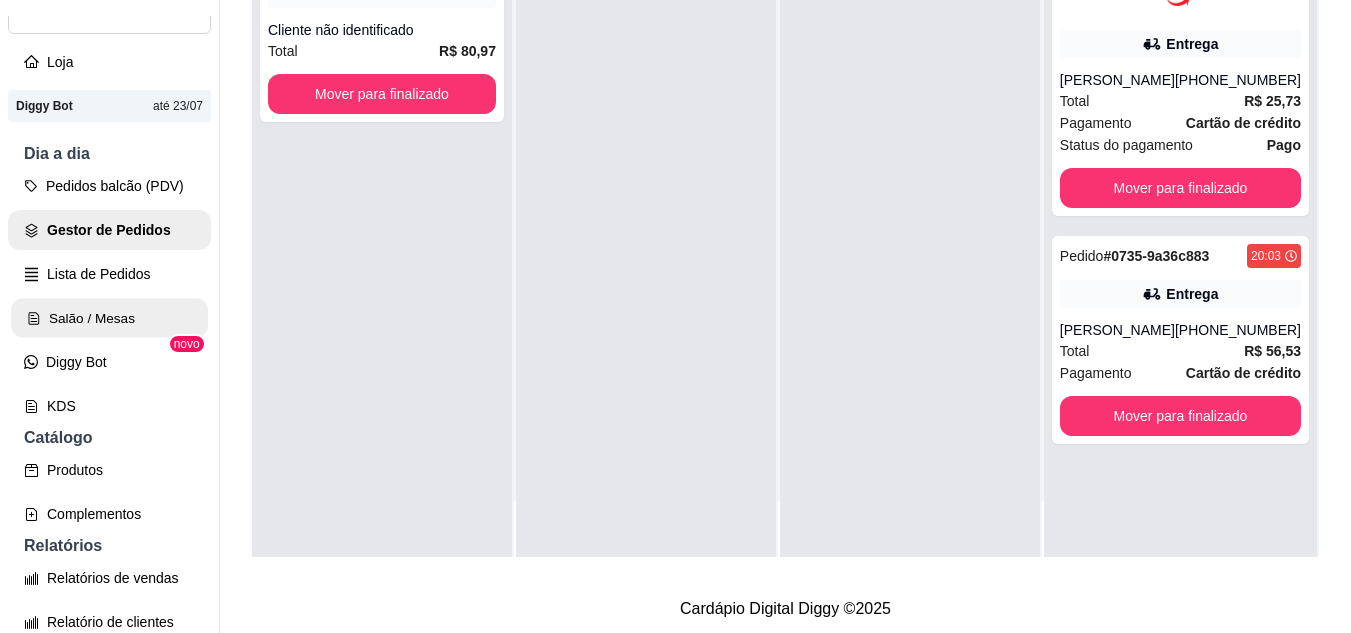 click on "Salão / Mesas" at bounding box center [109, 318] 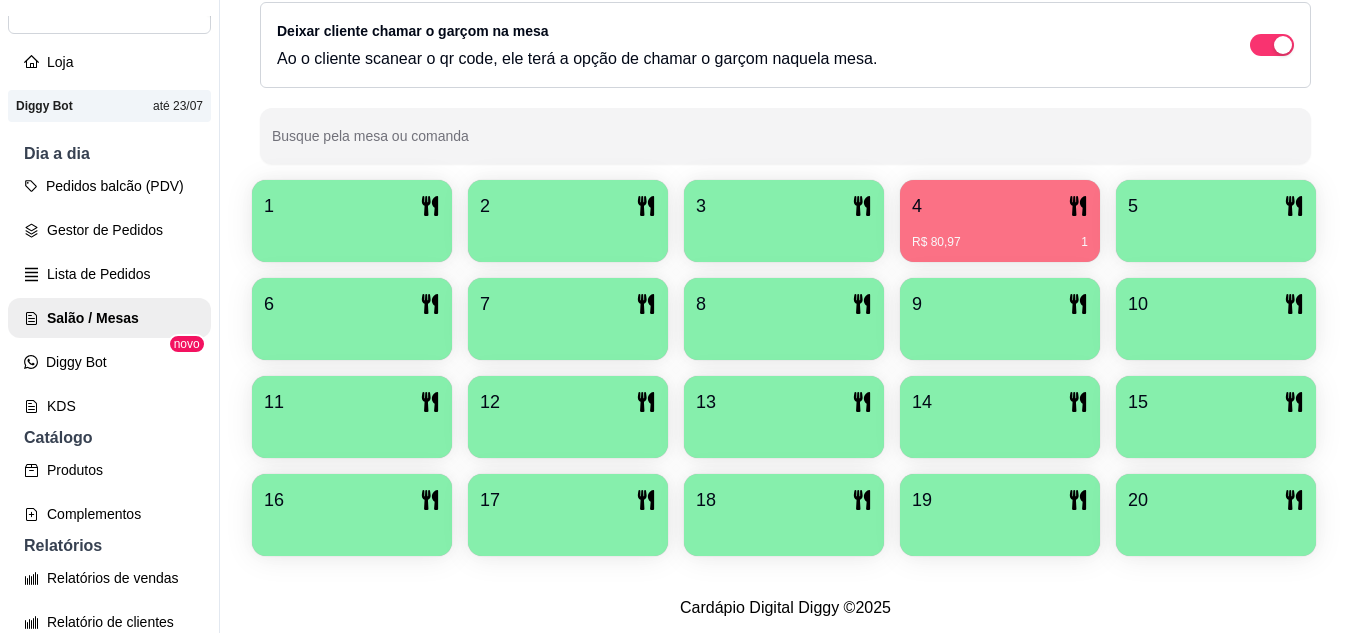 scroll, scrollTop: 425, scrollLeft: 0, axis: vertical 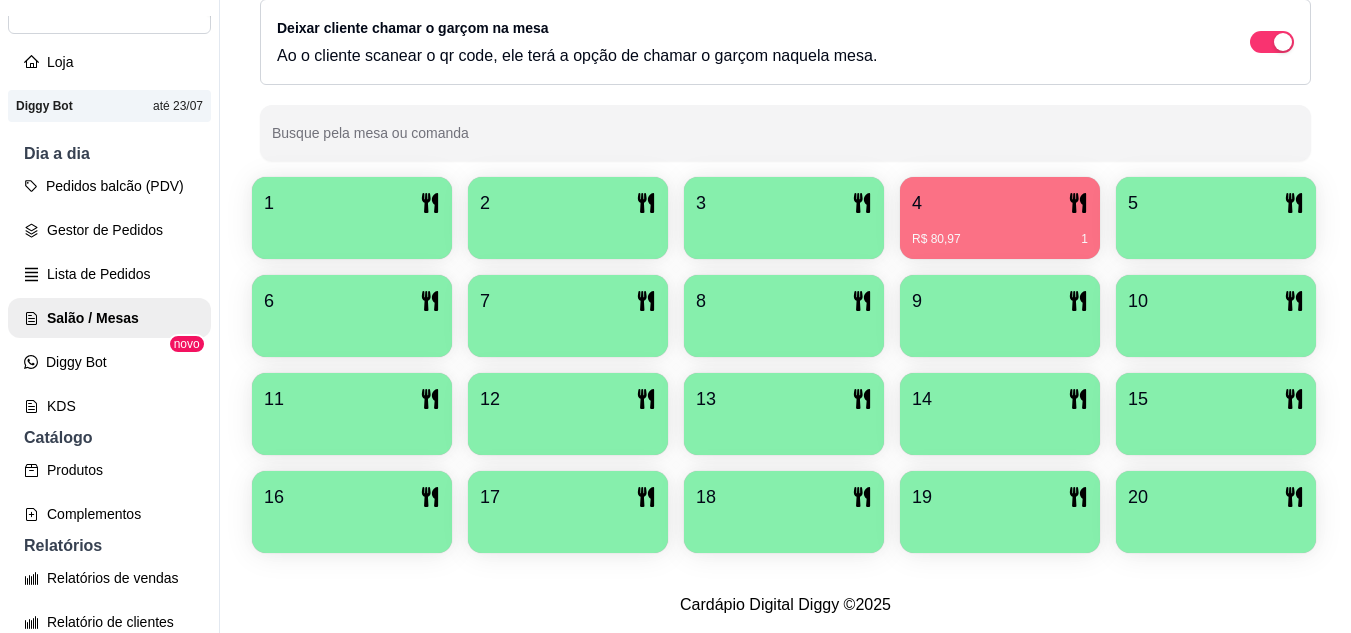 click at bounding box center [1216, 526] 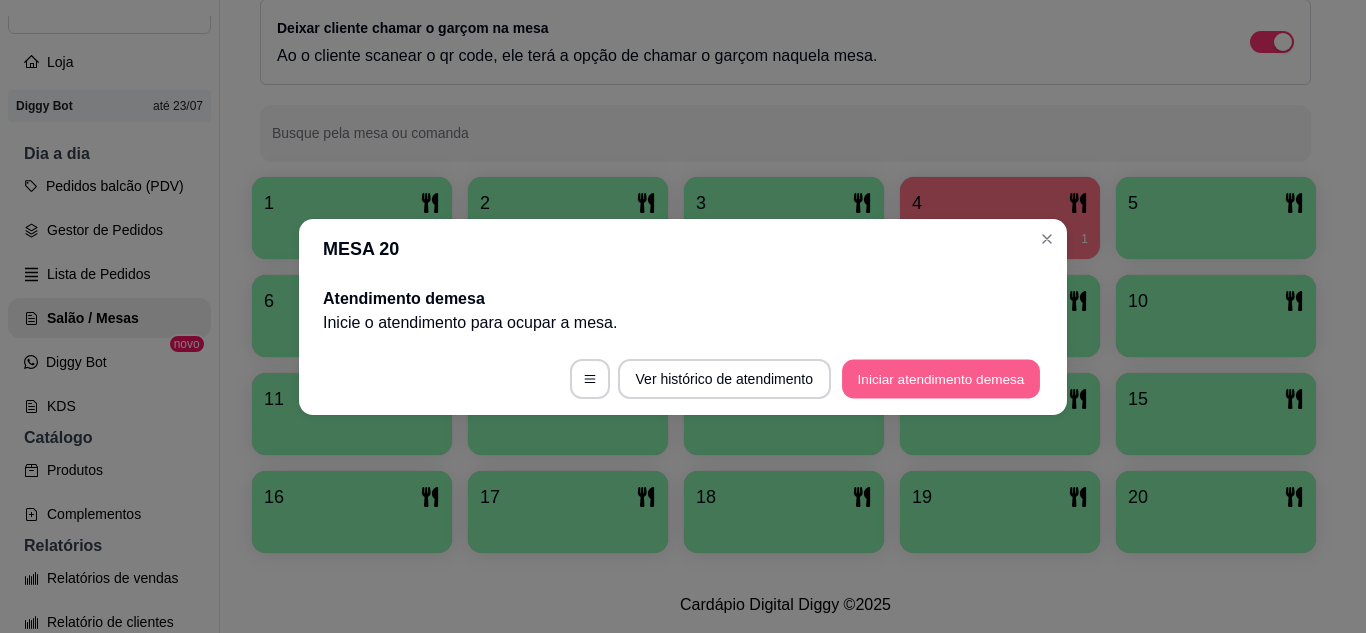 click on "Iniciar atendimento de  mesa" at bounding box center (941, 378) 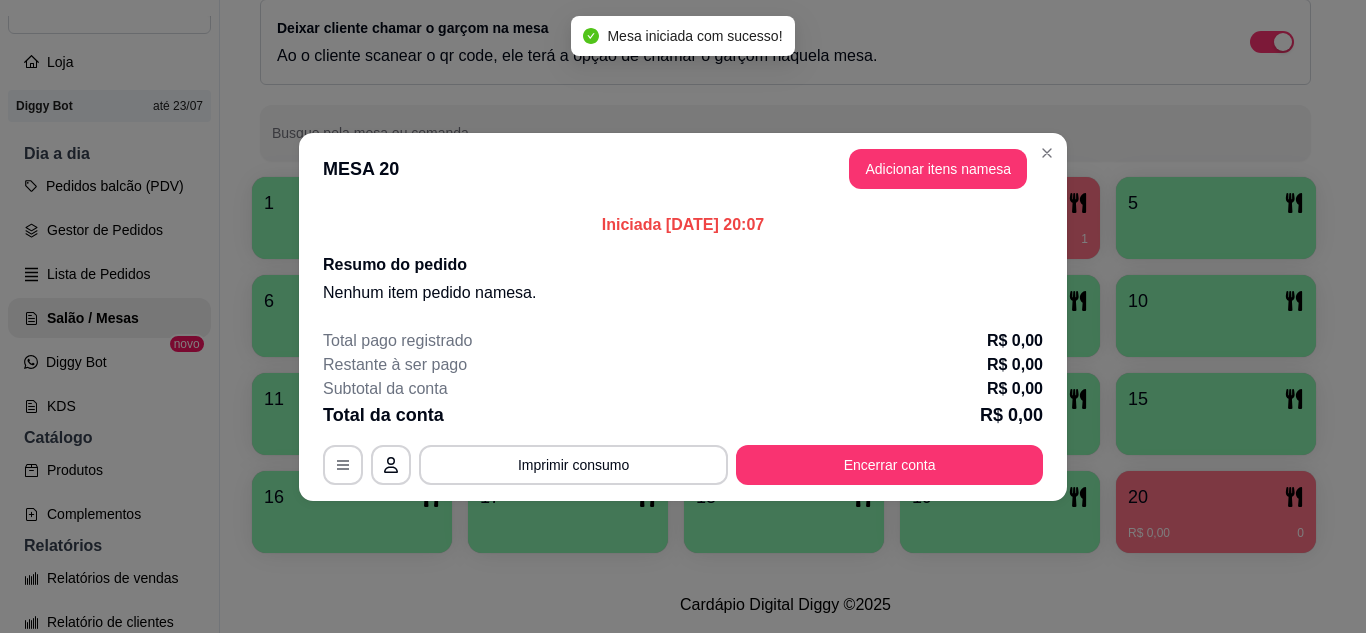 click on "MESA 20 Adicionar itens na  mesa" at bounding box center (683, 169) 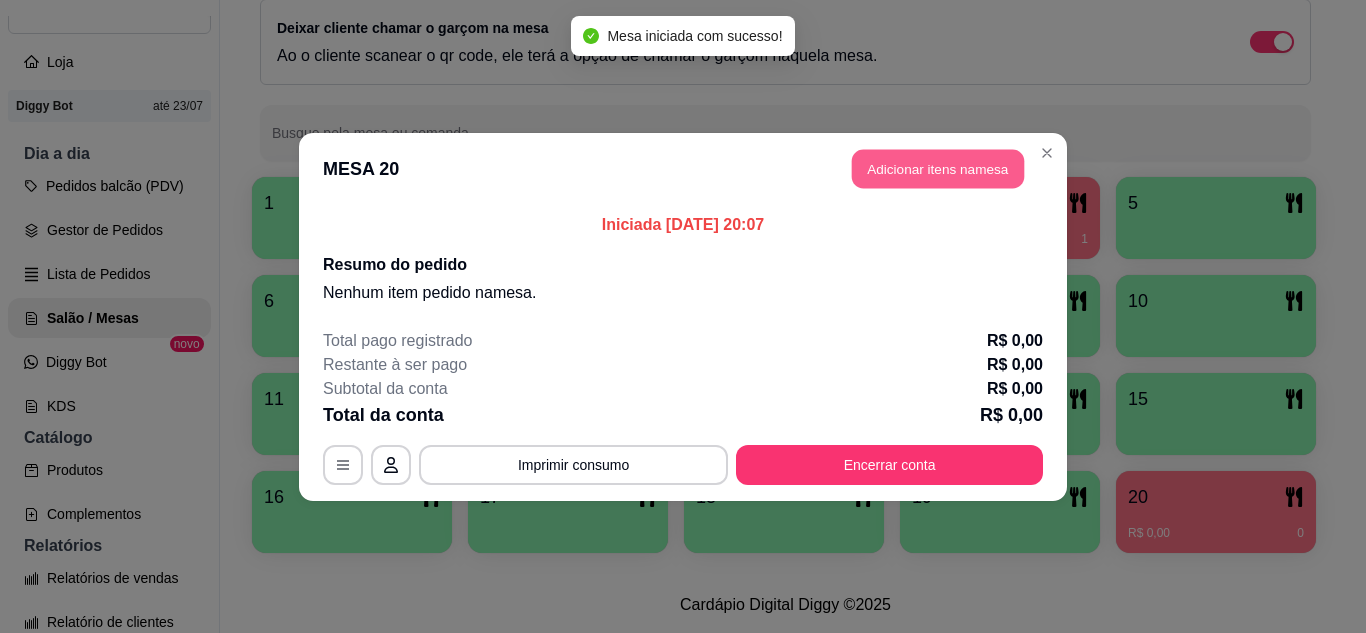 click on "Adicionar itens na  mesa" at bounding box center (938, 168) 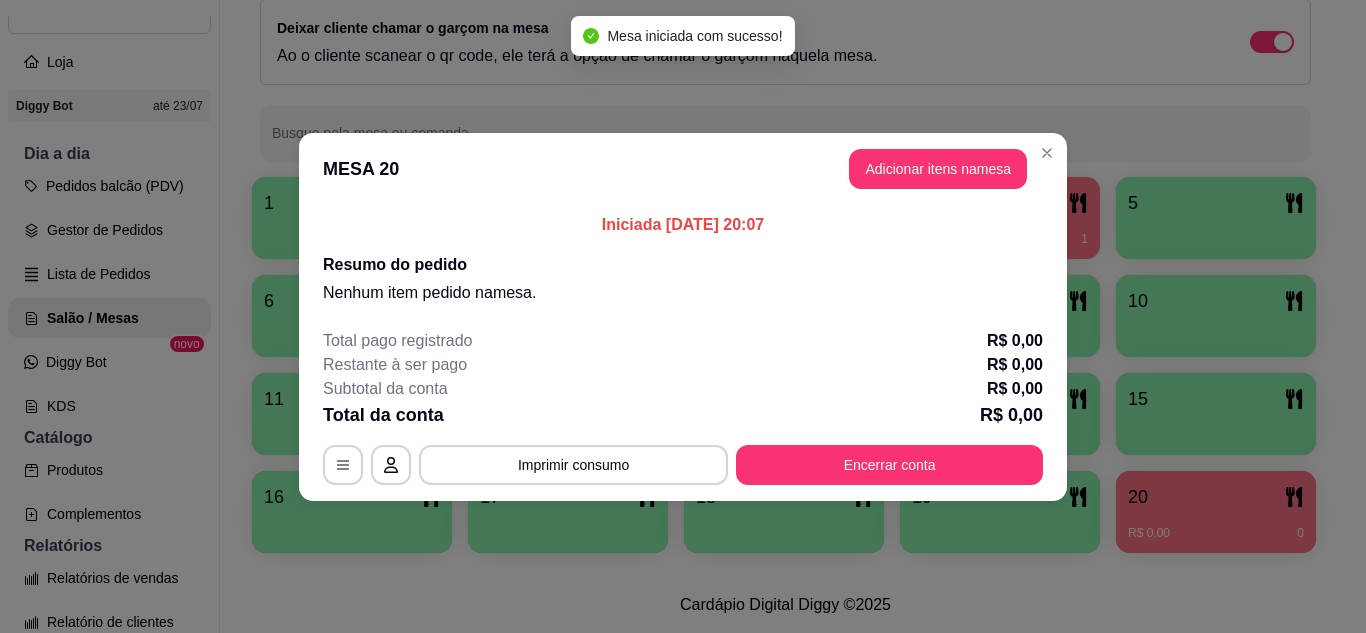 click on "Pesquisa" at bounding box center (465, 137) 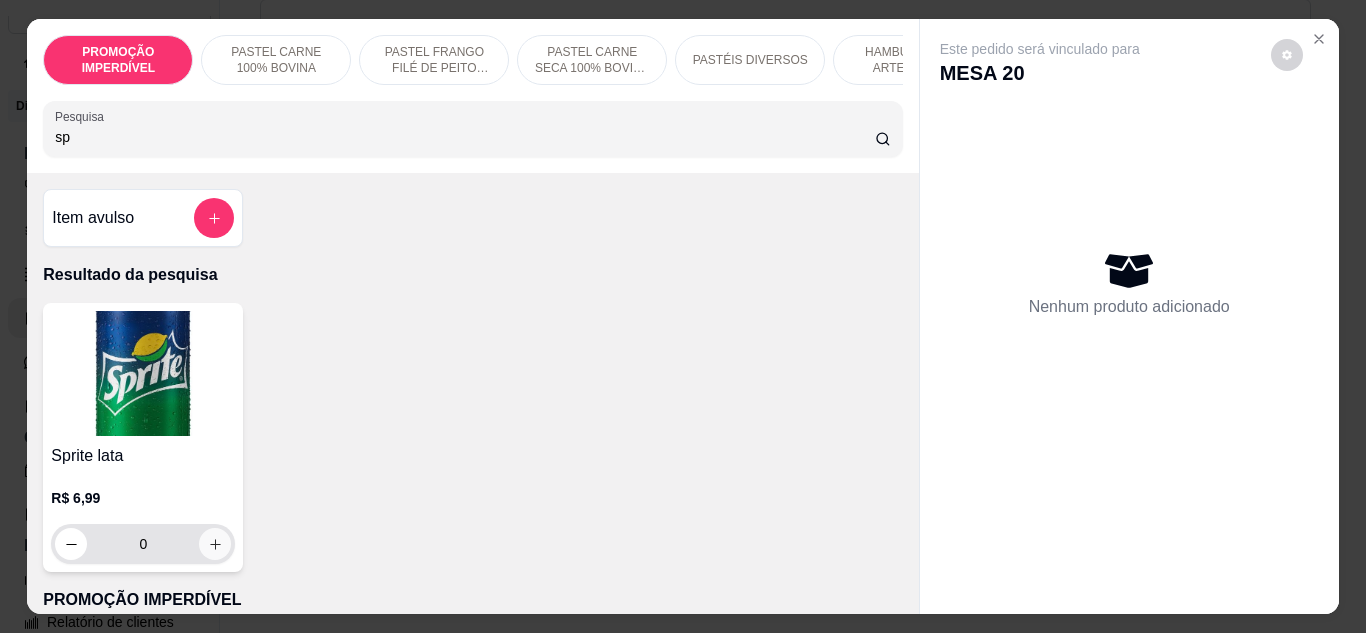 type on "sp" 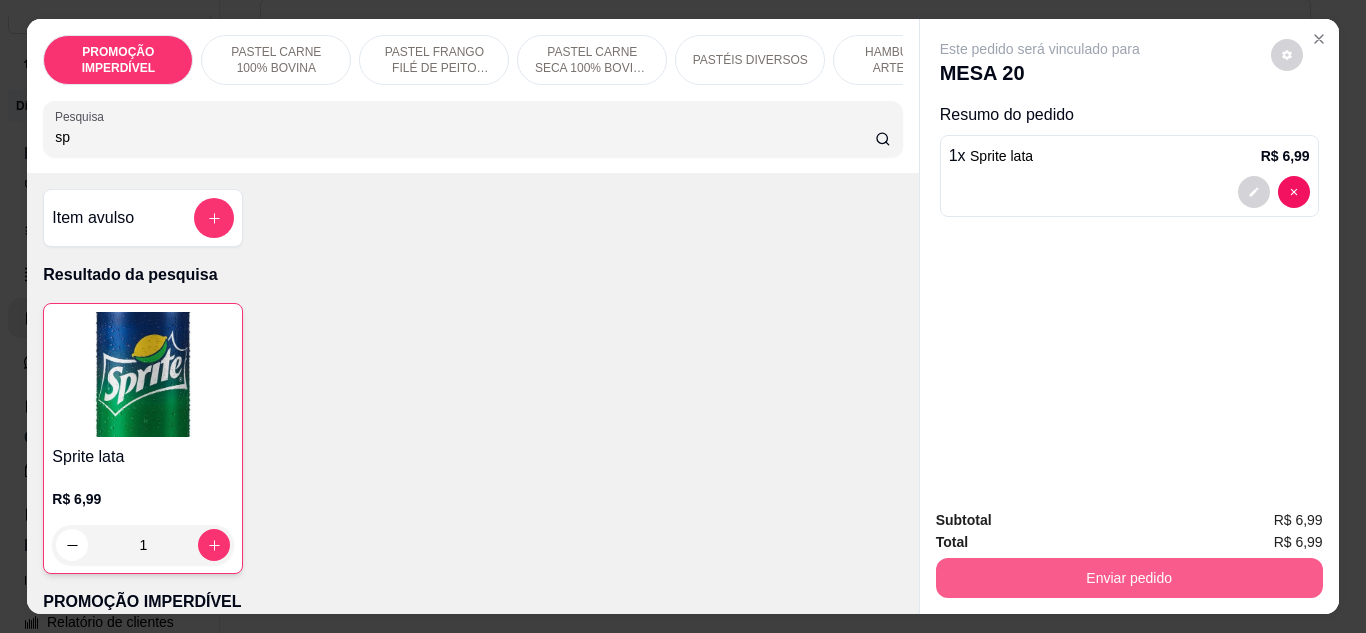 click on "Enviar pedido" at bounding box center [1129, 578] 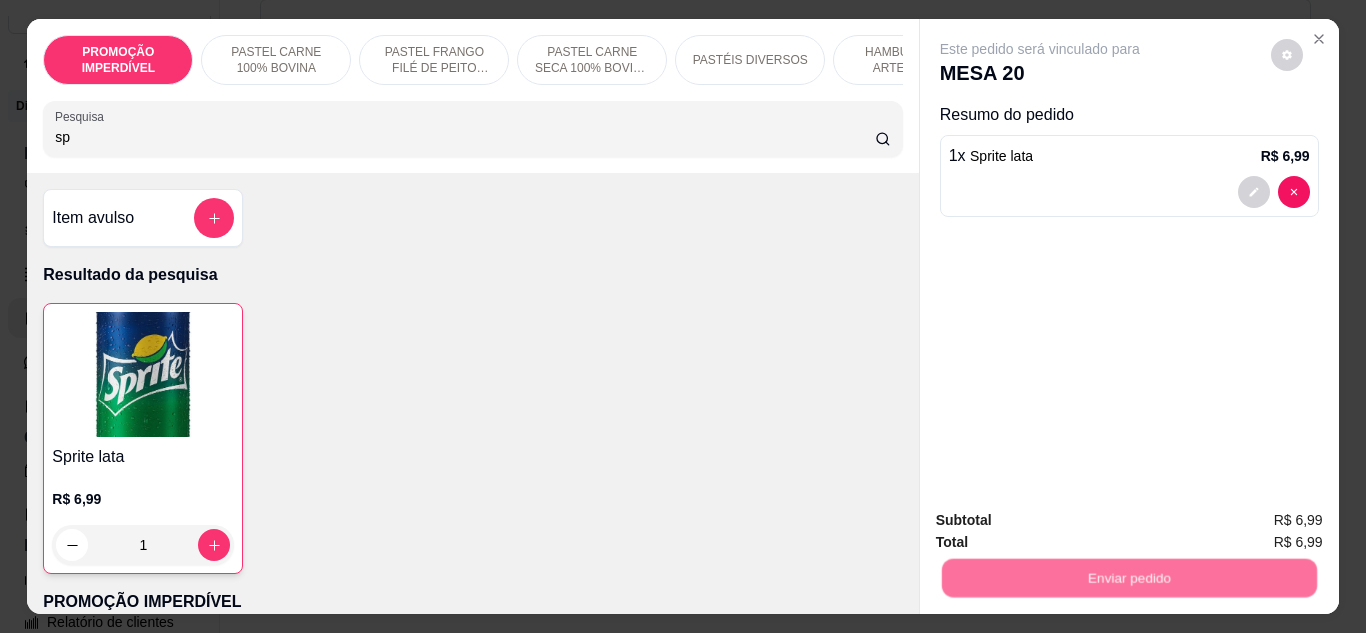 click on "Não registrar e enviar pedido" at bounding box center [1063, 521] 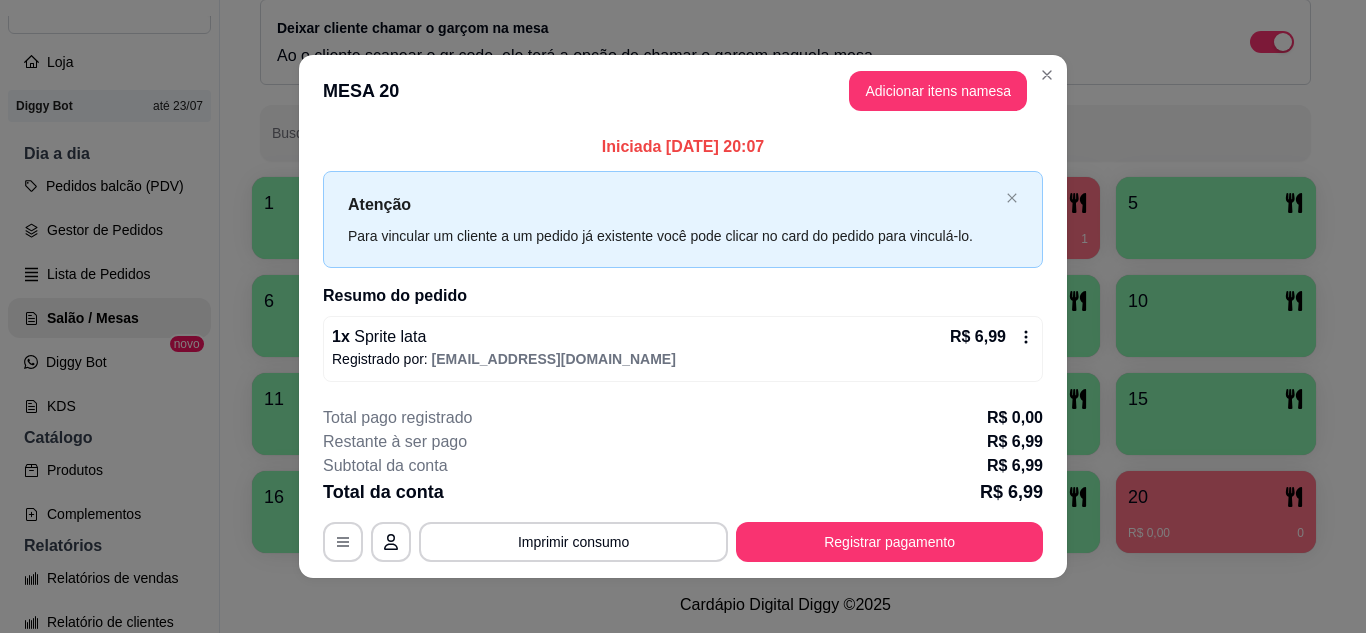 click on "**********" at bounding box center (683, 484) 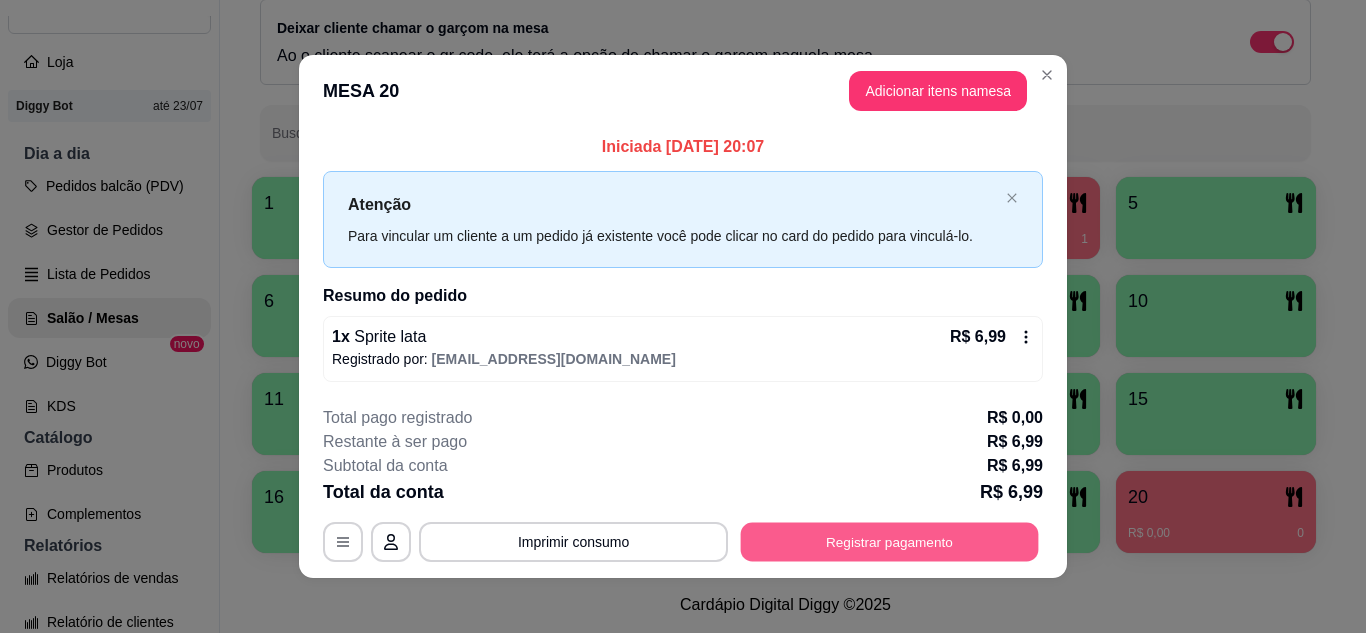 click on "Registrar pagamento" at bounding box center [890, 542] 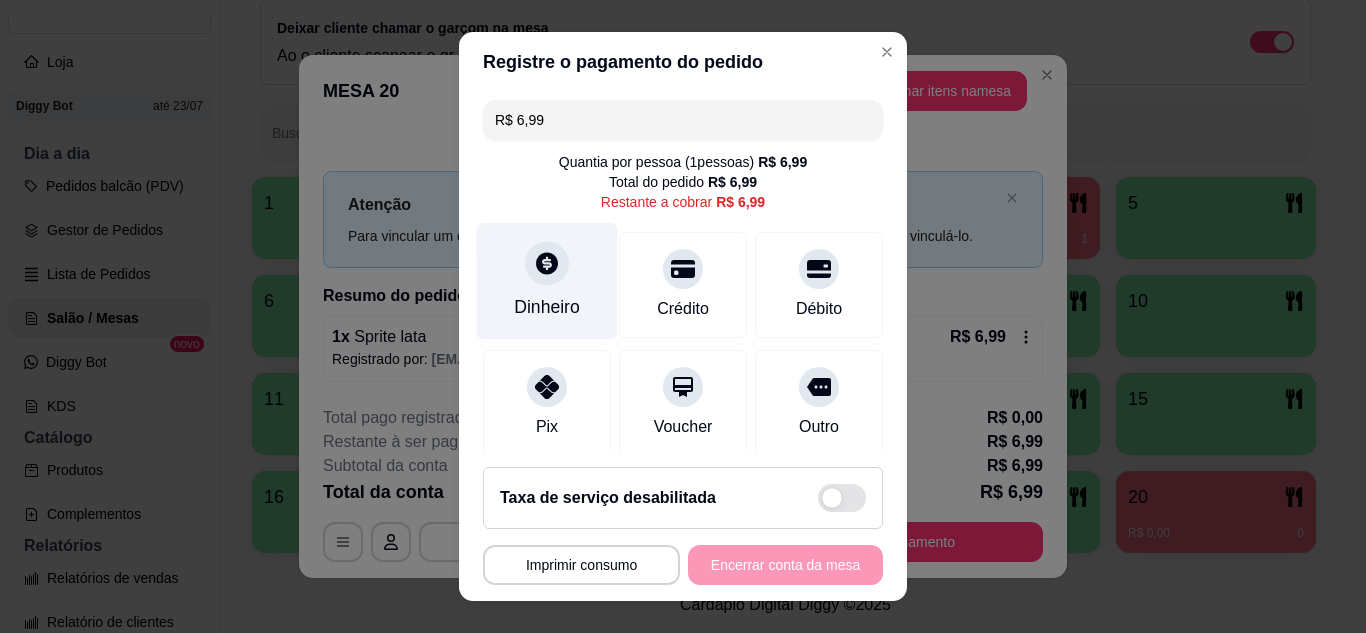 click 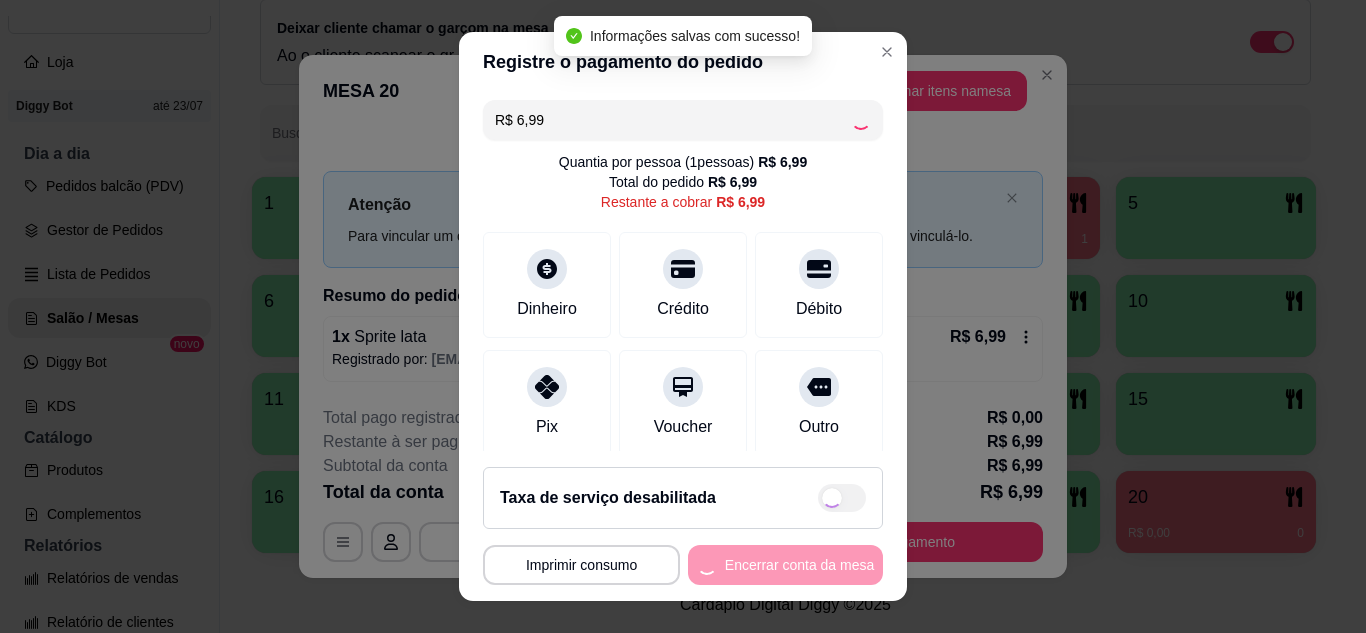 type on "R$ 0,00" 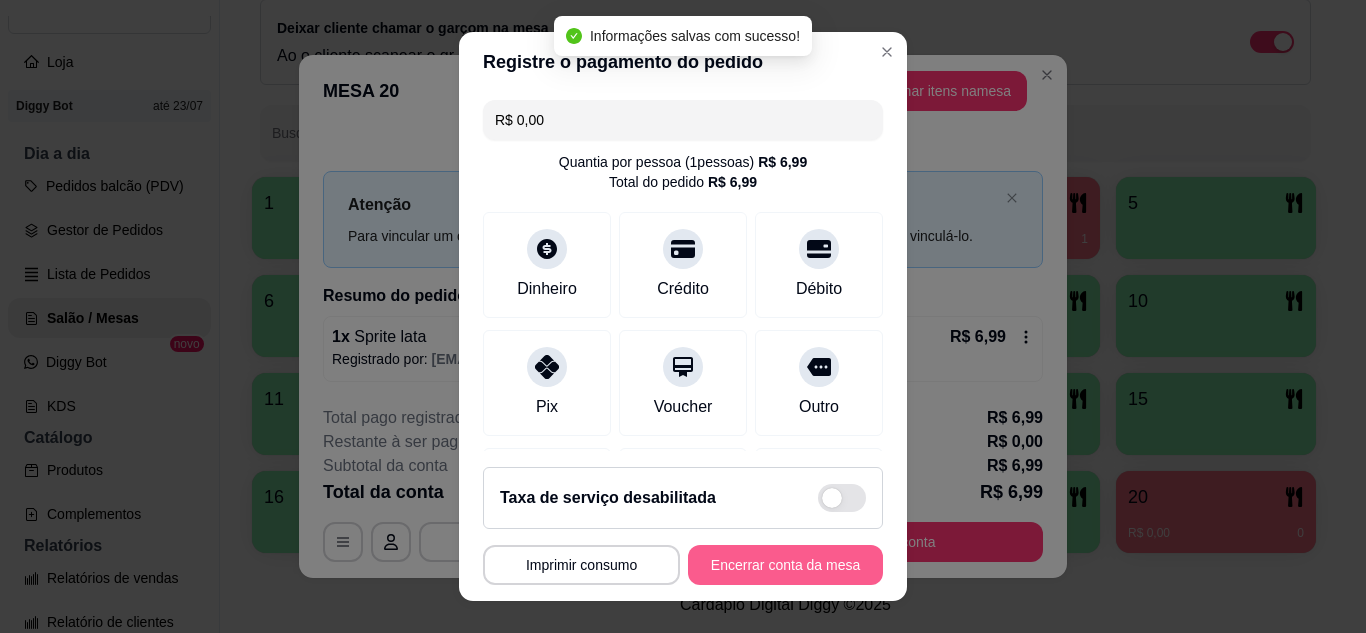 click on "Encerrar conta da mesa" at bounding box center [785, 565] 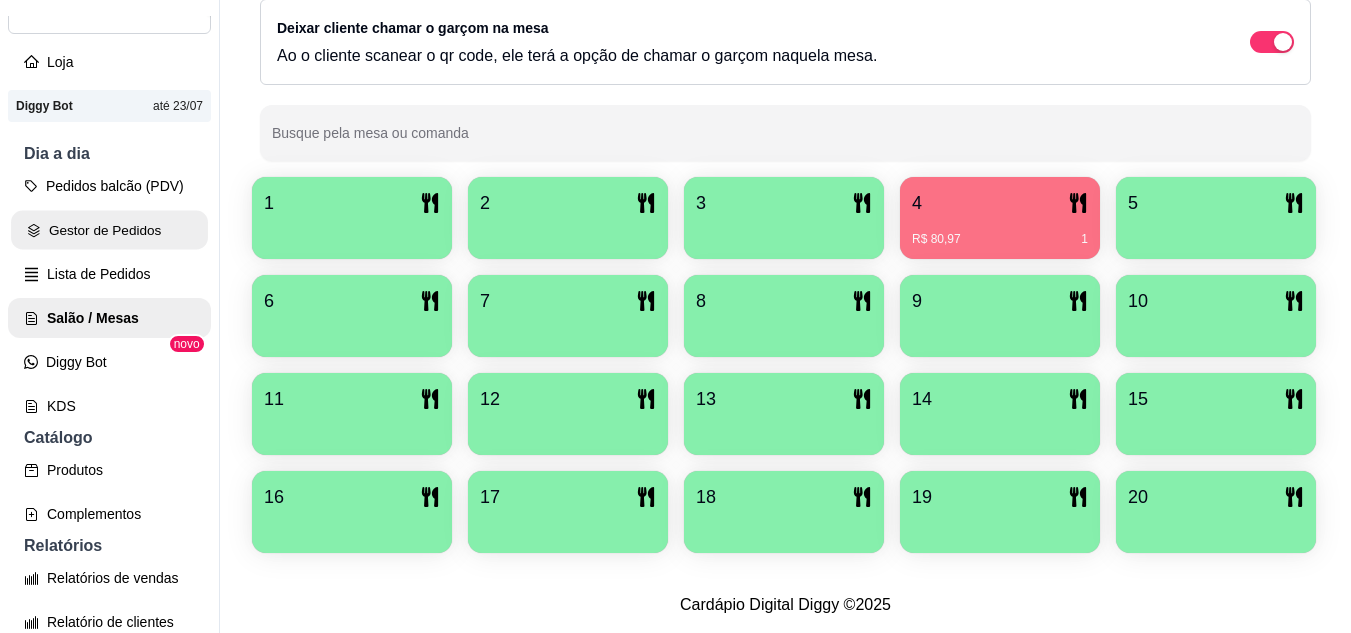 click on "Gestor de Pedidos" at bounding box center (109, 230) 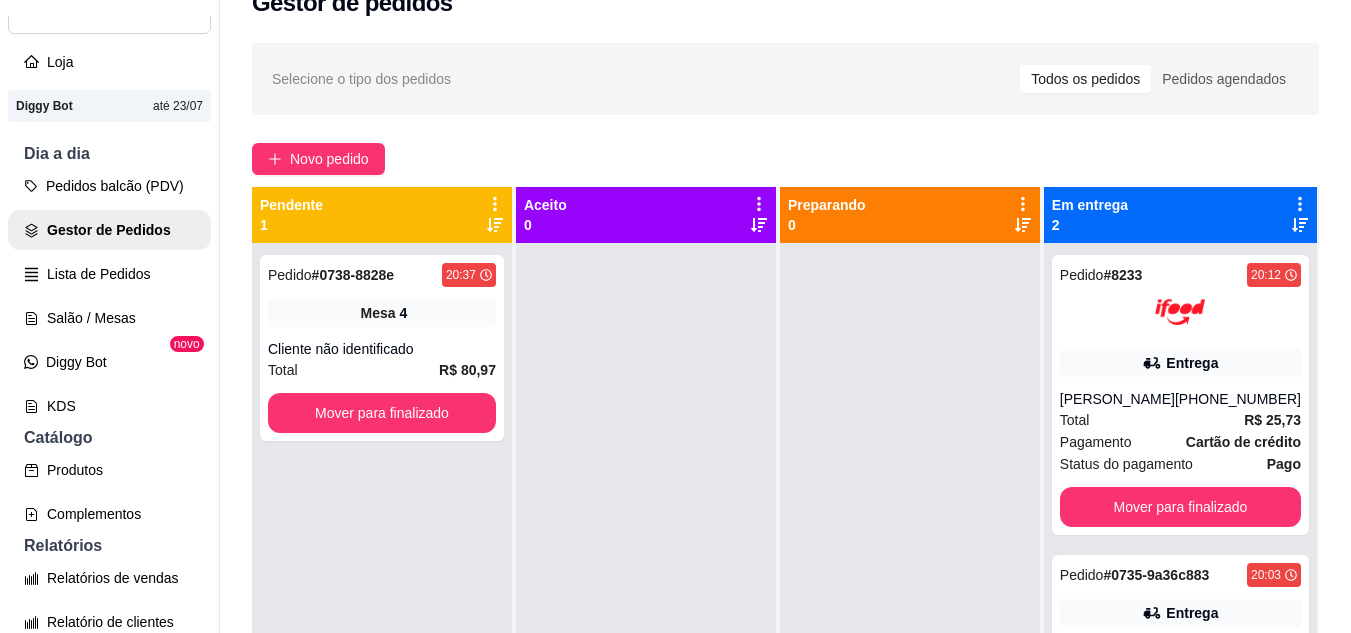scroll, scrollTop: 319, scrollLeft: 0, axis: vertical 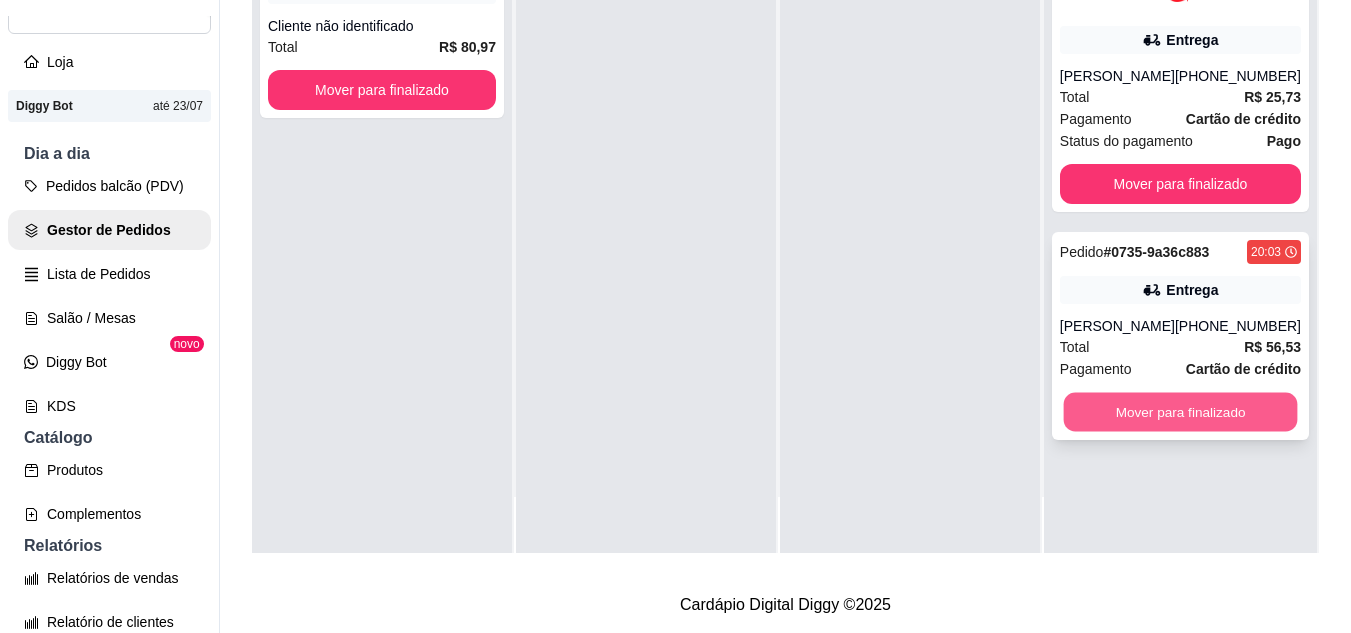 click on "Mover para finalizado" at bounding box center (1180, 412) 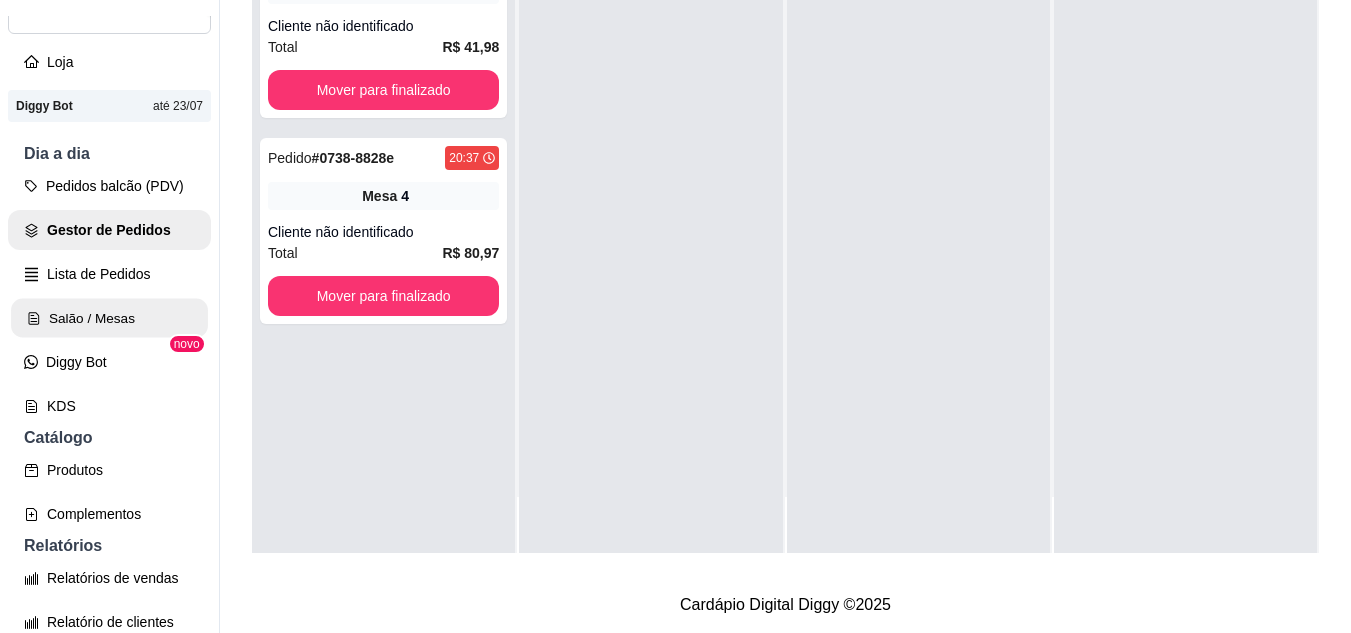 click on "Salão / Mesas" at bounding box center [109, 318] 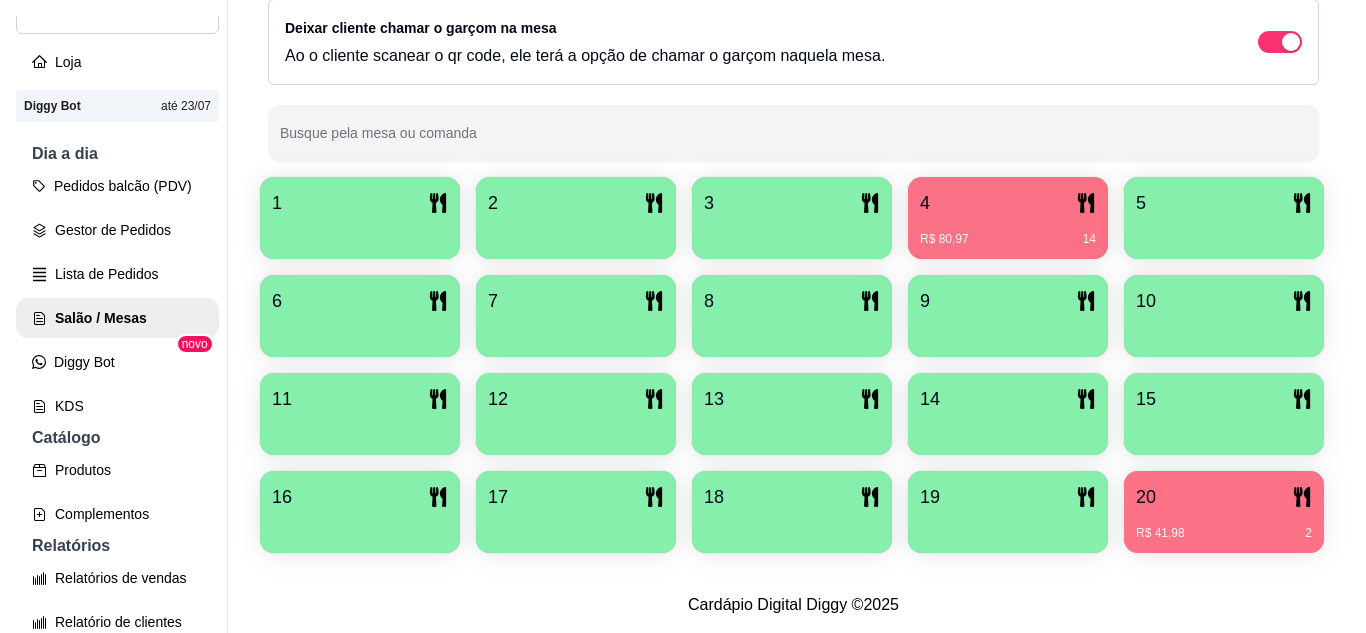 scroll, scrollTop: 400, scrollLeft: 0, axis: vertical 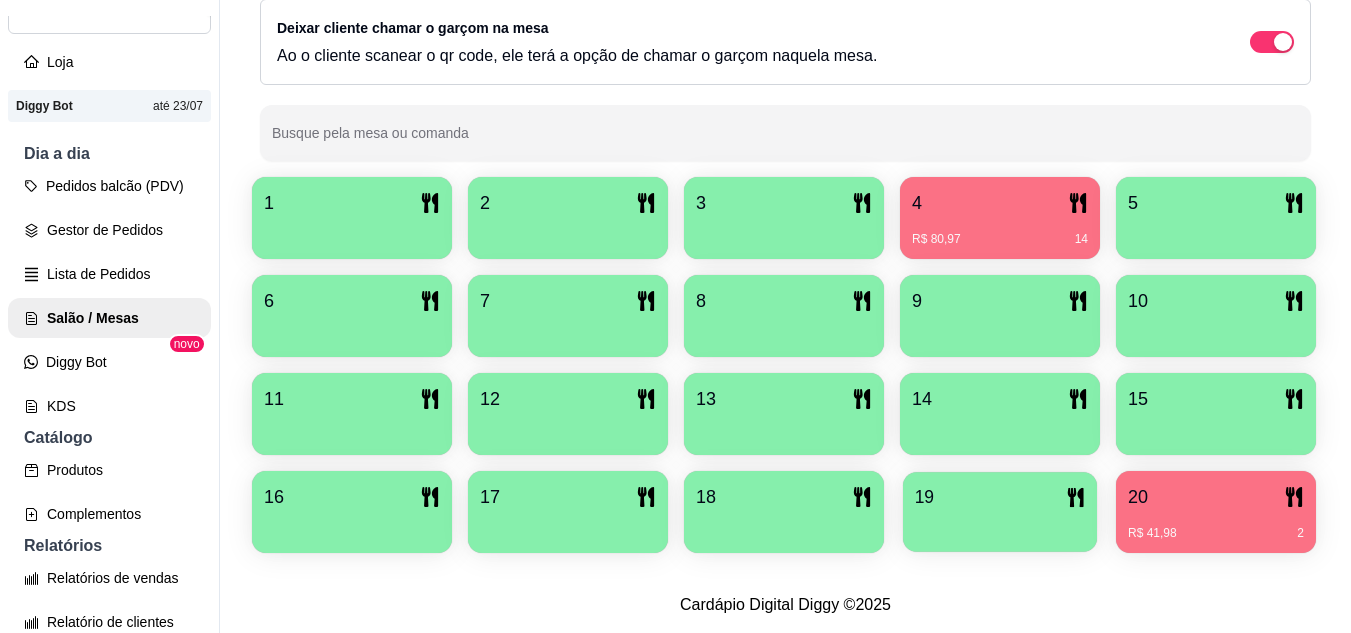 click at bounding box center (1000, 525) 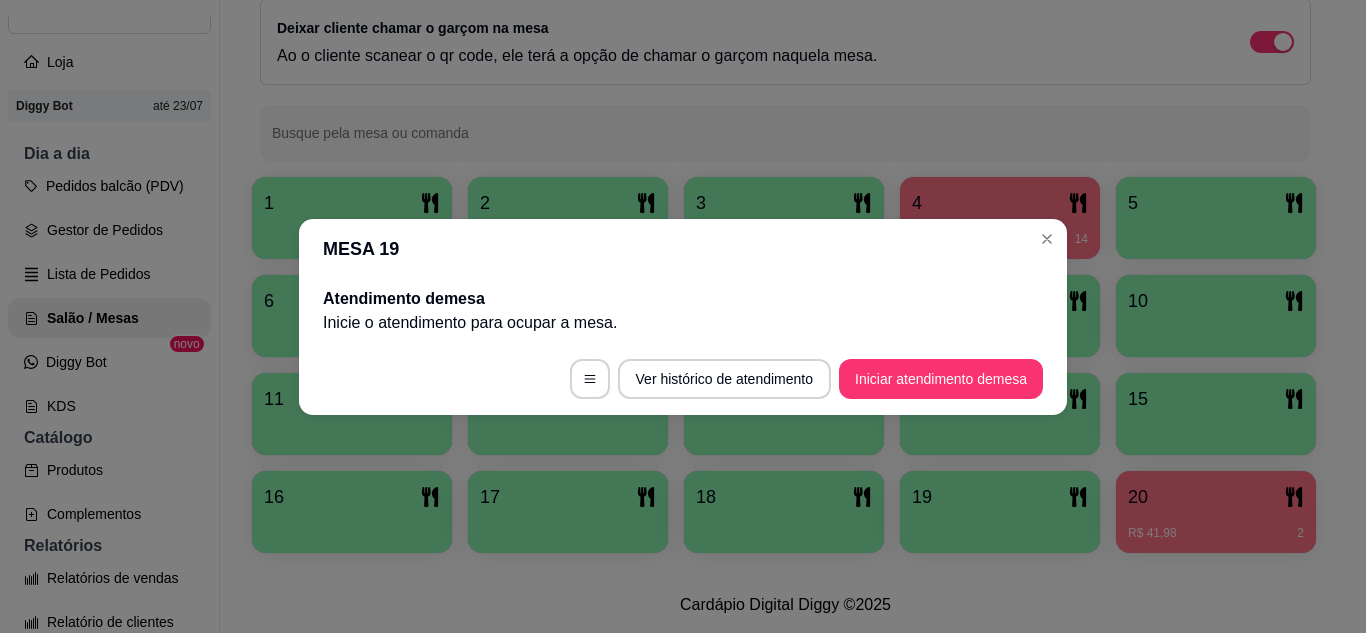 click on "Ver histórico de atendimento Iniciar atendimento de  mesa" at bounding box center (683, 379) 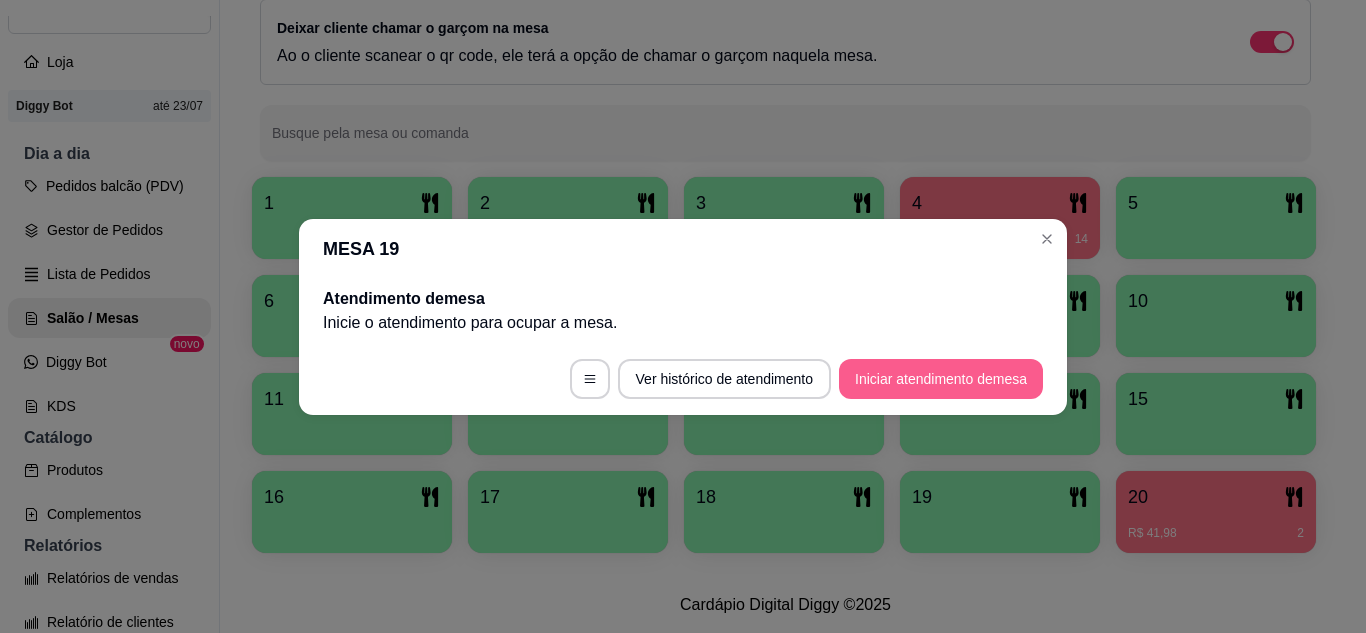 click on "Iniciar atendimento de  mesa" at bounding box center [941, 379] 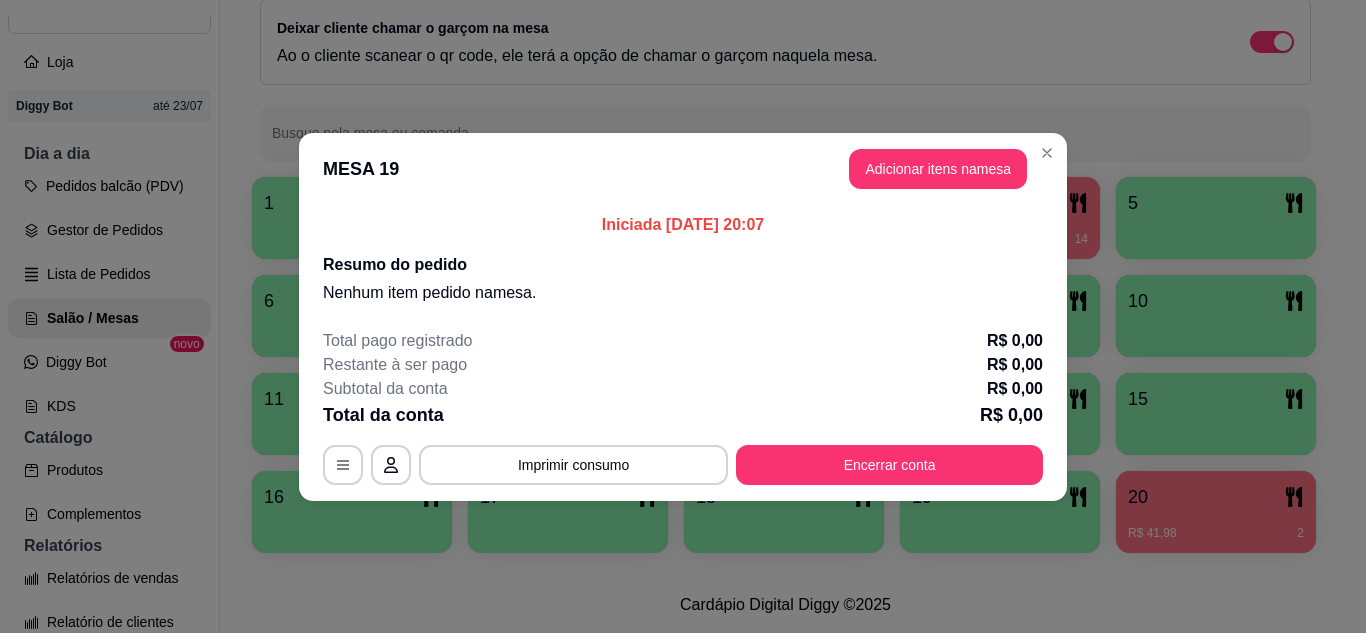 click on "Adicionar itens na  mesa" at bounding box center (938, 169) 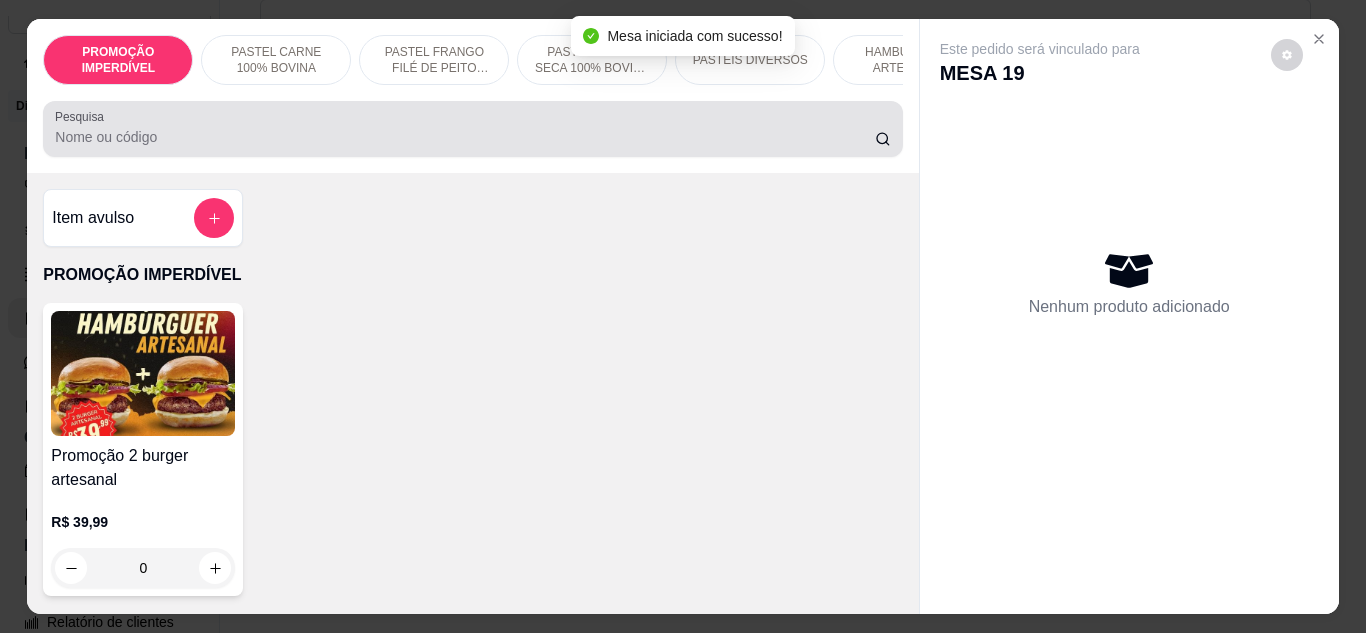 click on "Pesquisa" at bounding box center [472, 129] 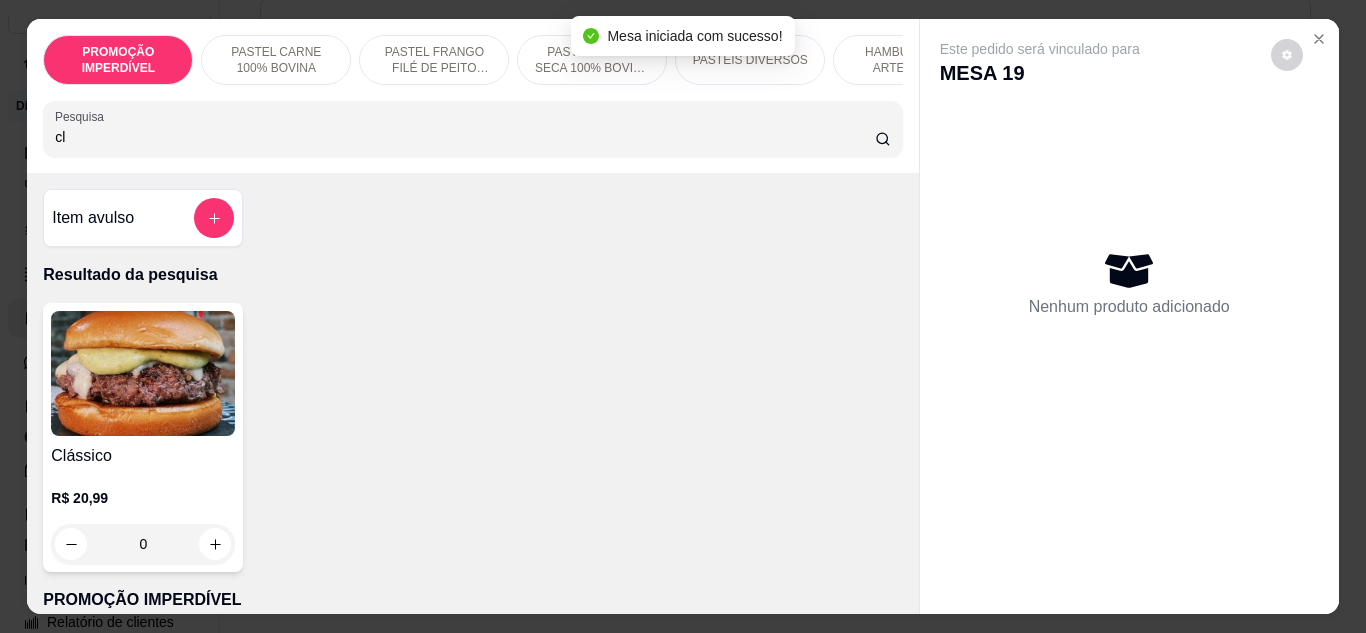 type on "cl" 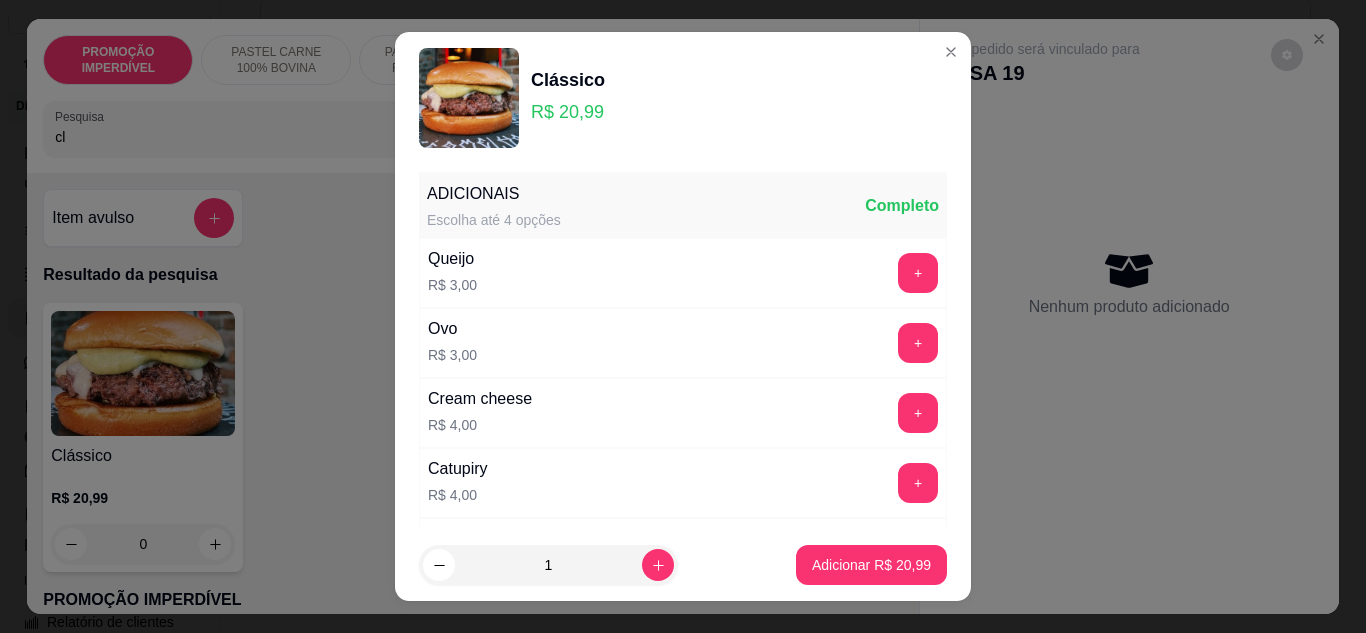 click on "Adicionar   R$ 20,99" at bounding box center [871, 565] 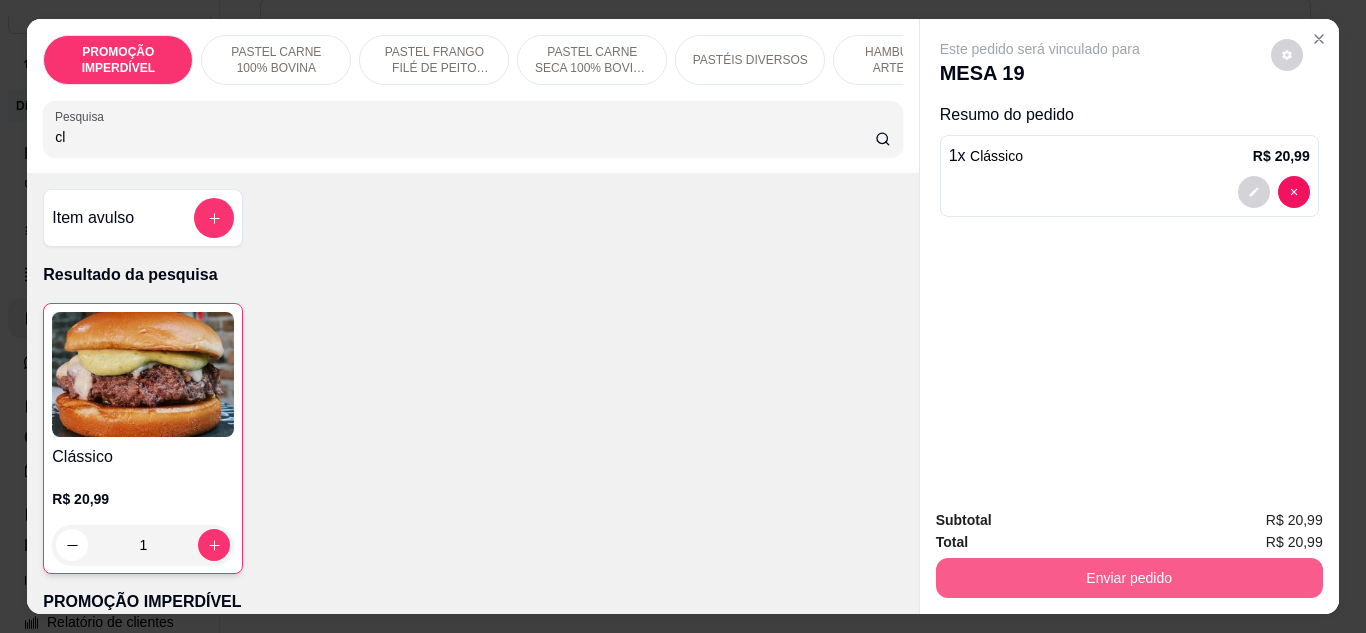 click on "Enviar pedido" at bounding box center [1129, 578] 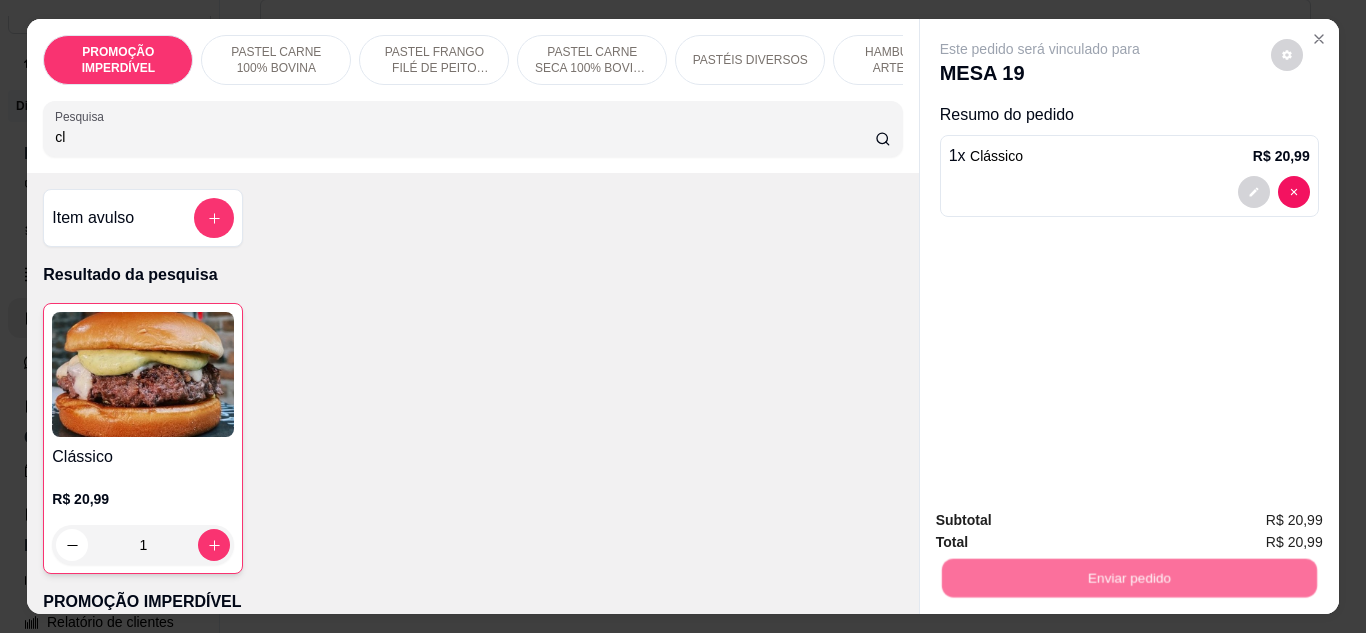 click on "Não registrar e enviar pedido" at bounding box center (1063, 522) 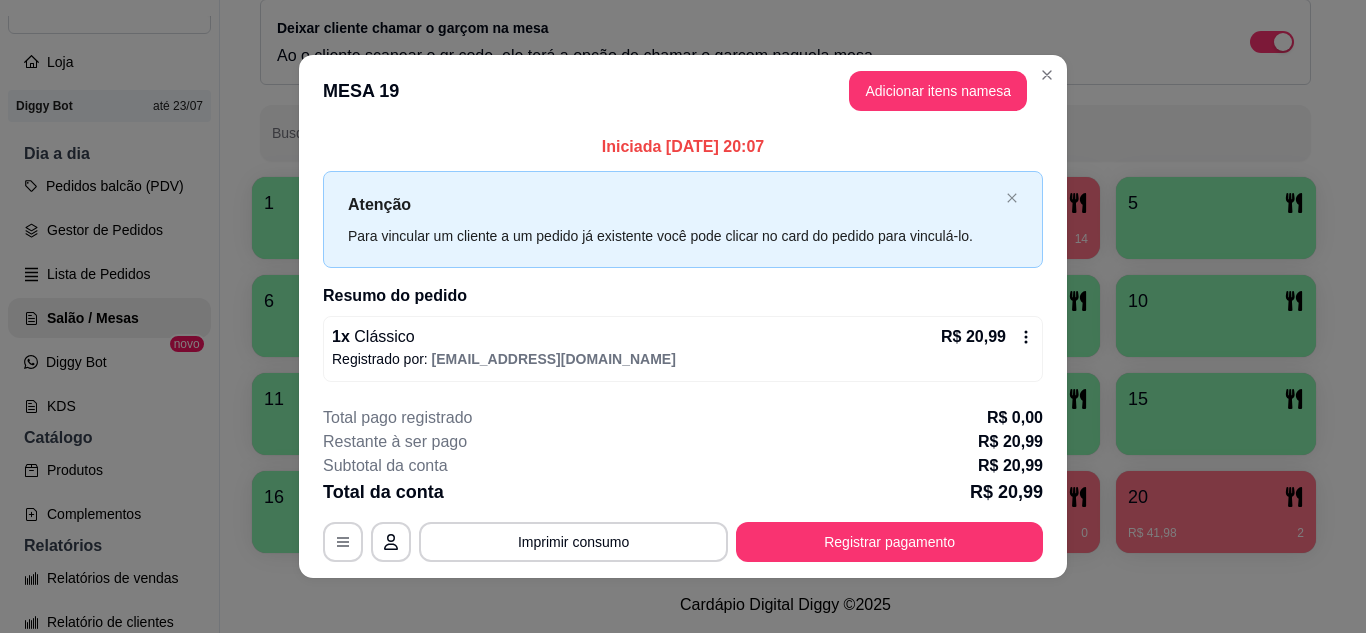 drag, startPoint x: 935, startPoint y: 507, endPoint x: 930, endPoint y: 529, distance: 22.561028 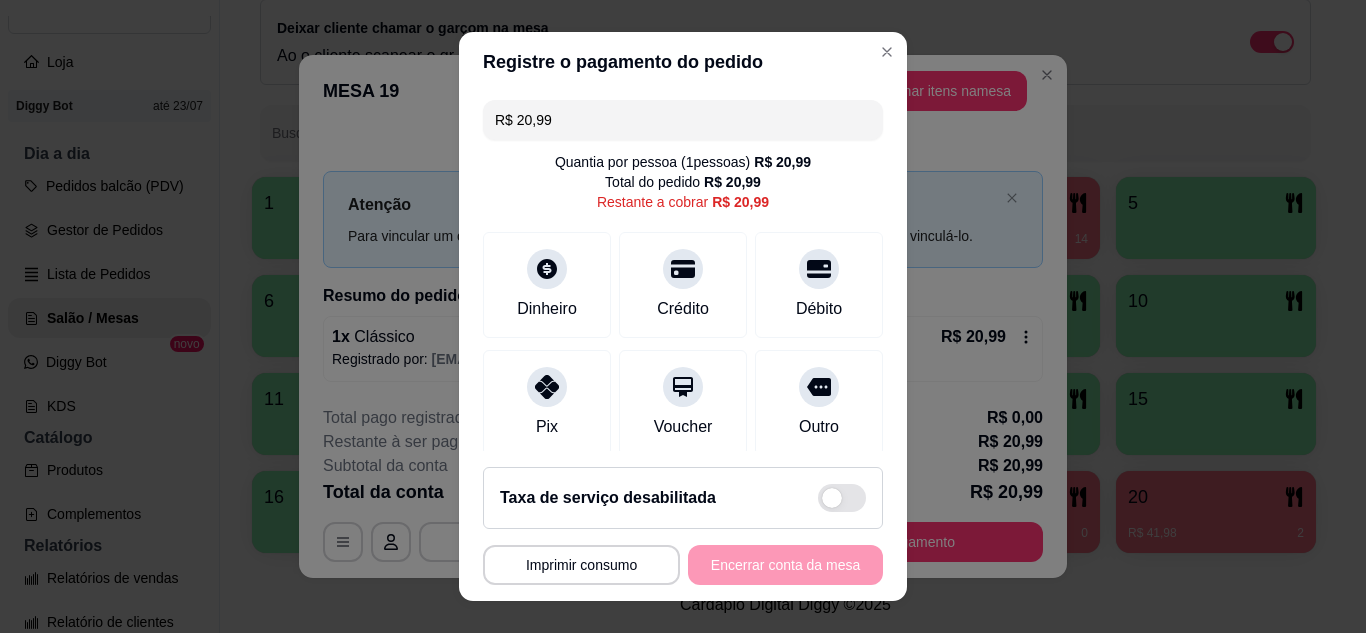 scroll, scrollTop: 154, scrollLeft: 0, axis: vertical 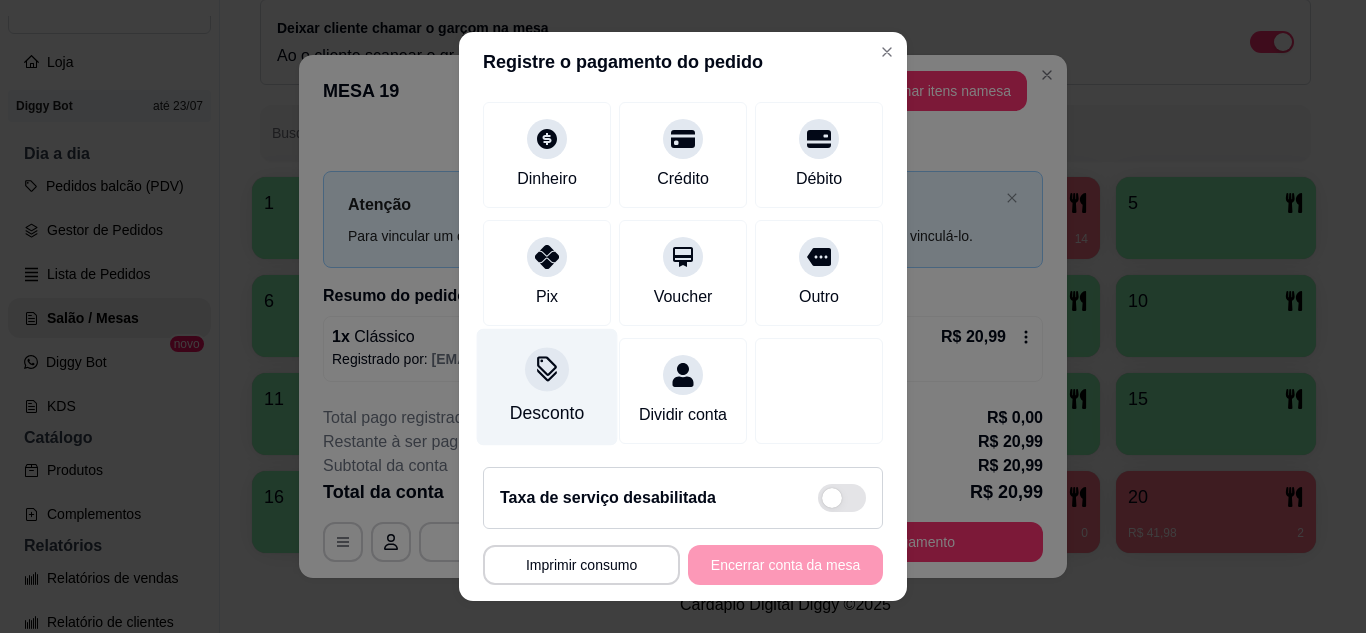 click on "Desconto" at bounding box center [547, 413] 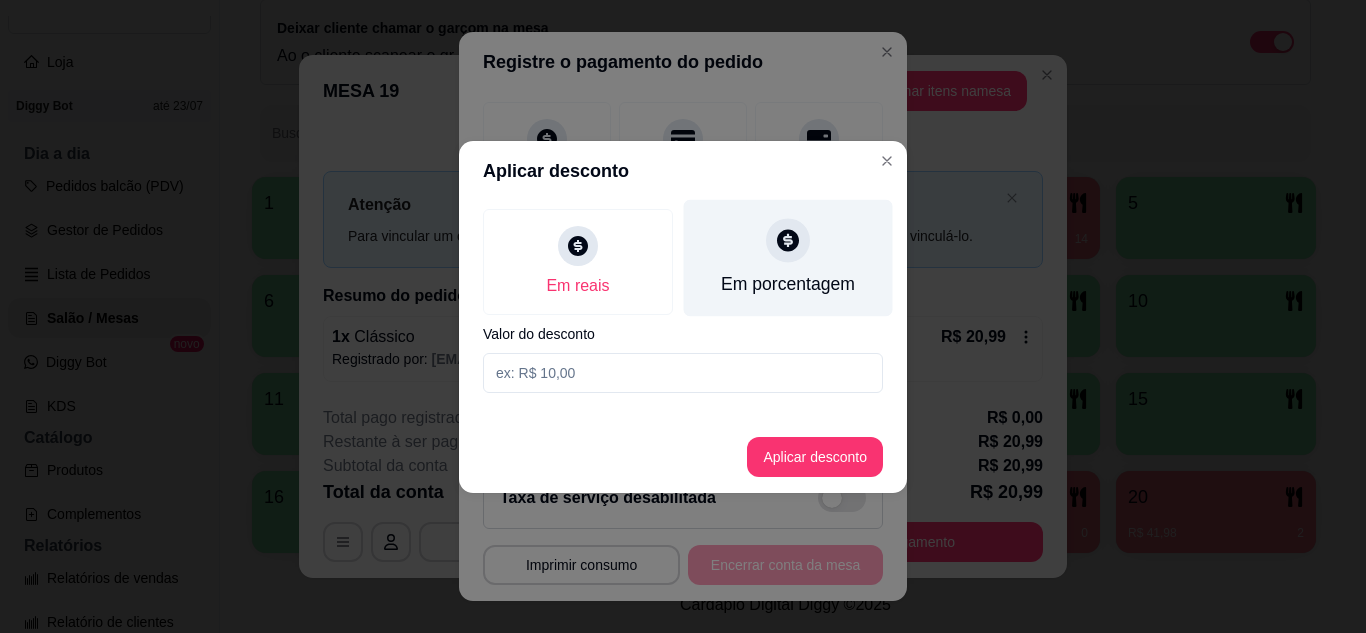 click on "Em porcentagem" at bounding box center [788, 257] 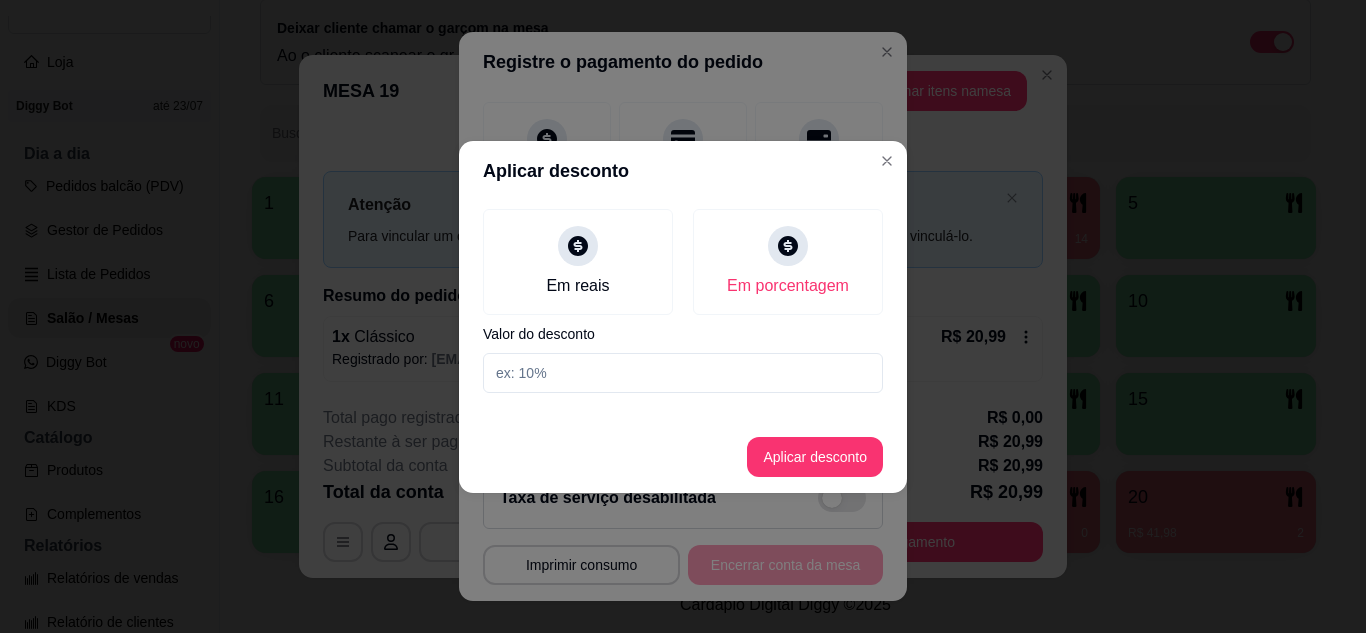 drag, startPoint x: 626, startPoint y: 407, endPoint x: 623, endPoint y: 392, distance: 15.297058 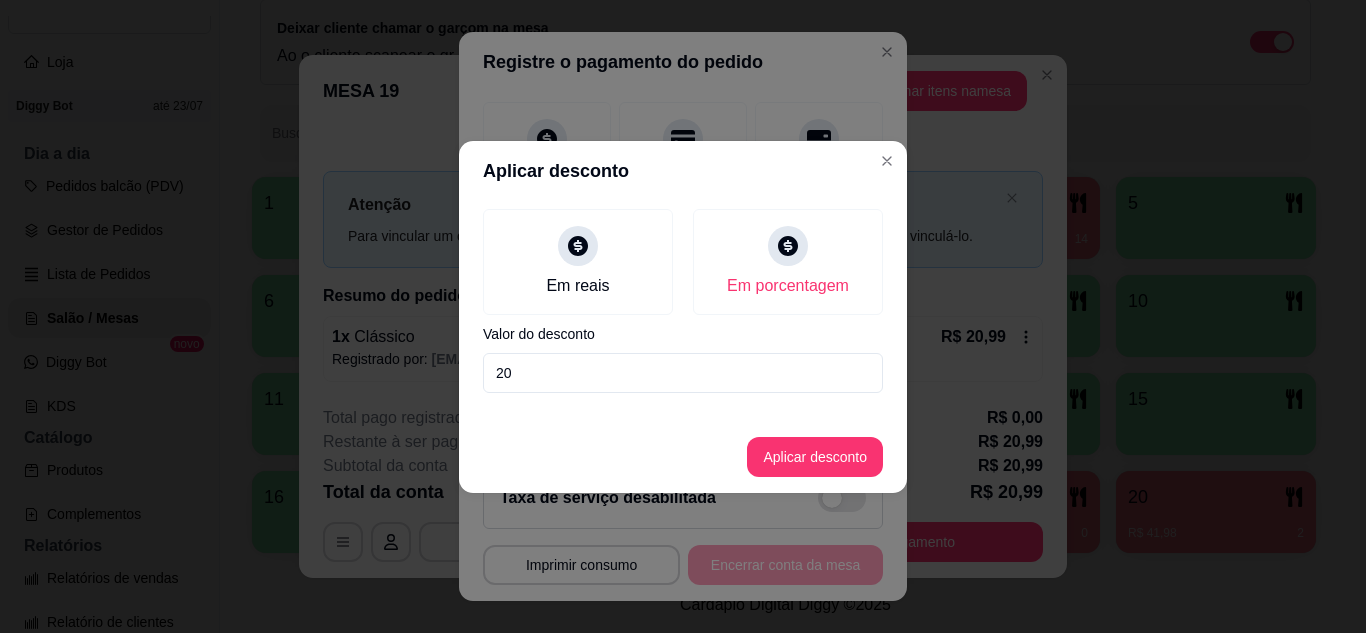 type on "20" 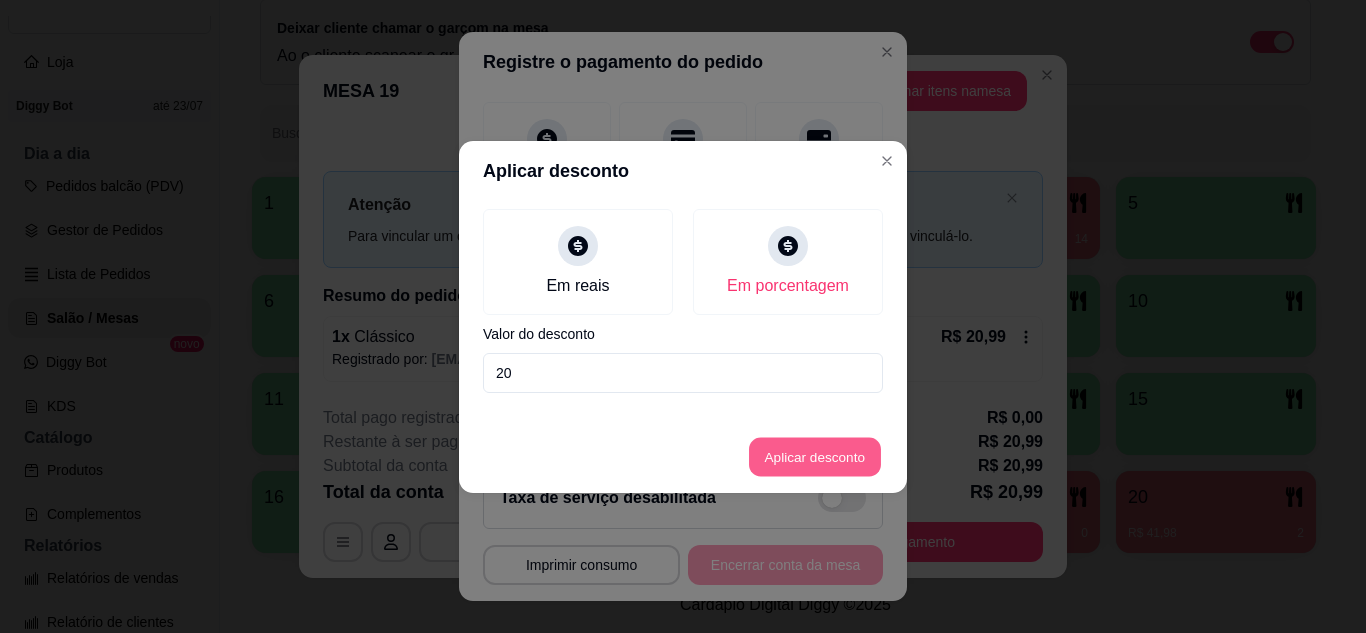 click on "Aplicar desconto" at bounding box center [815, 456] 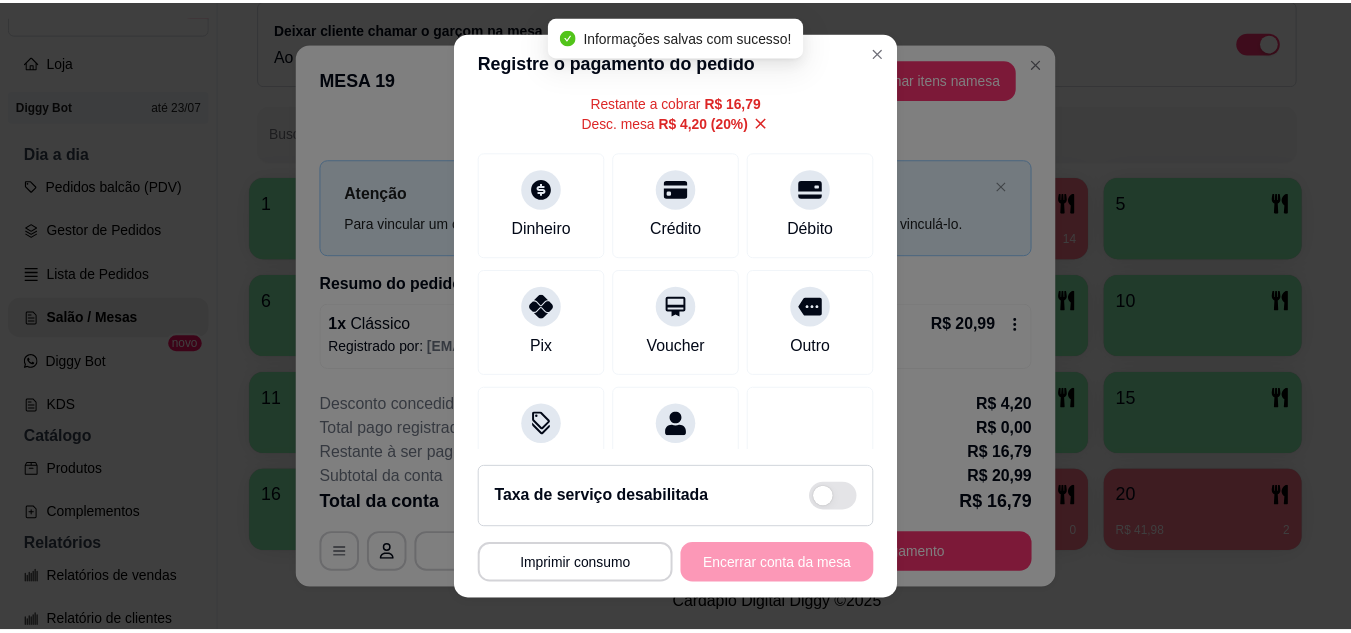 scroll, scrollTop: 0, scrollLeft: 0, axis: both 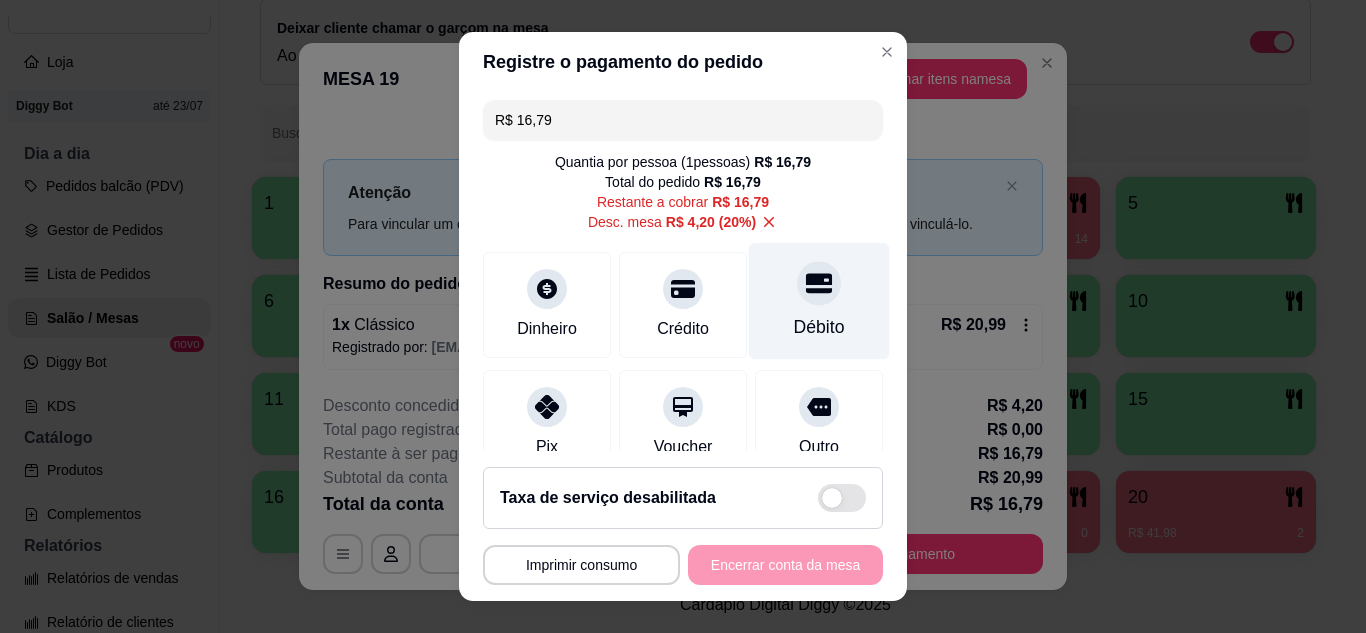 click 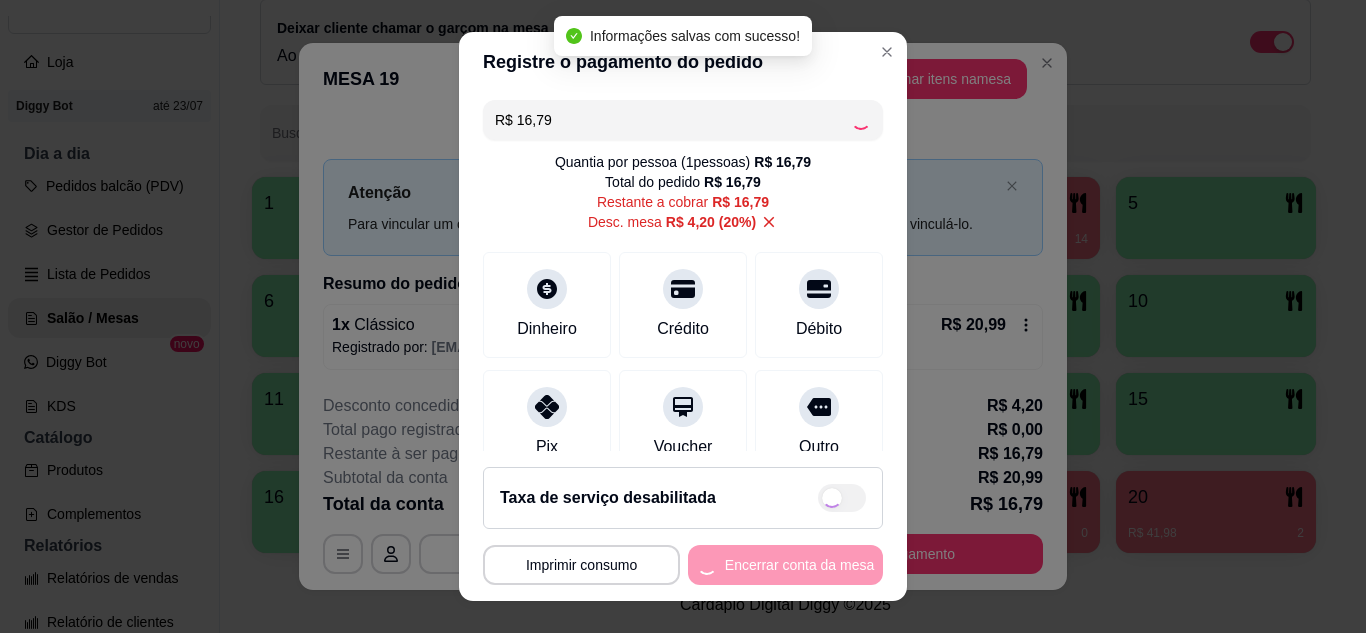 type on "R$ 0,00" 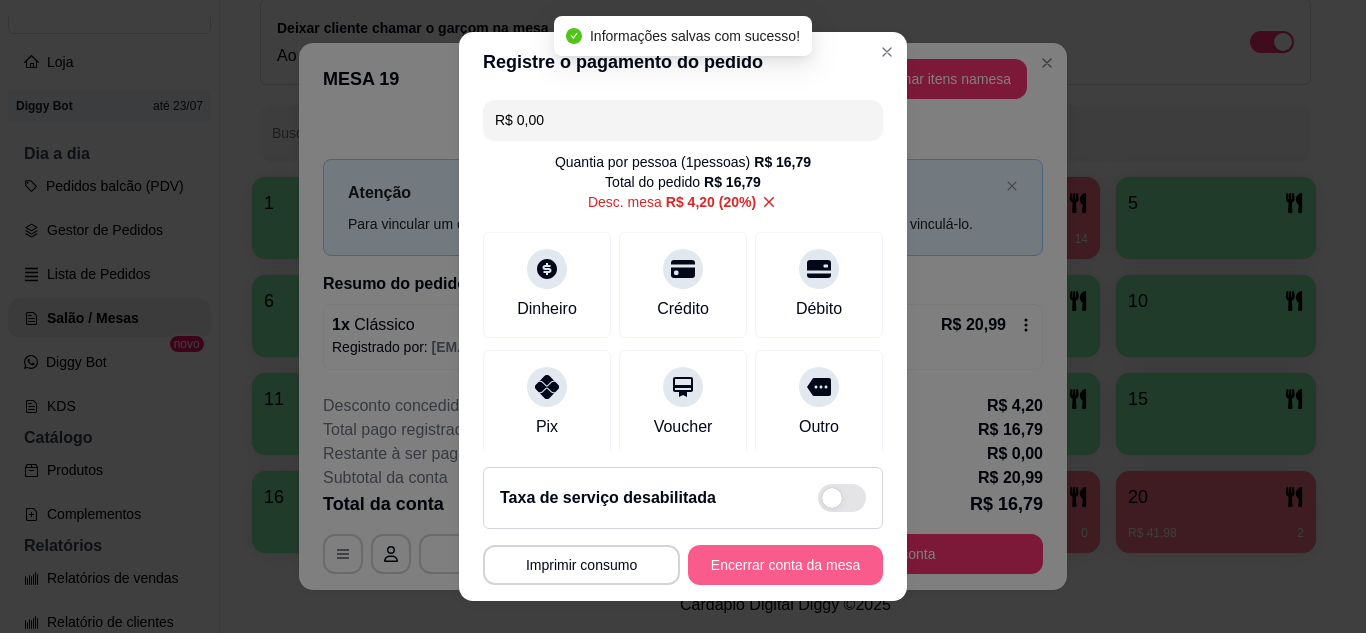 click on "Encerrar conta da mesa" at bounding box center [785, 565] 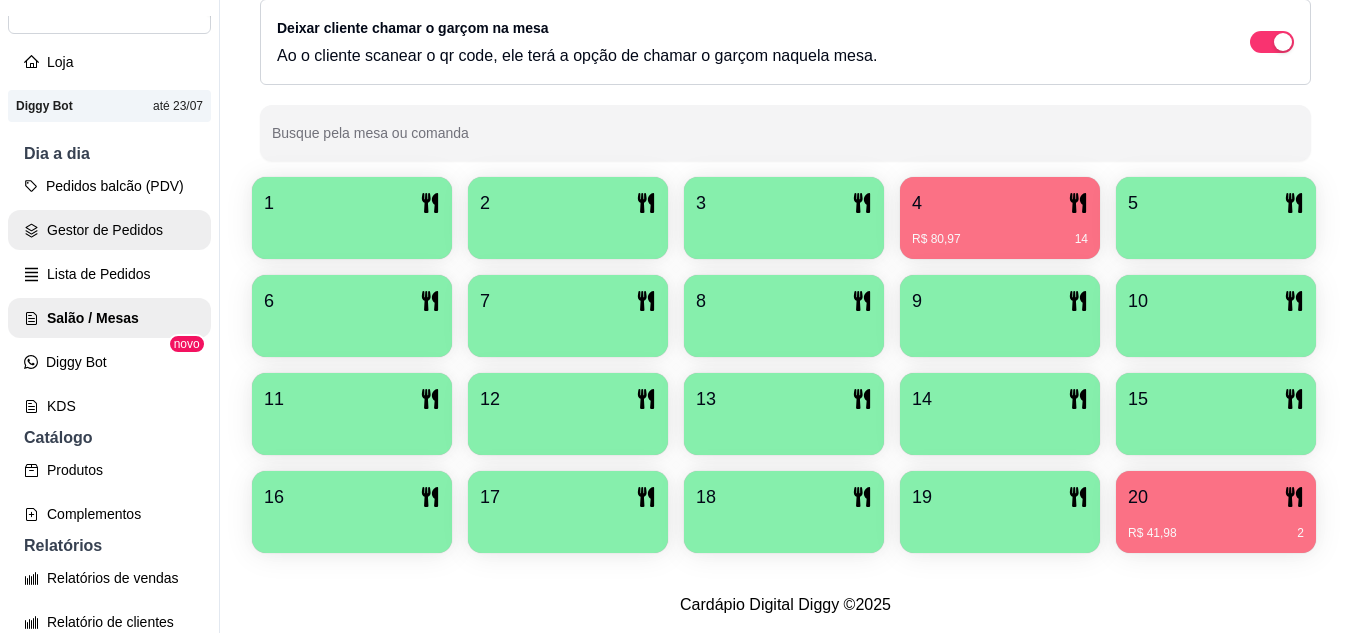click on "Gestor de Pedidos" at bounding box center (109, 230) 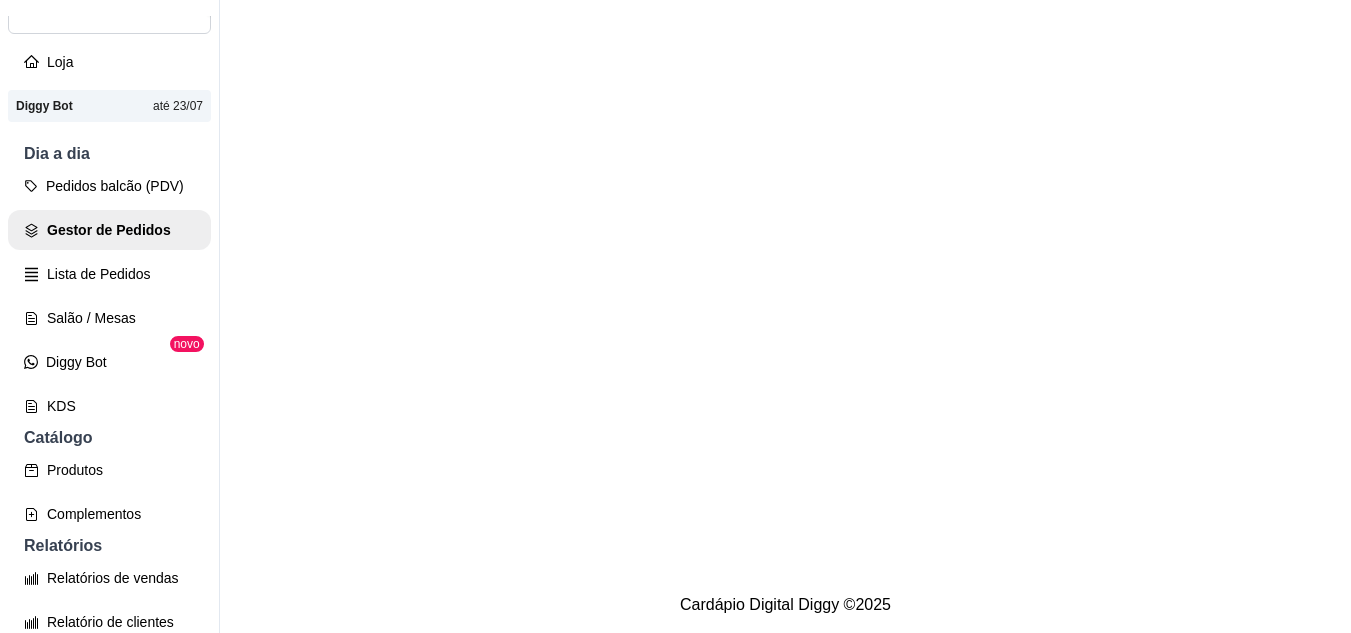 scroll, scrollTop: 0, scrollLeft: 0, axis: both 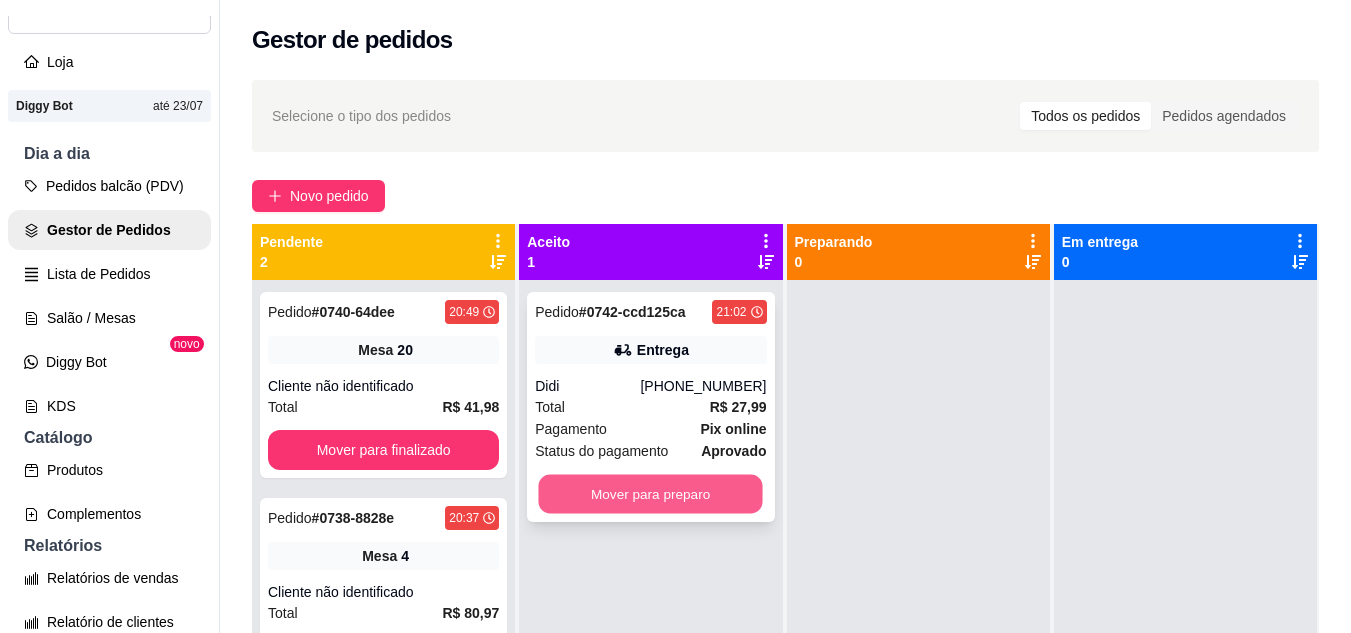 click on "Mover para preparo" at bounding box center [651, 494] 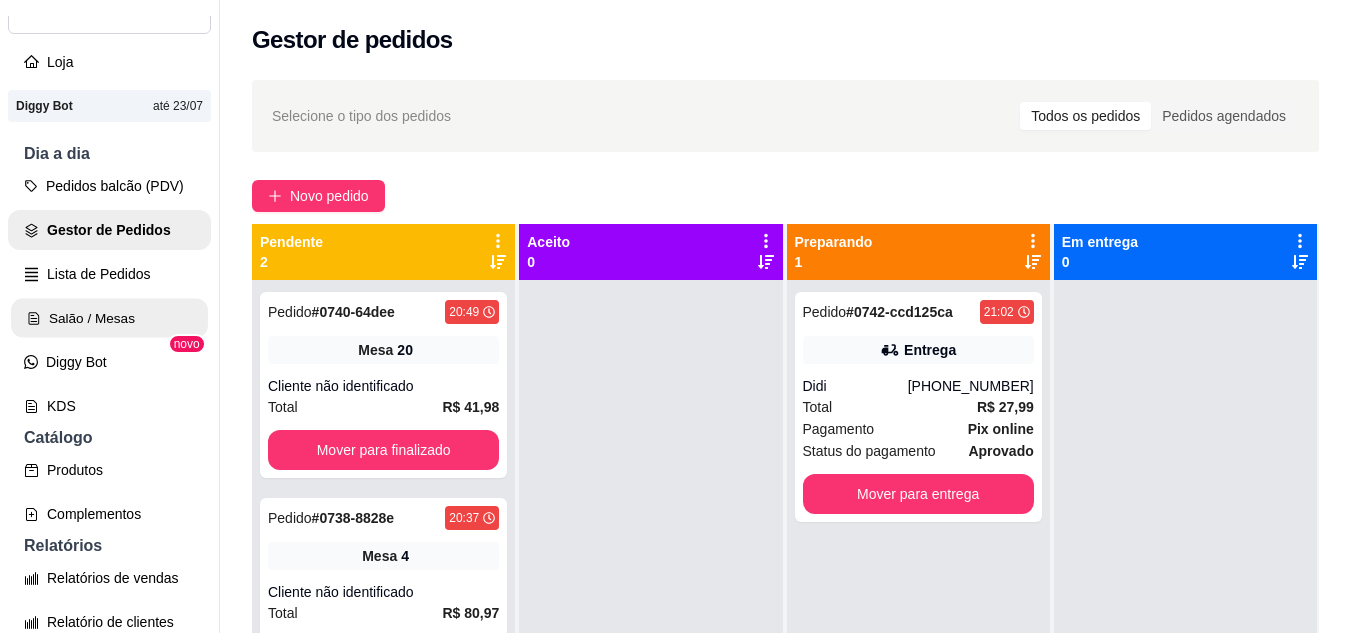 click on "Salão / Mesas" at bounding box center (109, 318) 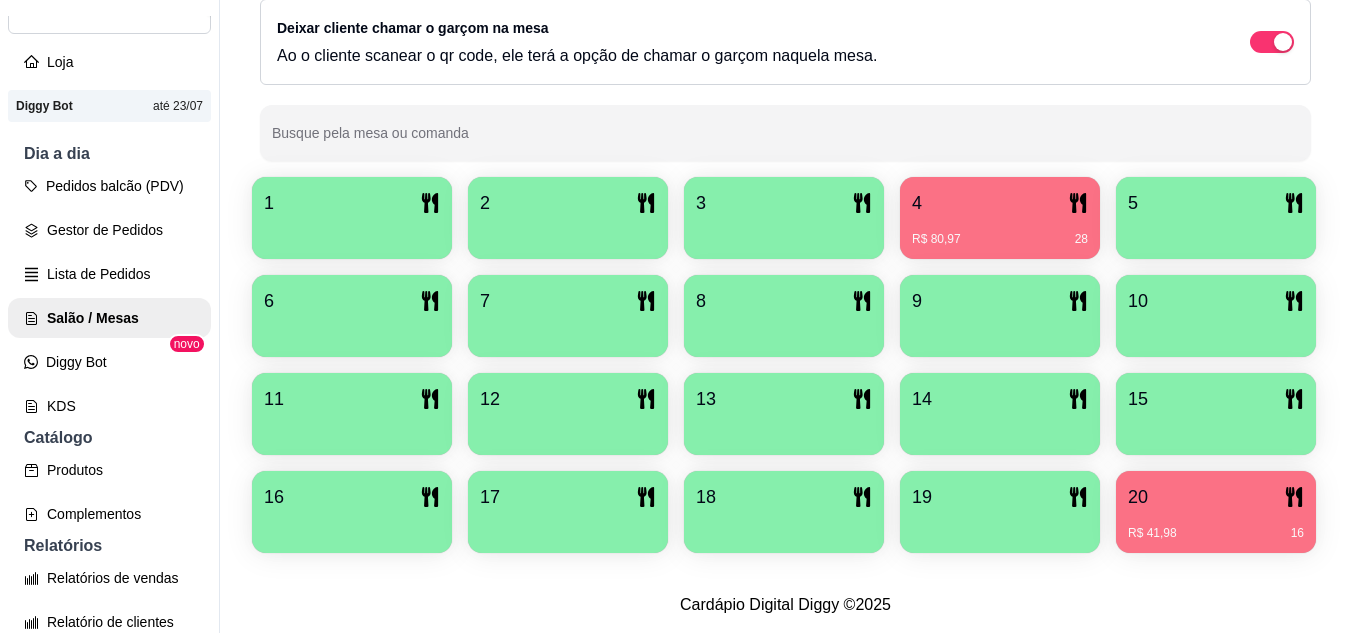 scroll, scrollTop: 400, scrollLeft: 0, axis: vertical 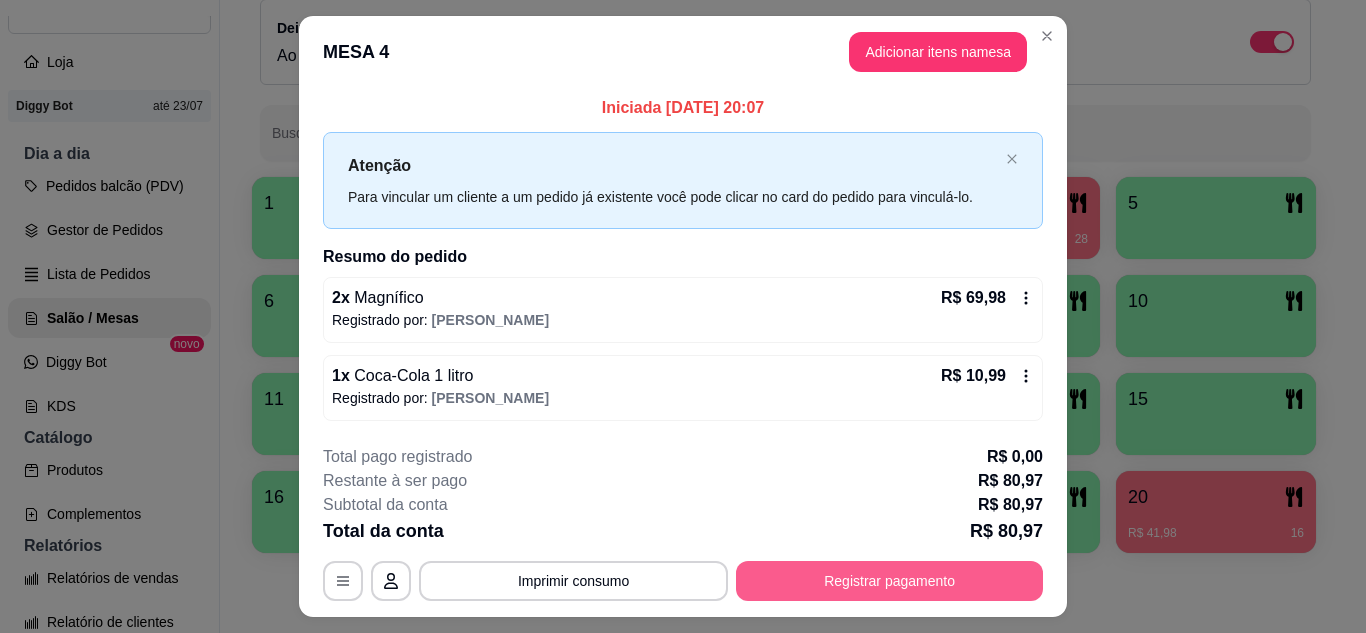 click on "Registrar pagamento" at bounding box center [889, 581] 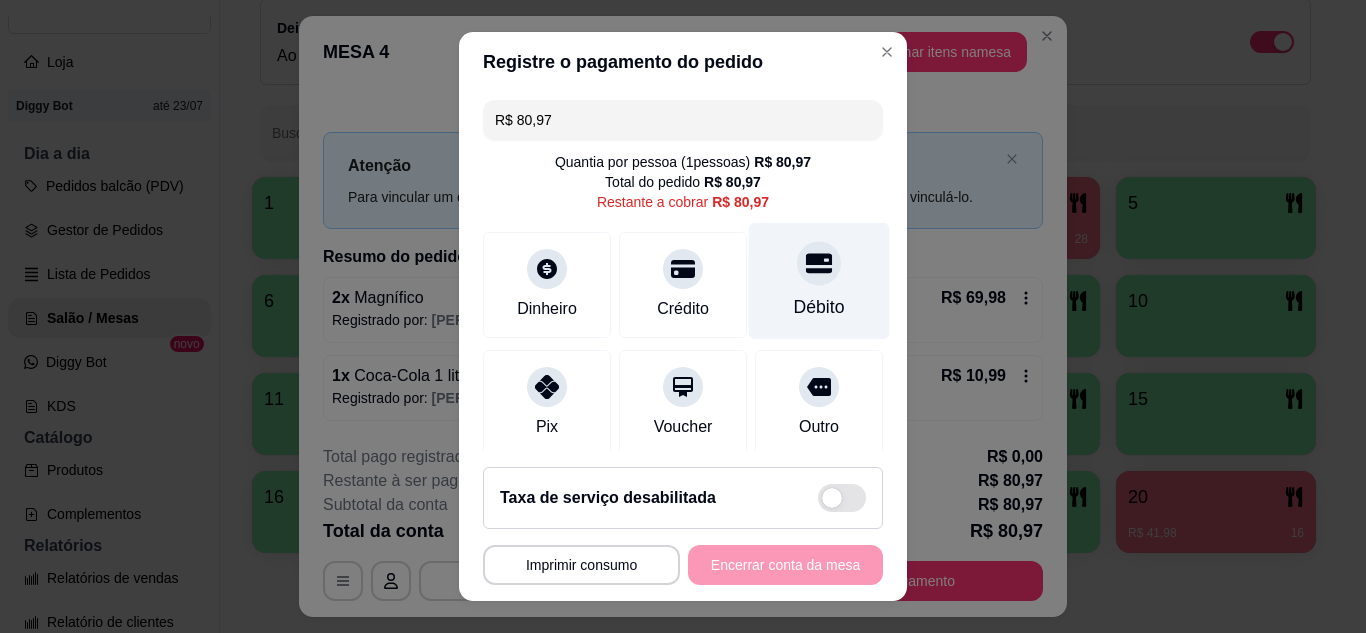click on "Débito" at bounding box center (819, 280) 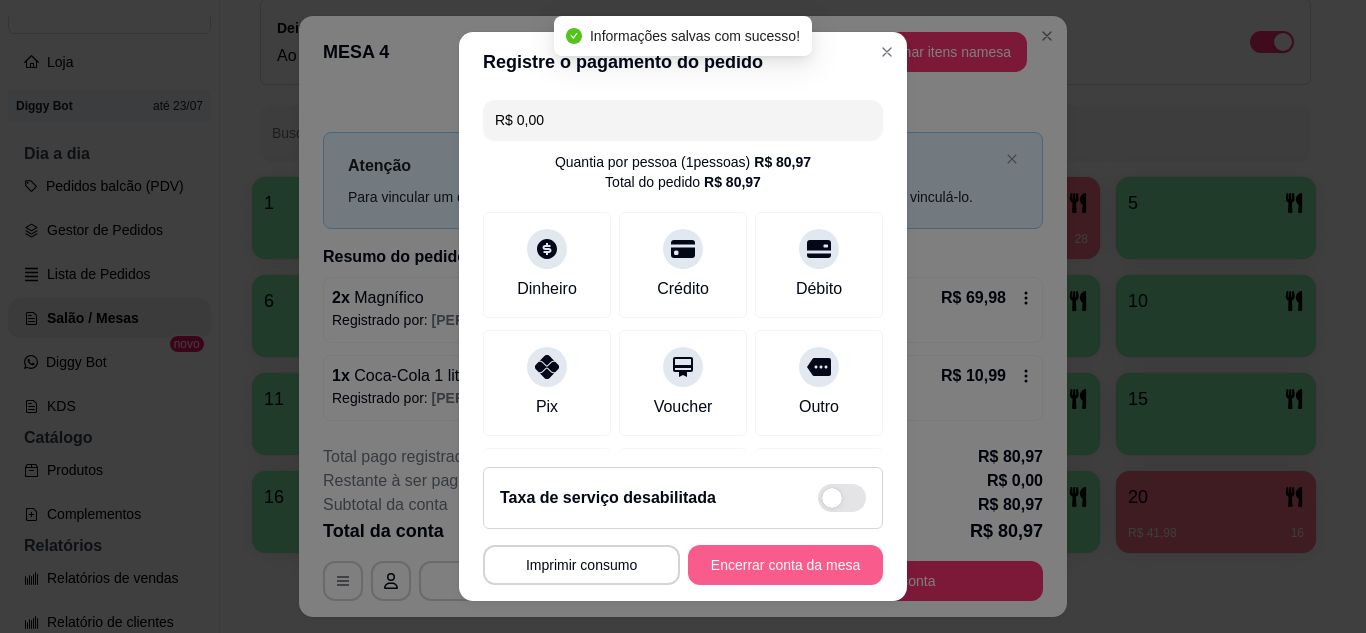 type on "R$ 0,00" 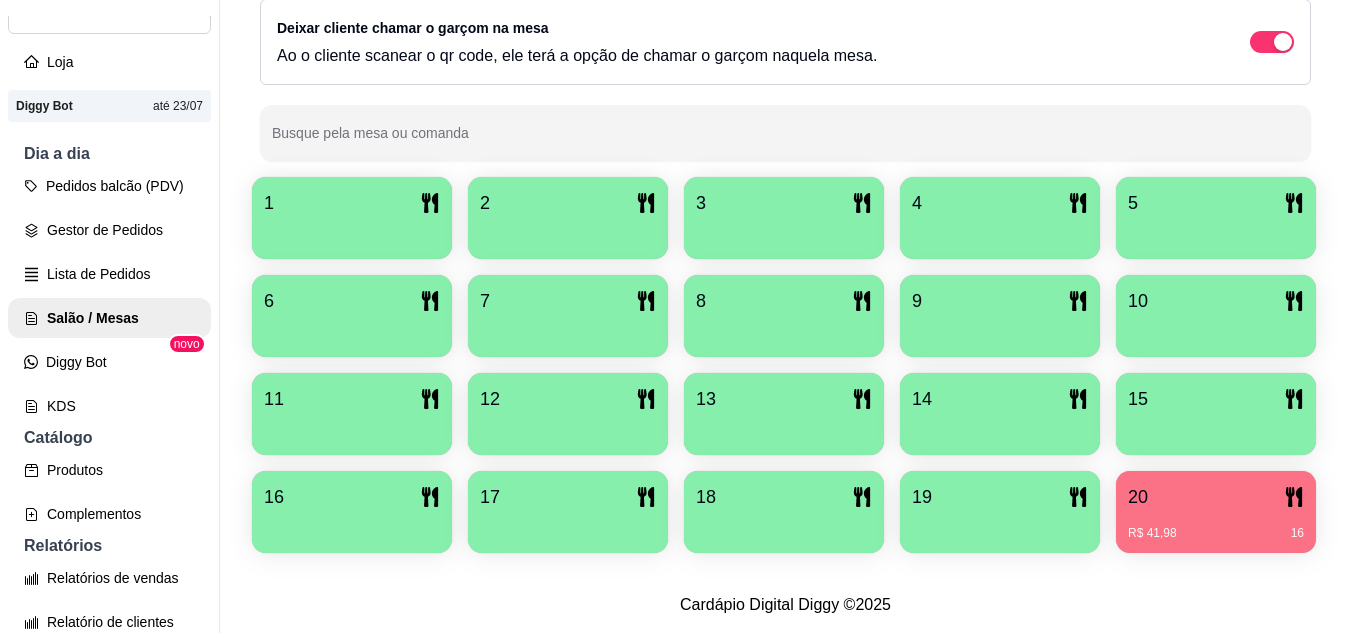 click on "R$ 41,98 16" at bounding box center (1216, 526) 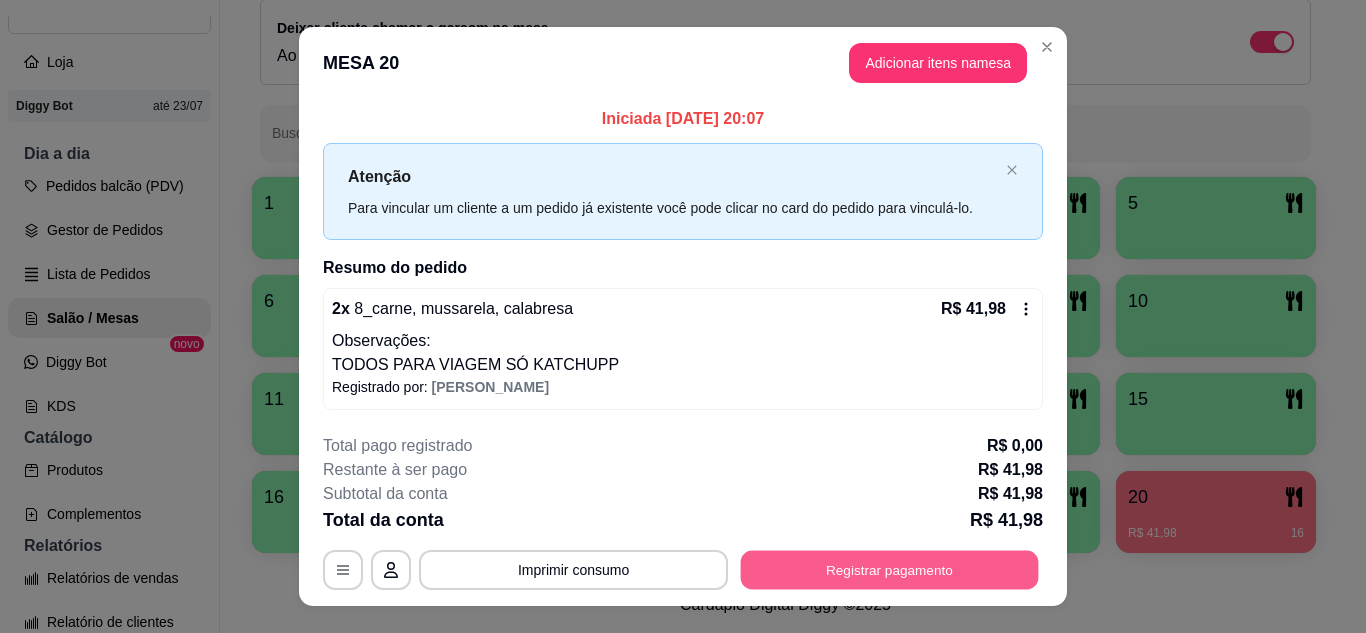 click on "Registrar pagamento" at bounding box center (890, 570) 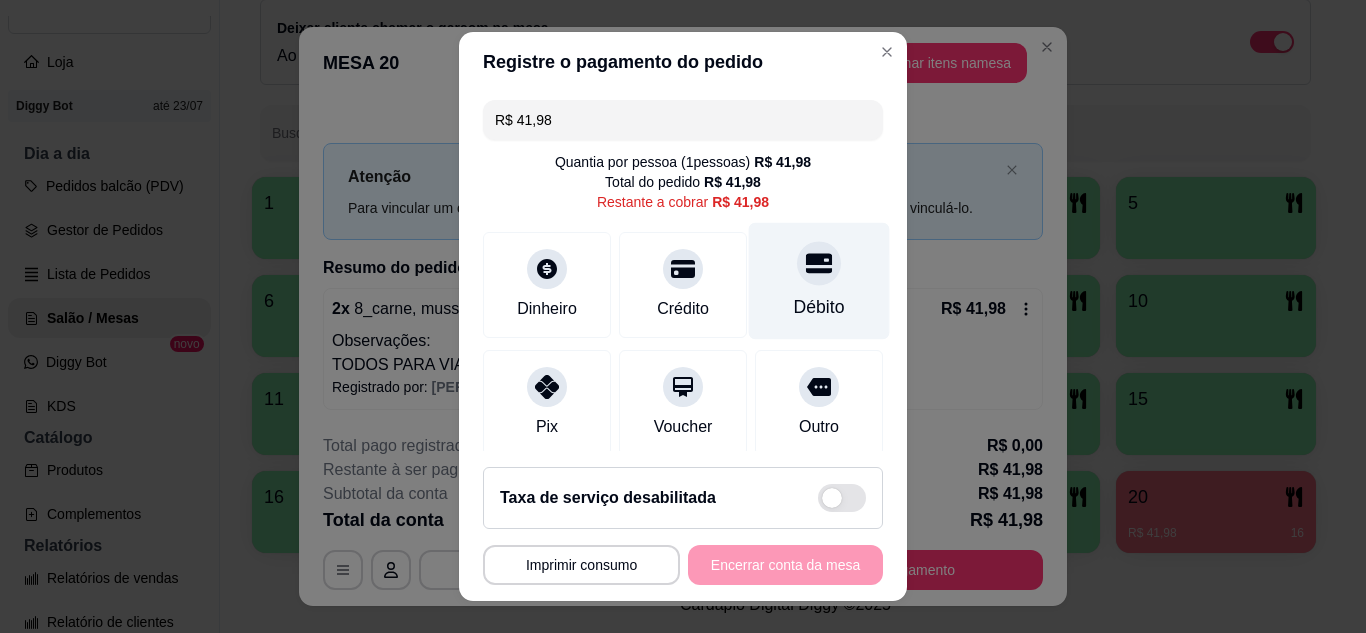 click on "Débito" at bounding box center [819, 280] 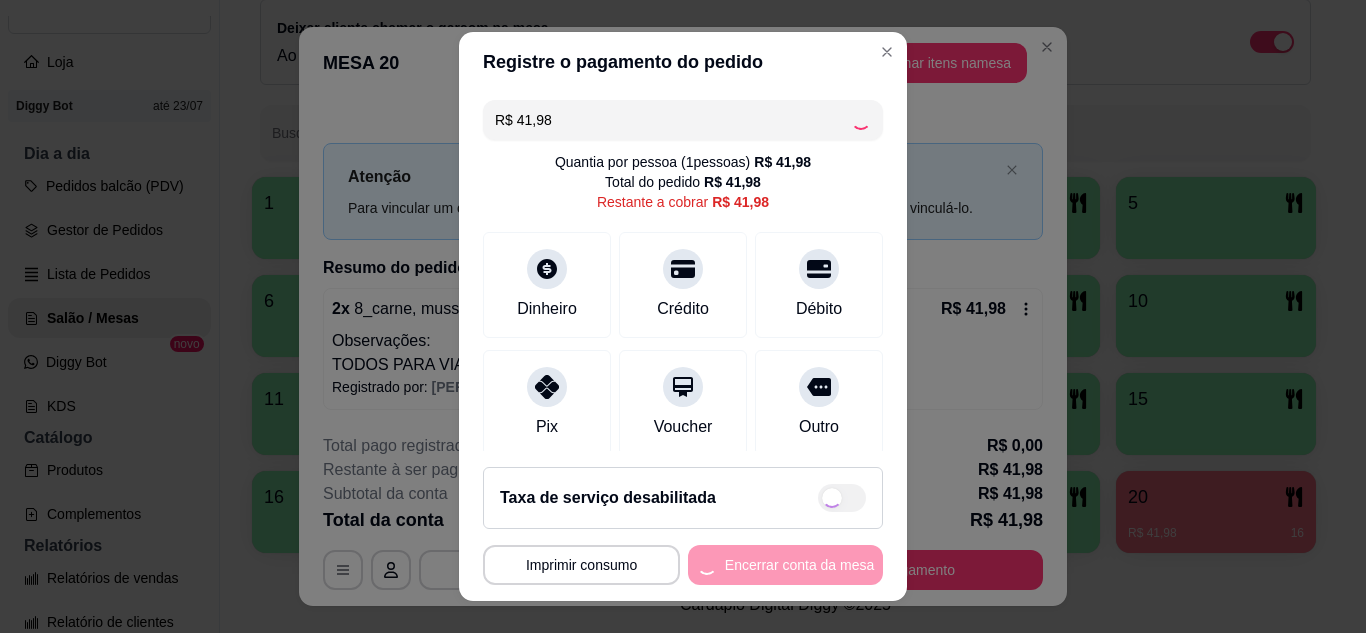 type on "R$ 0,00" 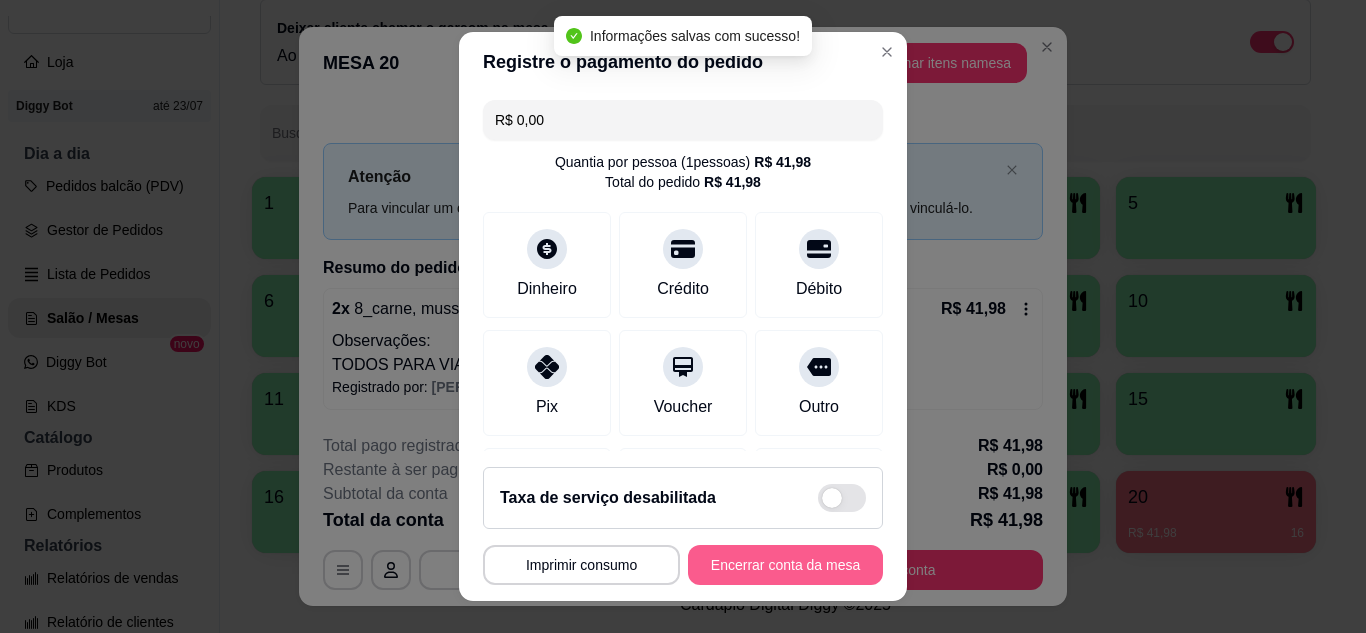 click on "Encerrar conta da mesa" at bounding box center (785, 565) 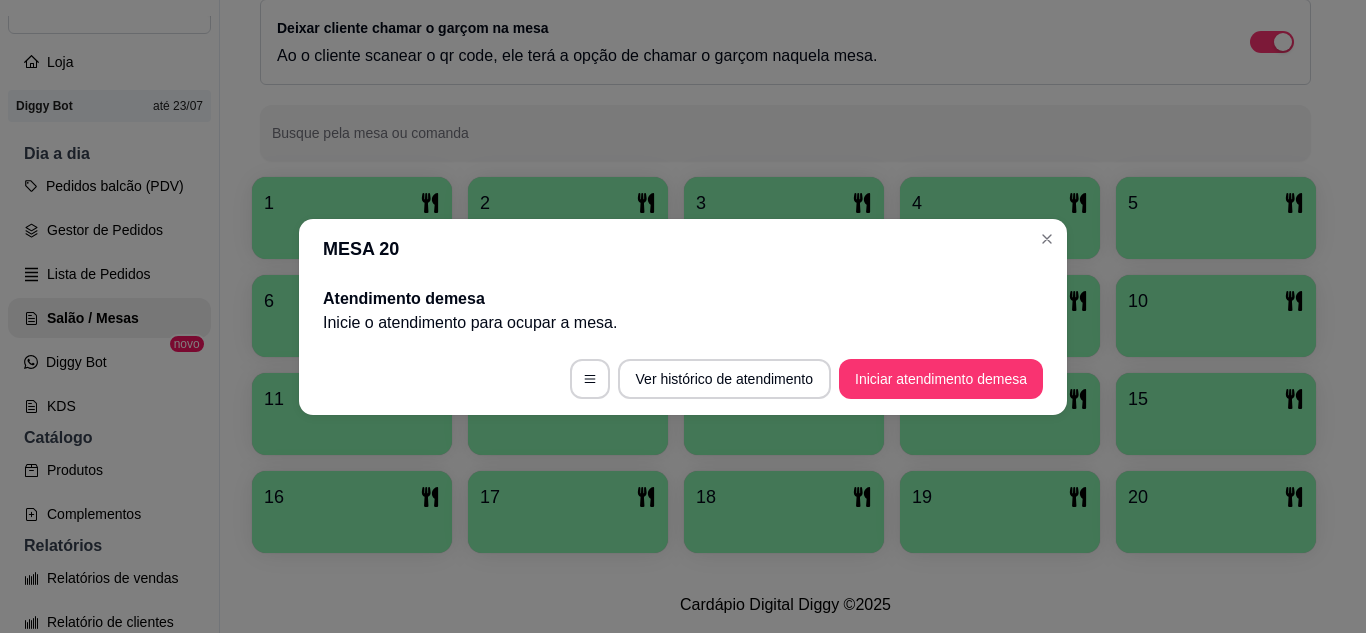 click on "MESA 20" at bounding box center [683, 249] 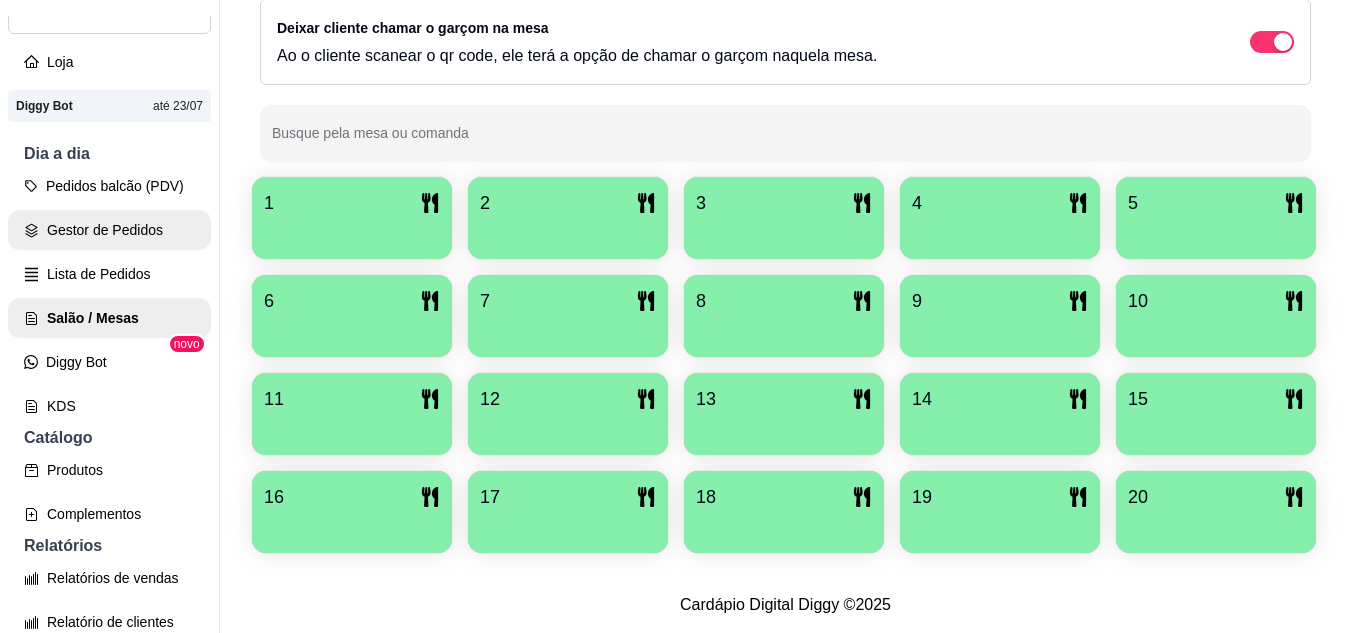 click on "Gestor de Pedidos" at bounding box center [109, 230] 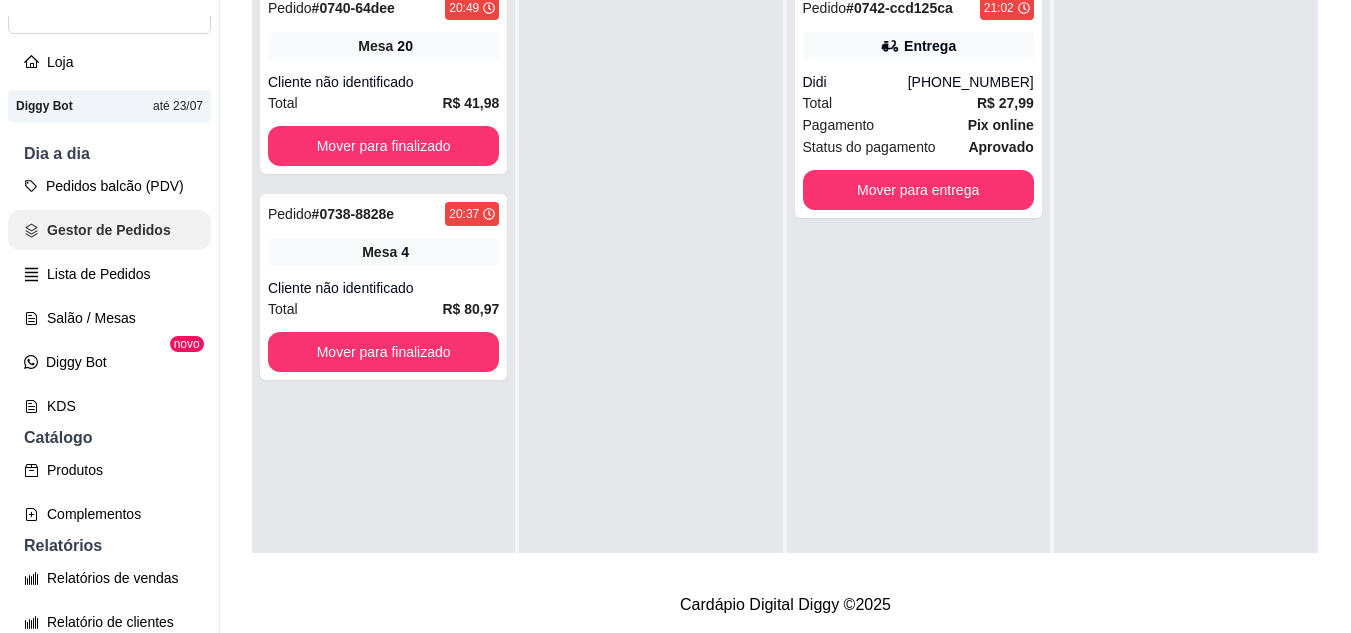 scroll, scrollTop: 0, scrollLeft: 0, axis: both 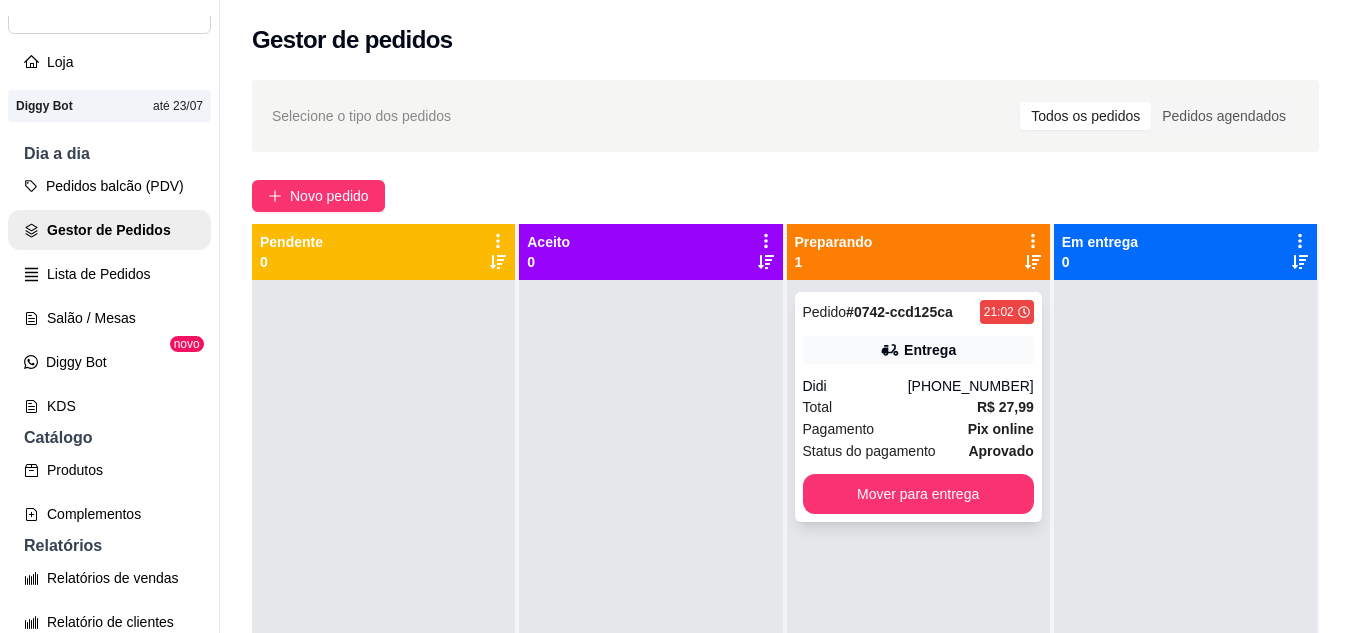 click on "[PHONE_NUMBER]" at bounding box center (971, 386) 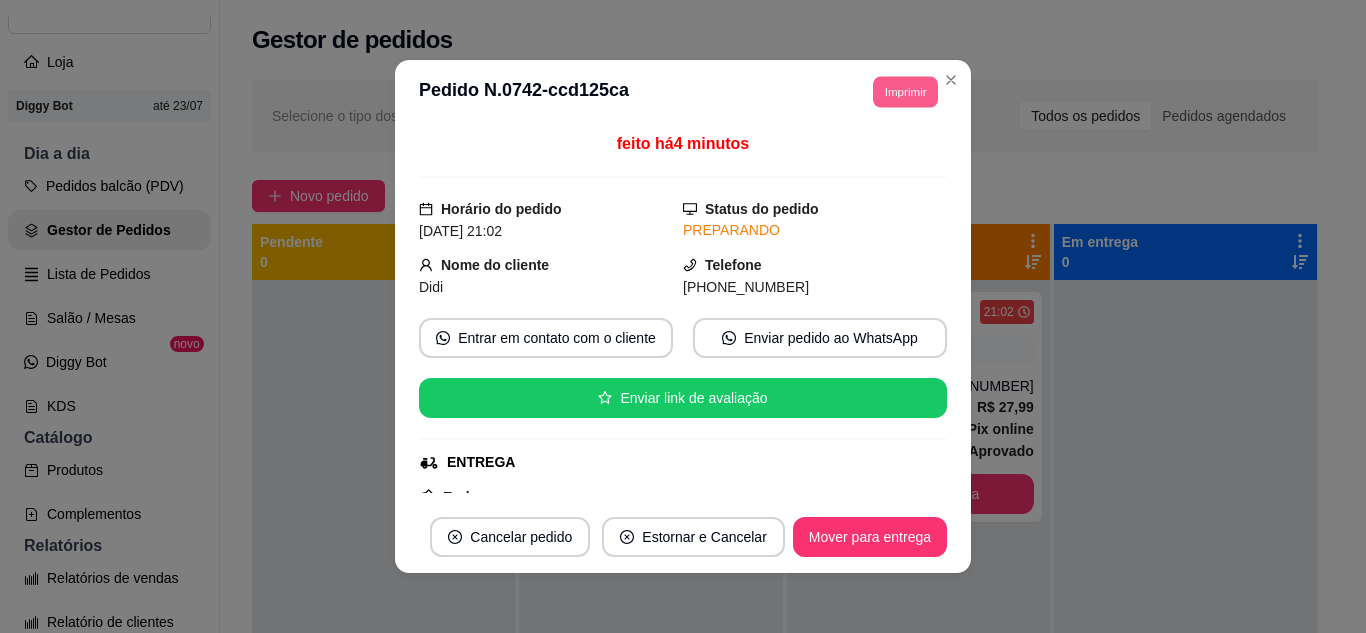click on "Imprimir" at bounding box center [905, 91] 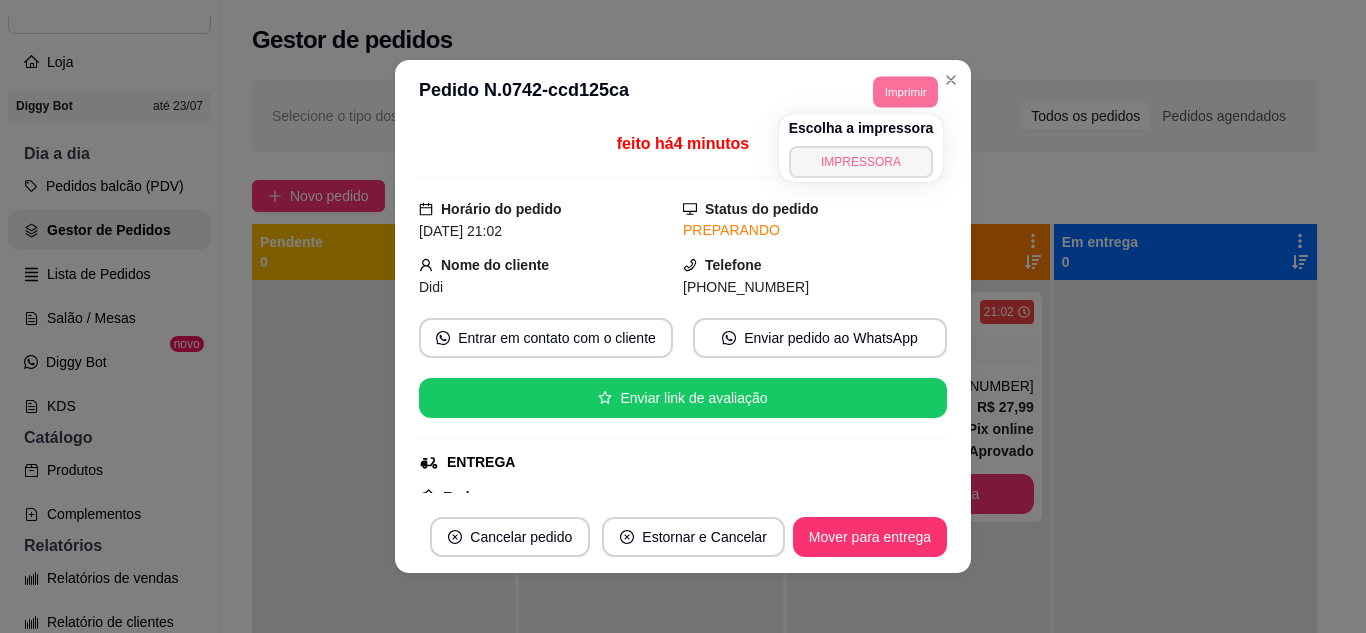 click on "Escolha a impressora IMPRESSORA" at bounding box center [861, 148] 